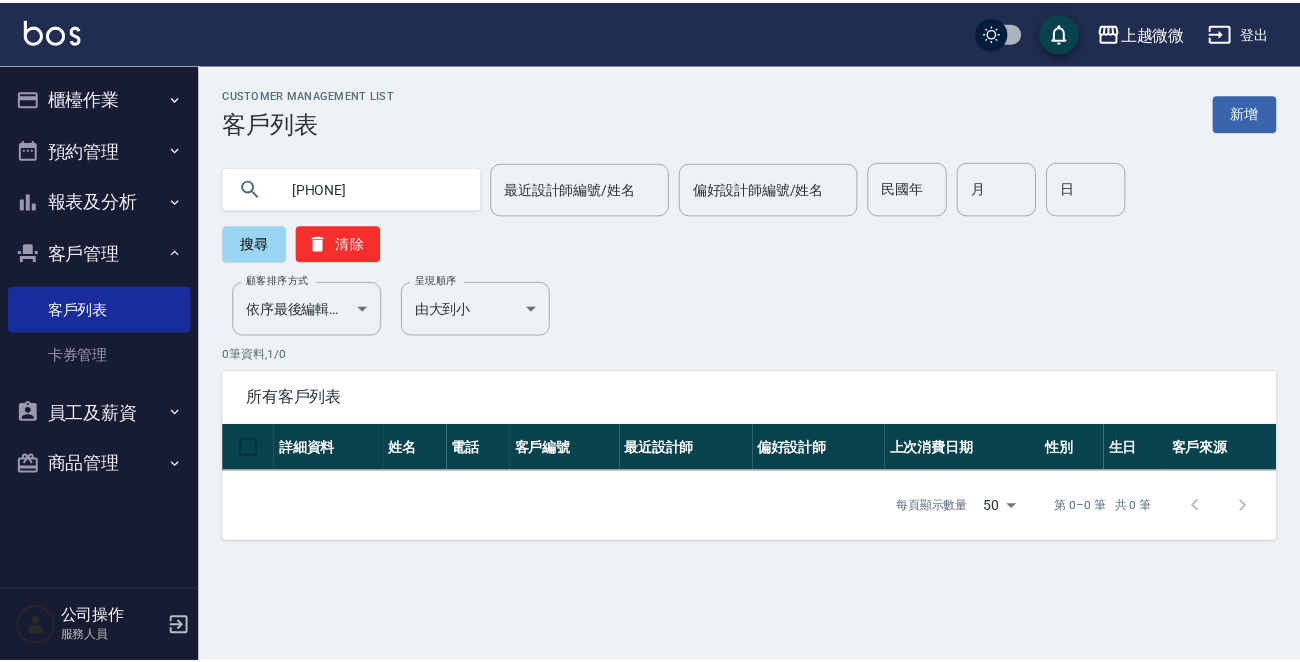 scroll, scrollTop: 0, scrollLeft: 0, axis: both 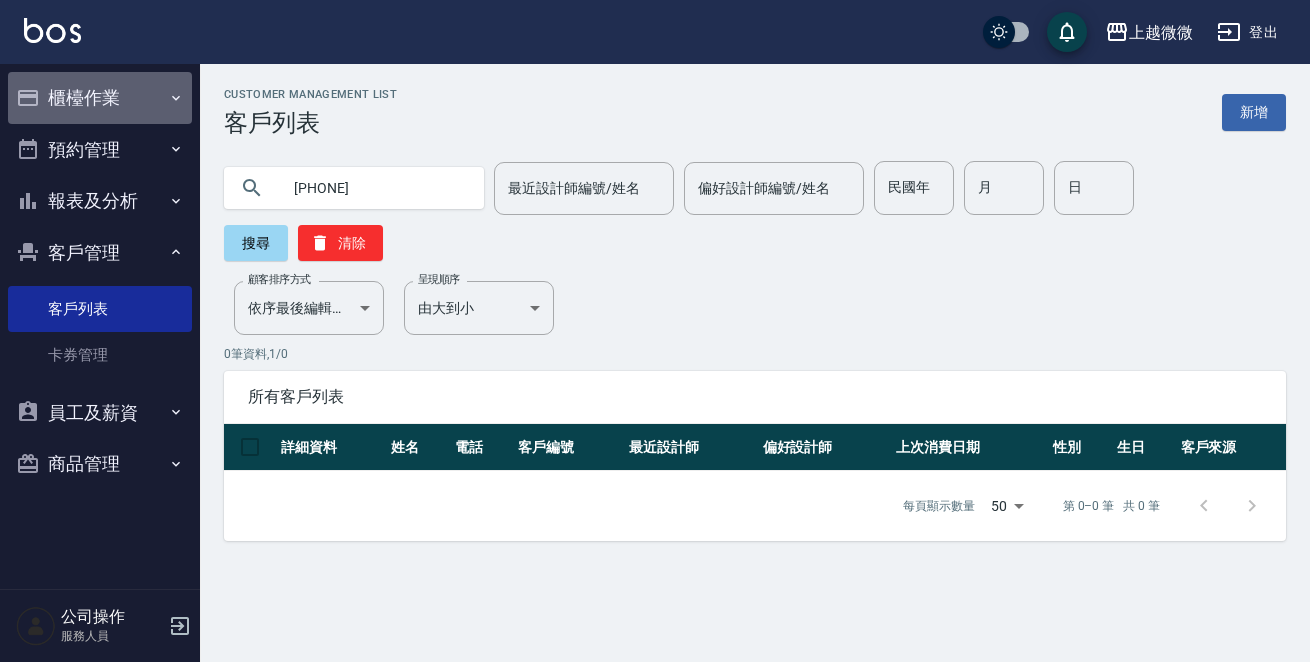 click on "櫃檯作業" at bounding box center [100, 98] 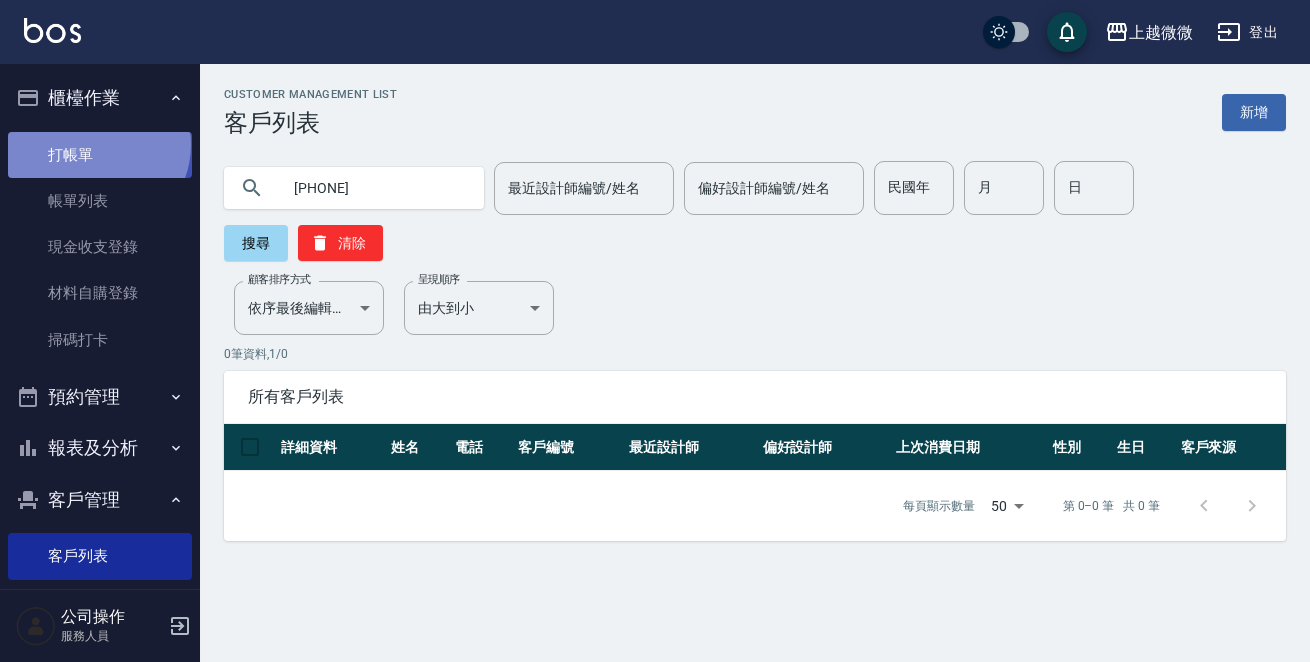 click on "打帳單" at bounding box center [100, 155] 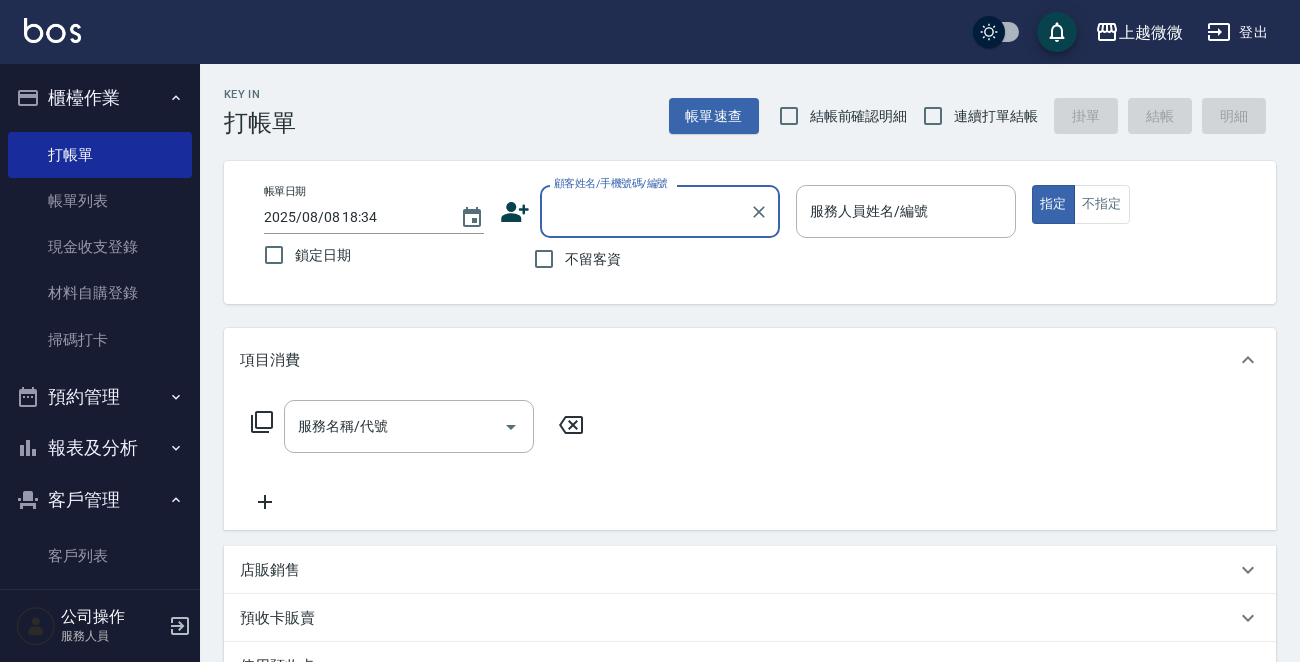click on "不留客資" at bounding box center (593, 259) 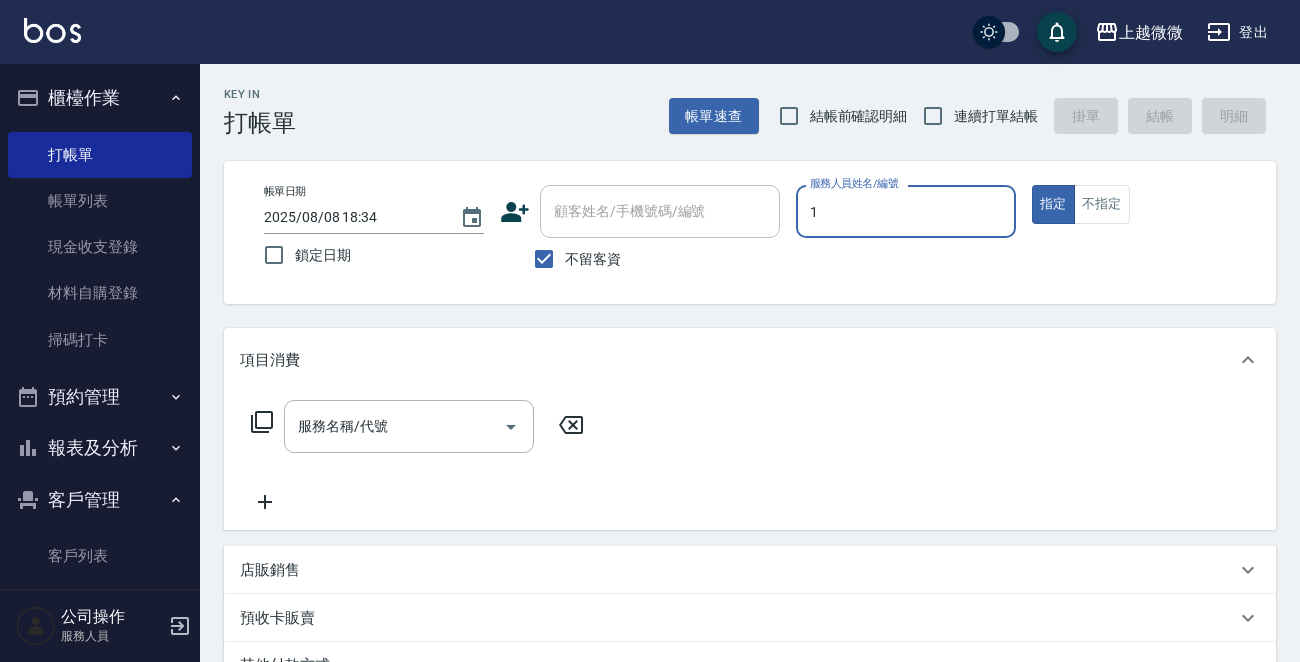type on "Misia-1" 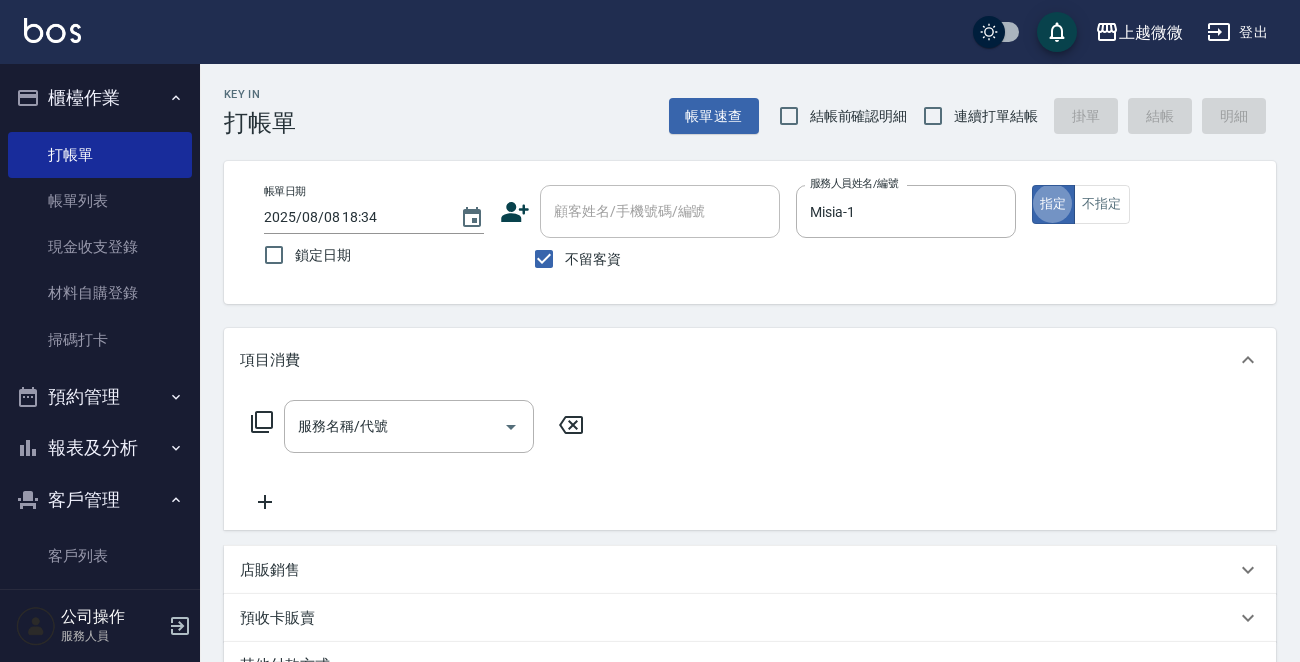 type on "true" 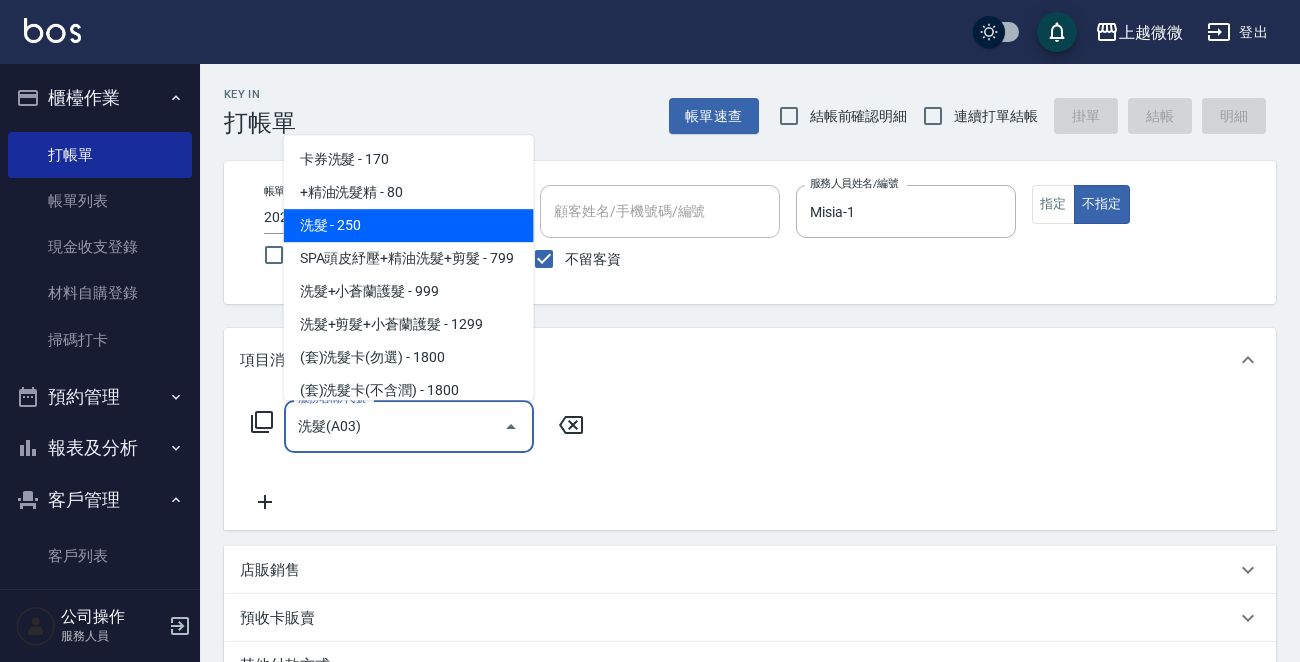 type on "洗髮(A03)" 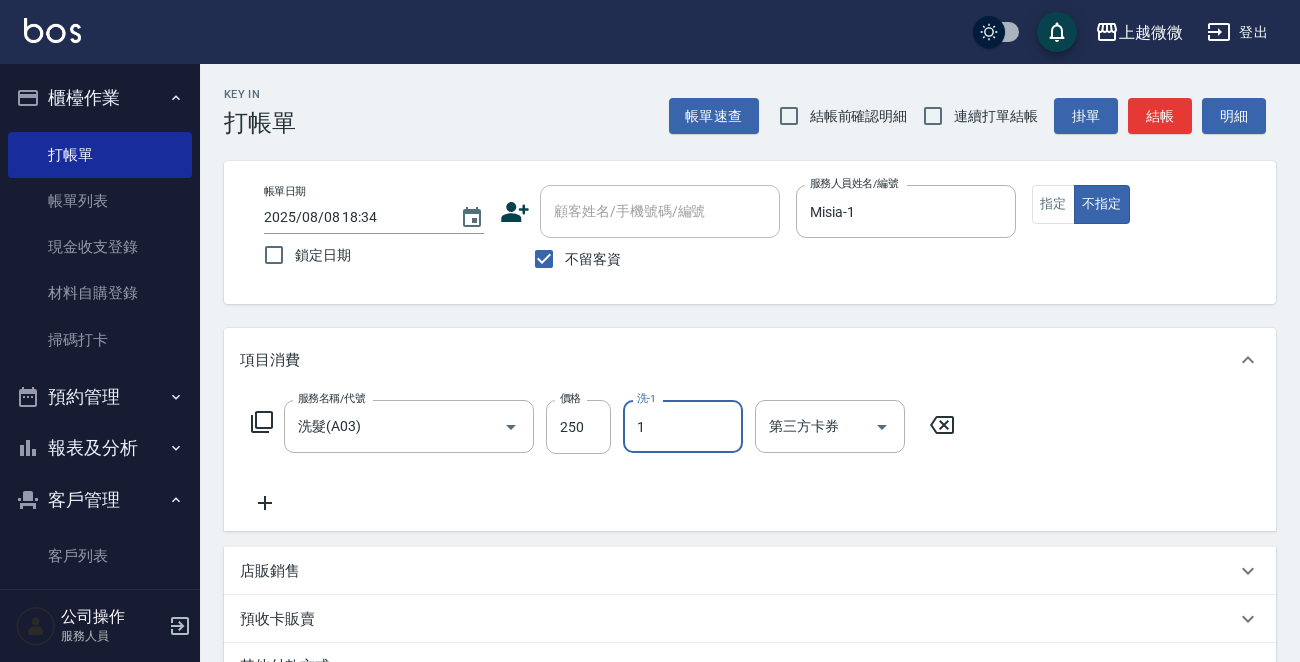type on "Misia-1" 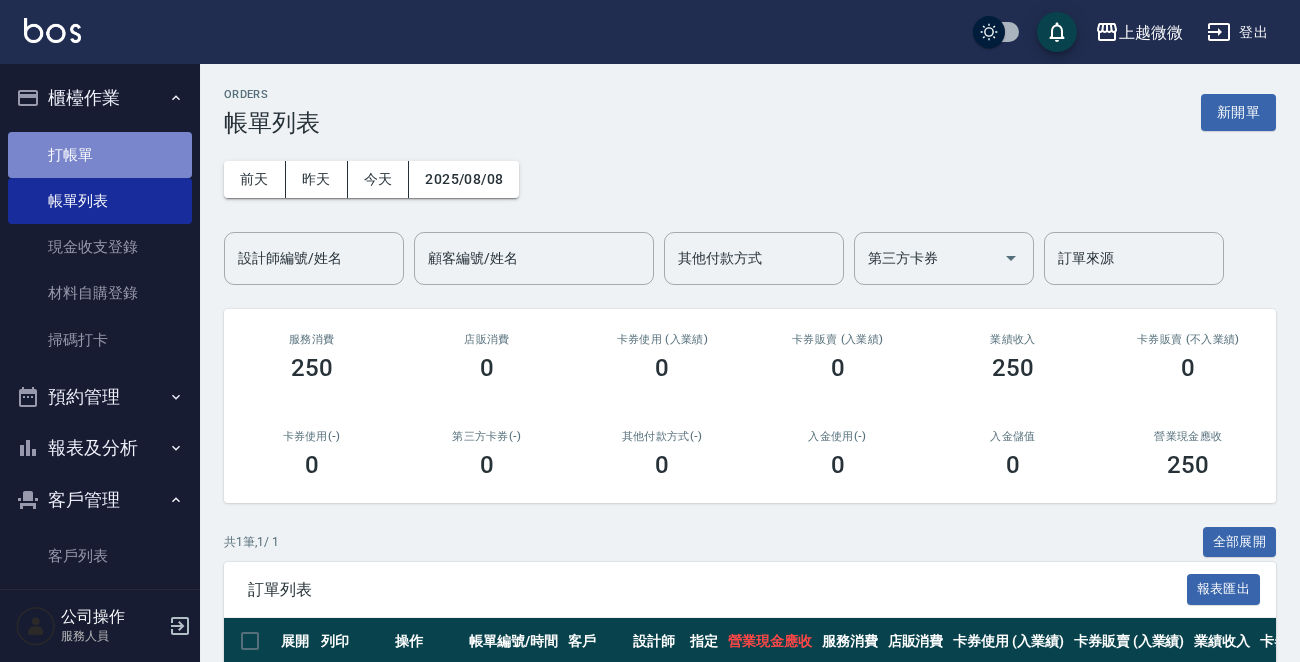 click on "打帳單" at bounding box center [100, 155] 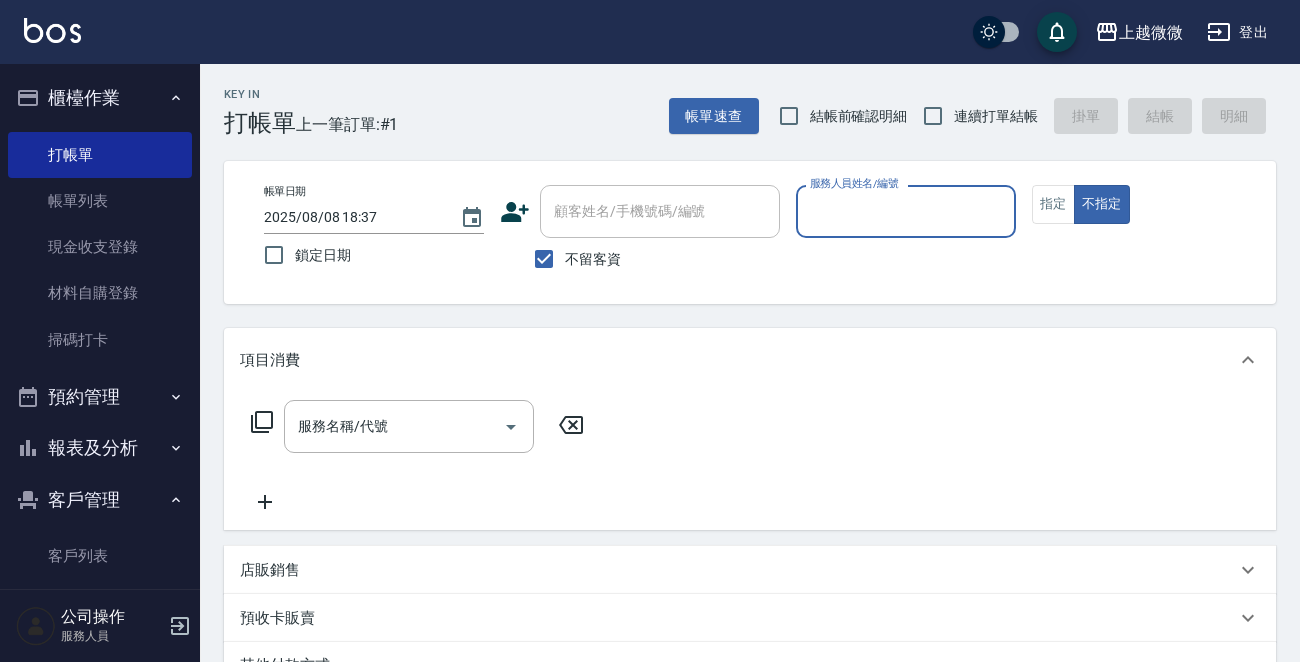 click on "不留客資" at bounding box center (593, 259) 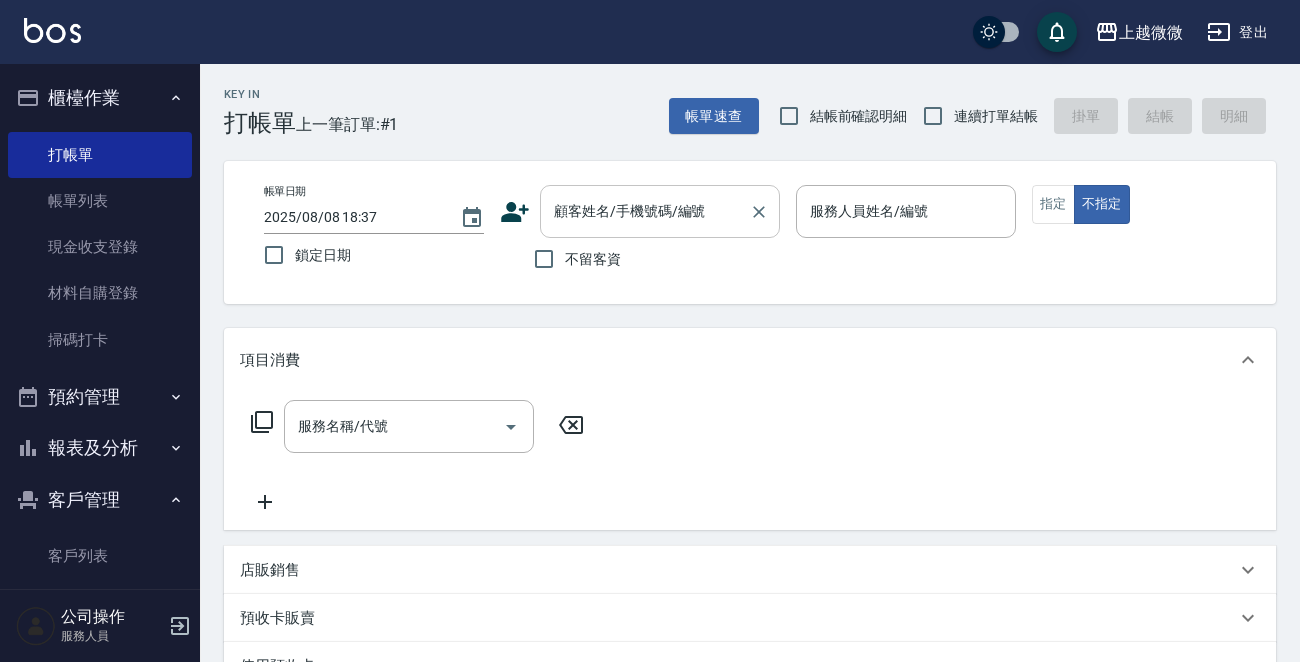 click on "顧客姓名/手機號碼/編號" at bounding box center (660, 211) 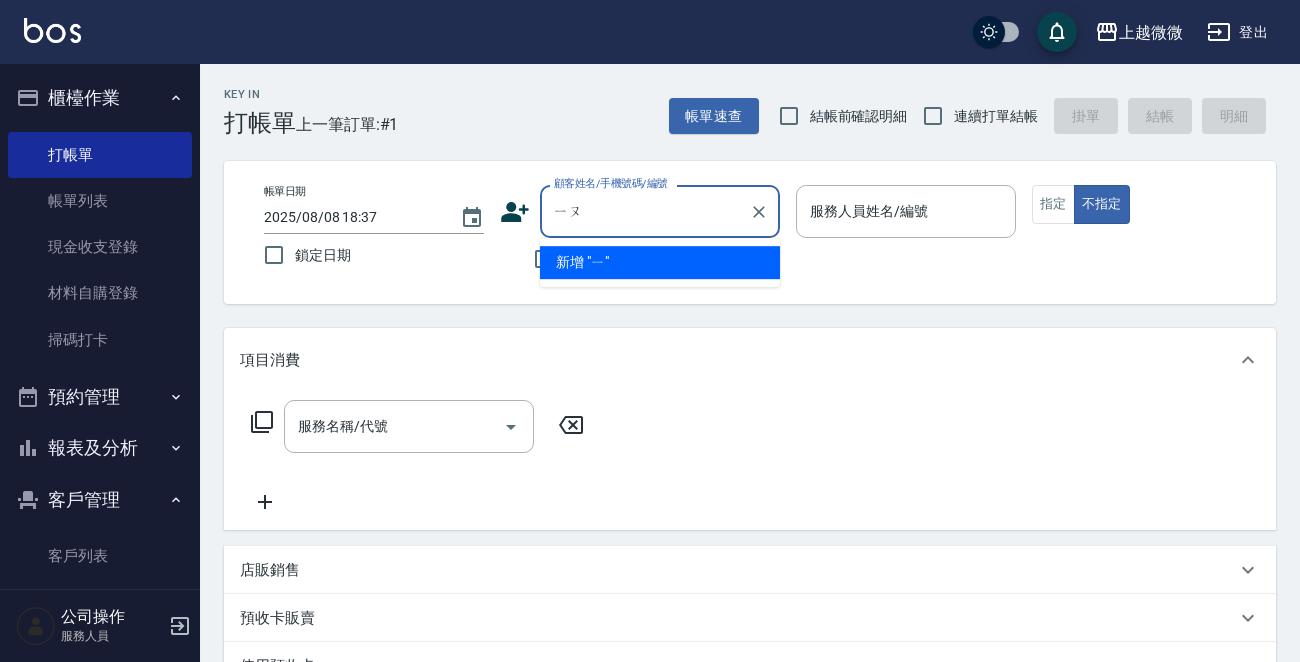 type on "由" 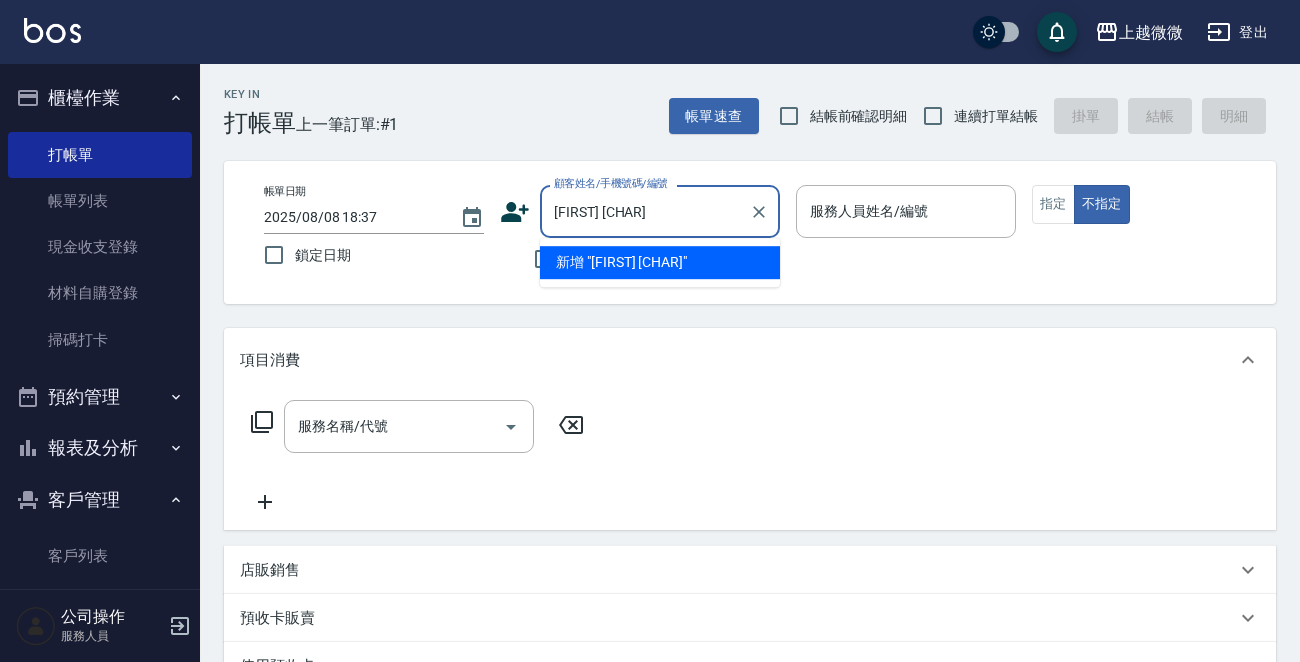 type on "[FIRST] [CHAR]" 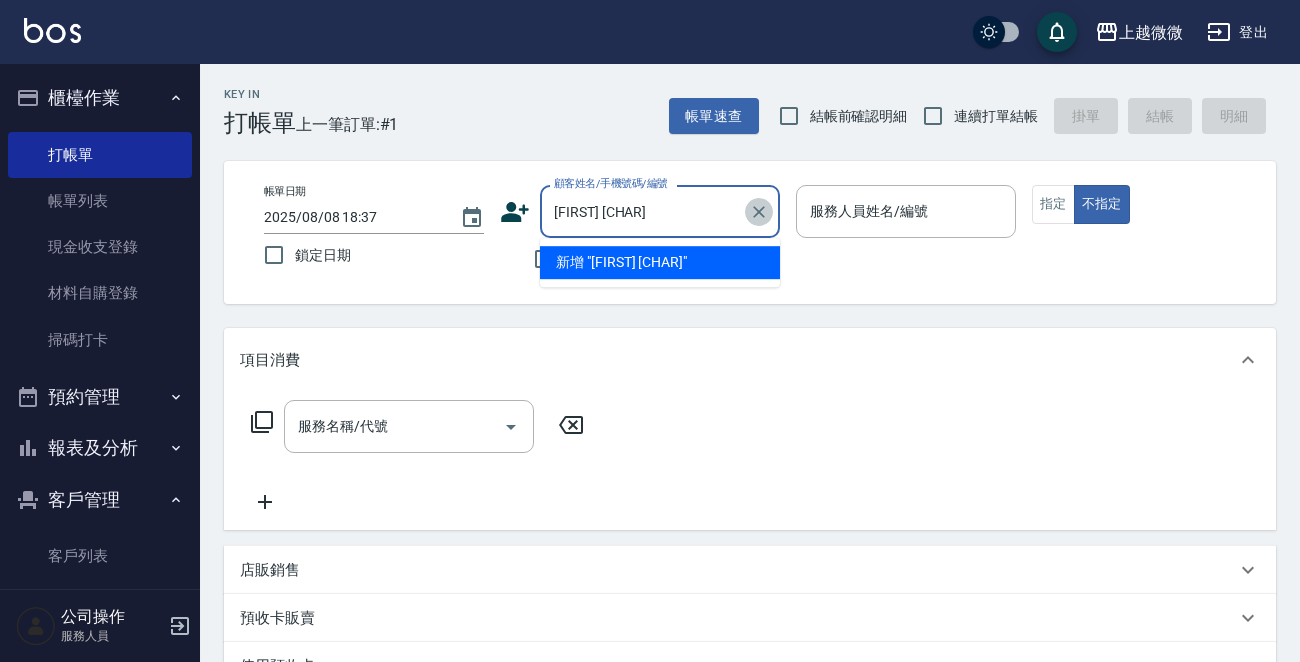 click 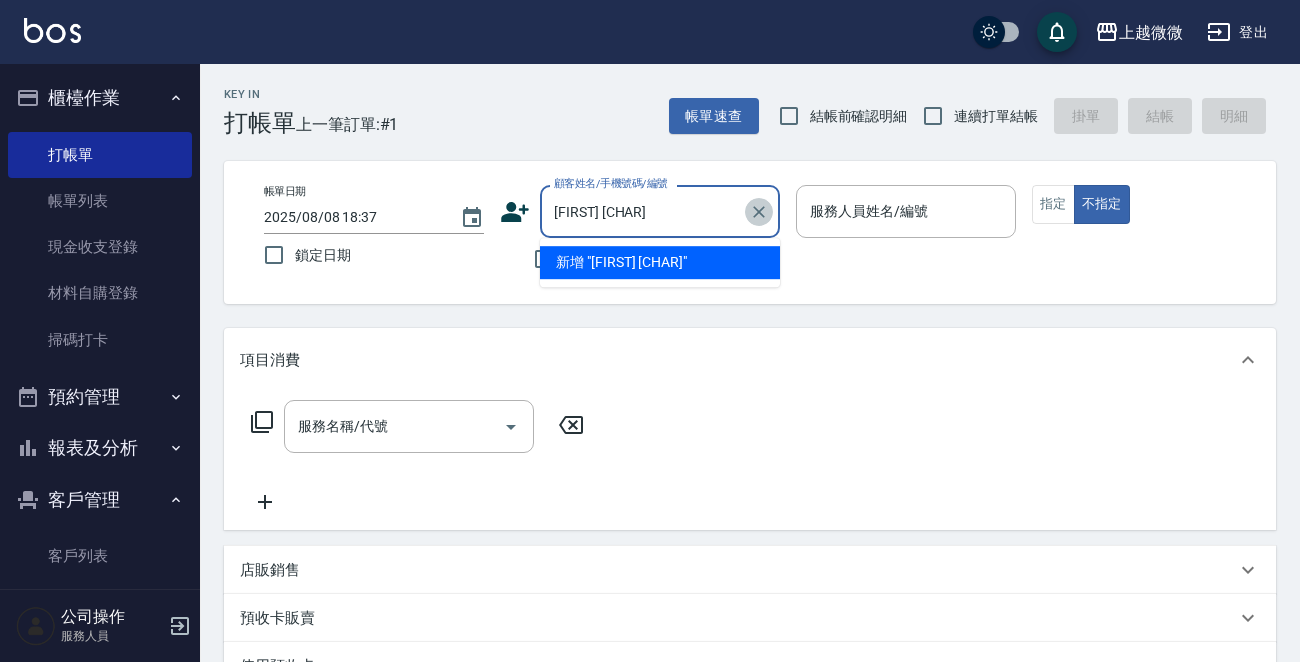 type 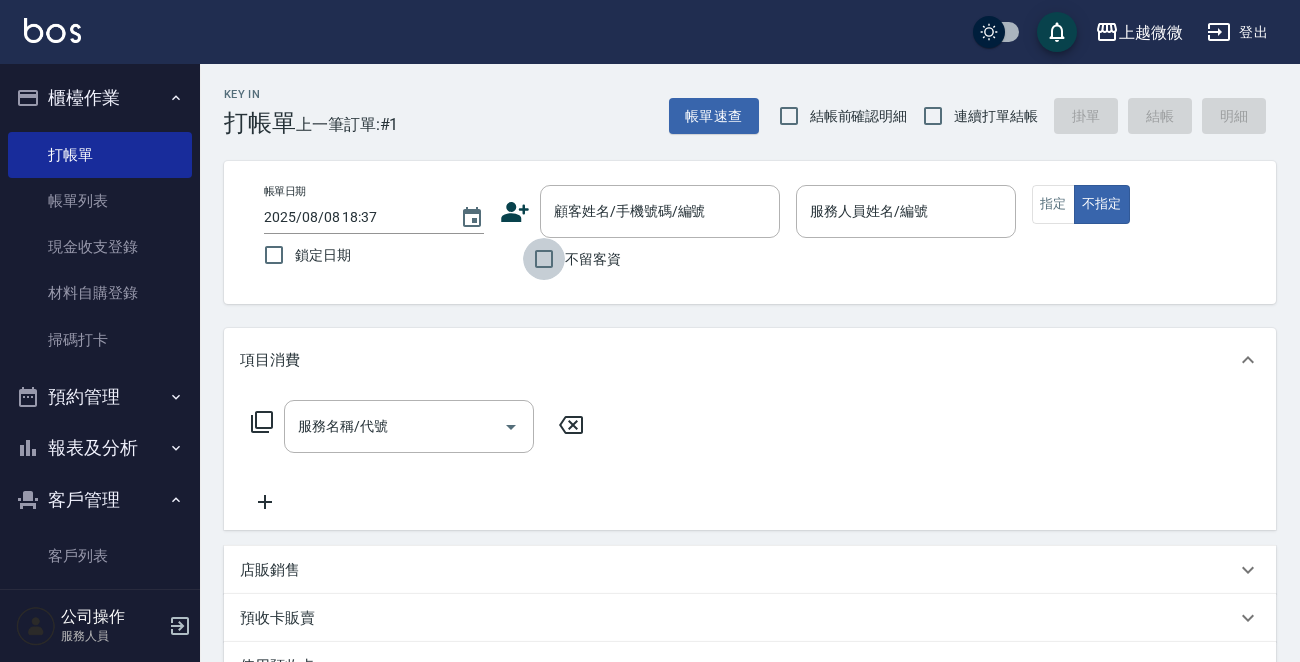 click on "不留客資" at bounding box center [544, 259] 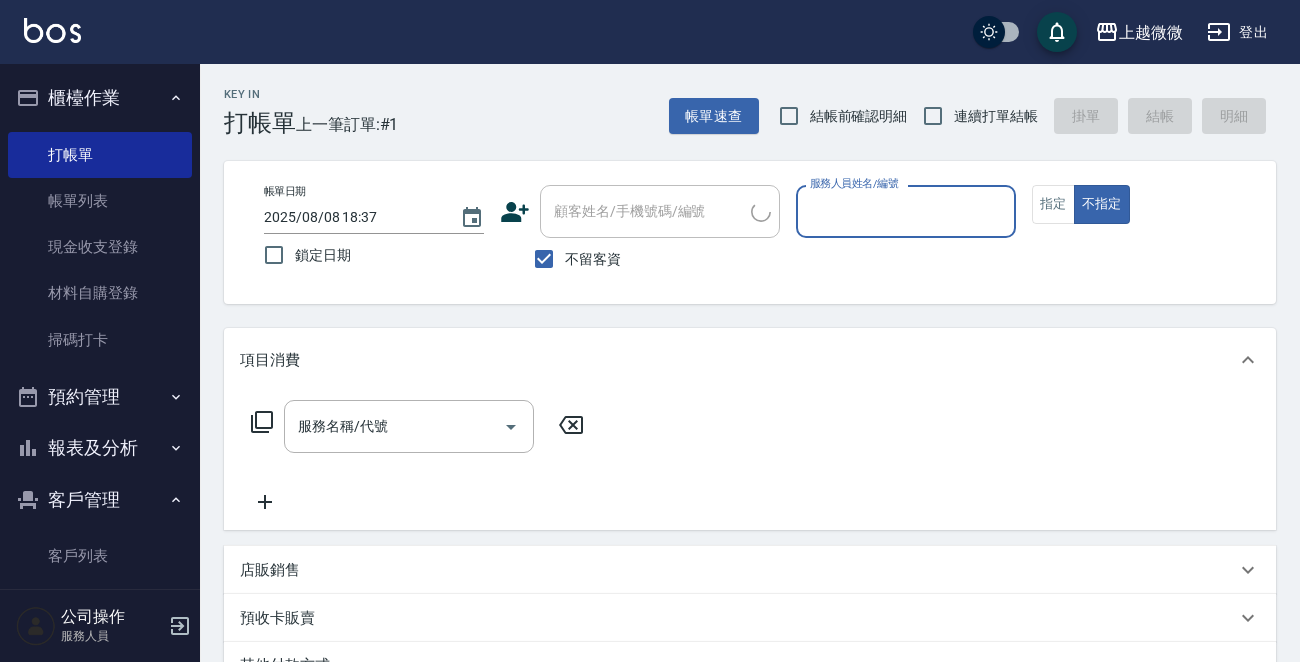 click on "服務人員姓名/編號" at bounding box center [906, 211] 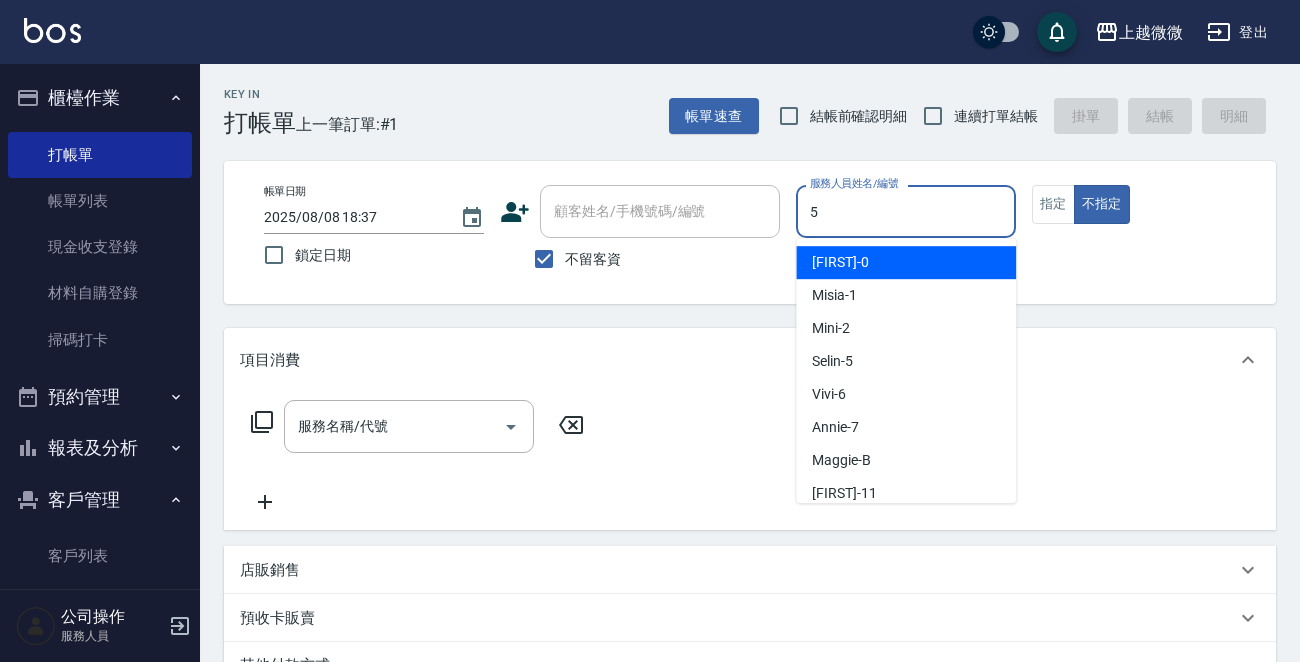 type on "Selin-5" 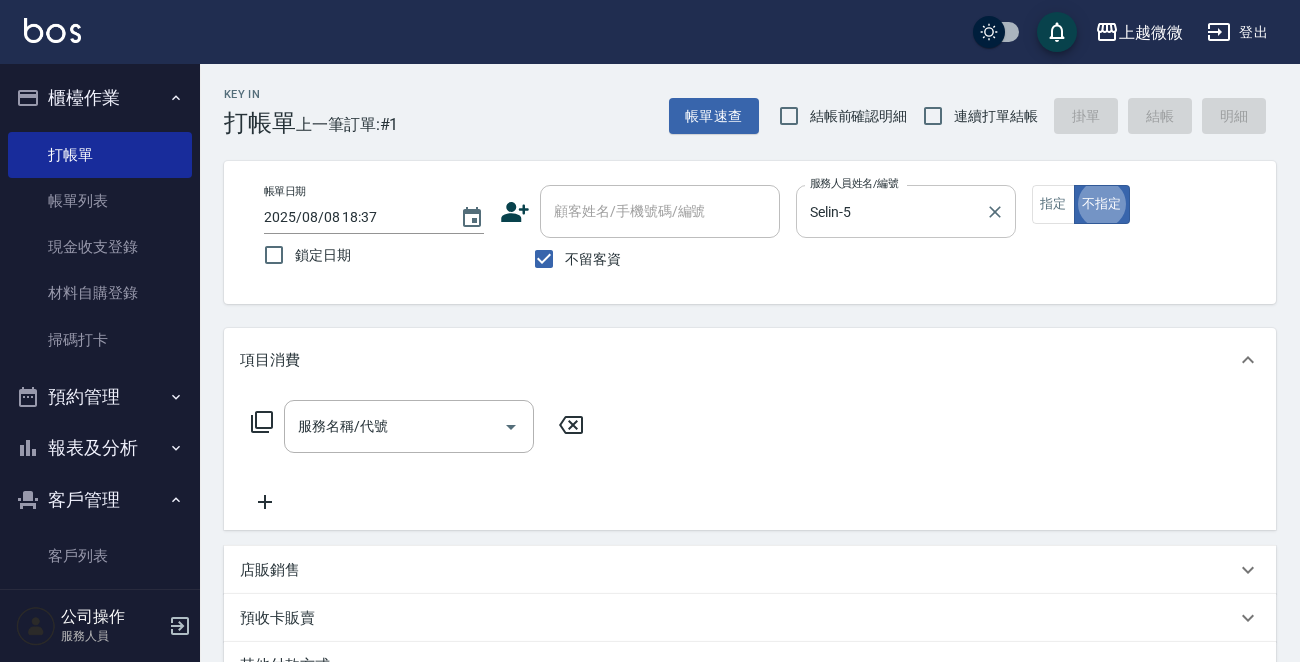 type on "false" 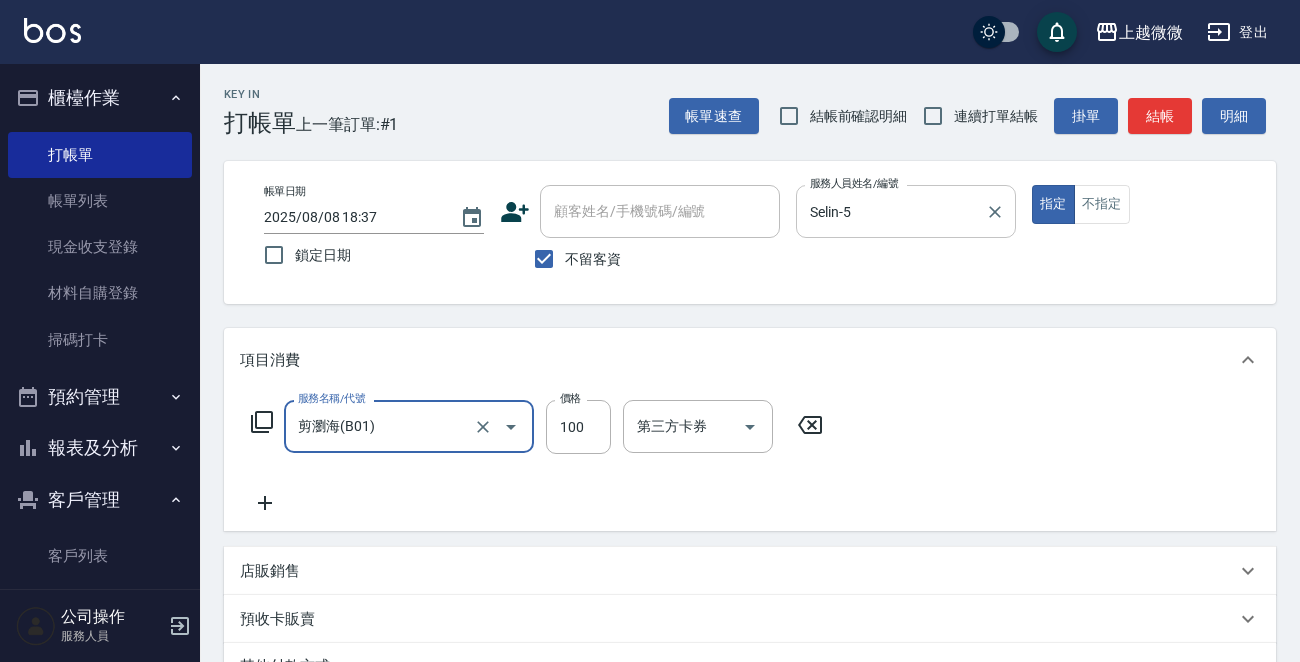 type on "剪瀏海(B01)" 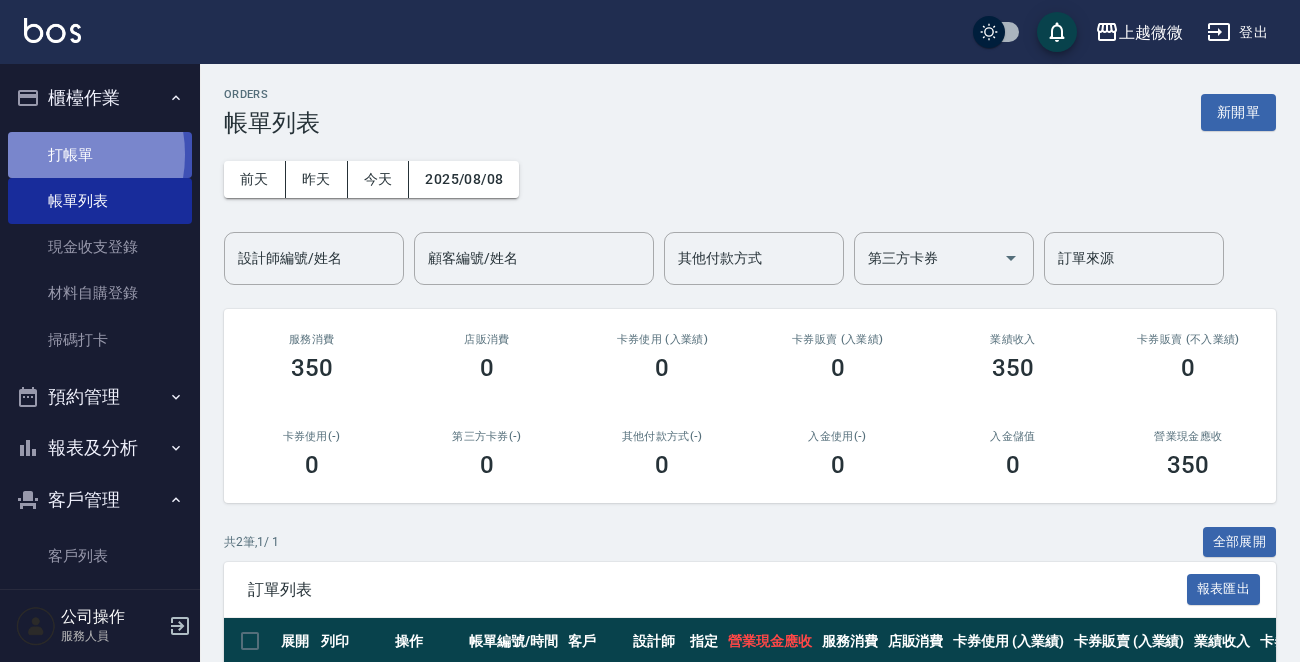click on "打帳單" at bounding box center (100, 155) 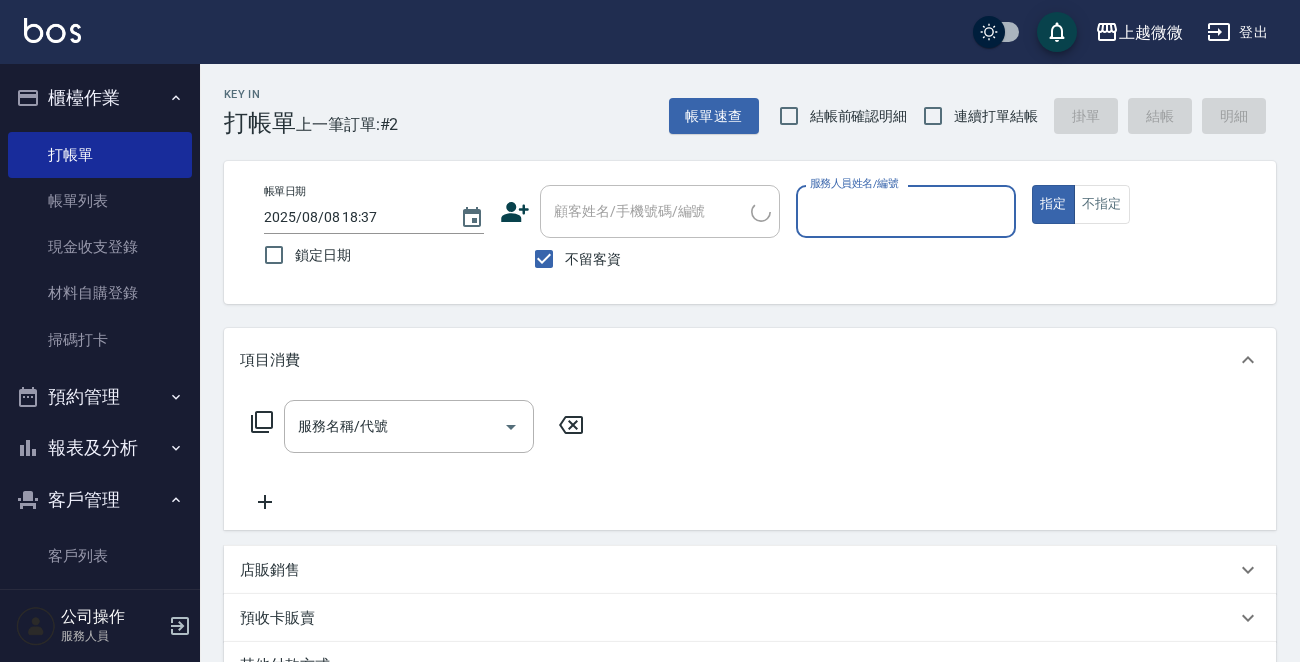 click on "帳單速查 結帳前確認明細 連續打單結帳 掛單 結帳 明細" at bounding box center [972, 116] 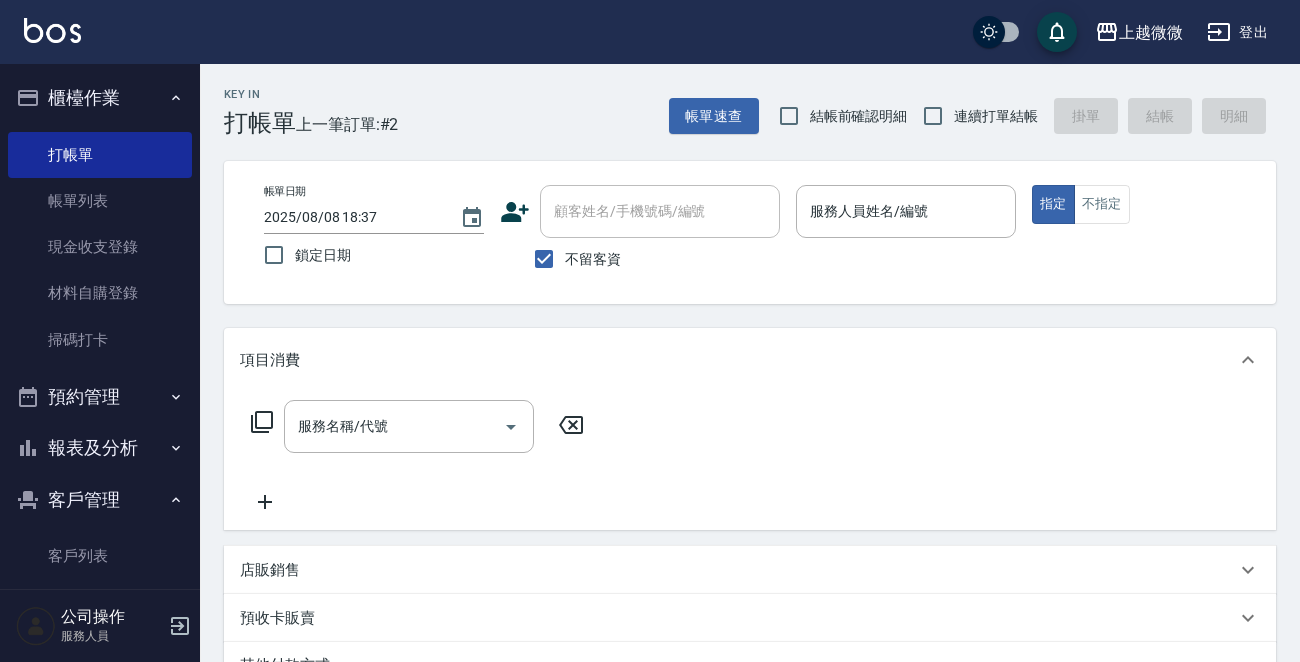 click on "連續打單結帳" at bounding box center [996, 116] 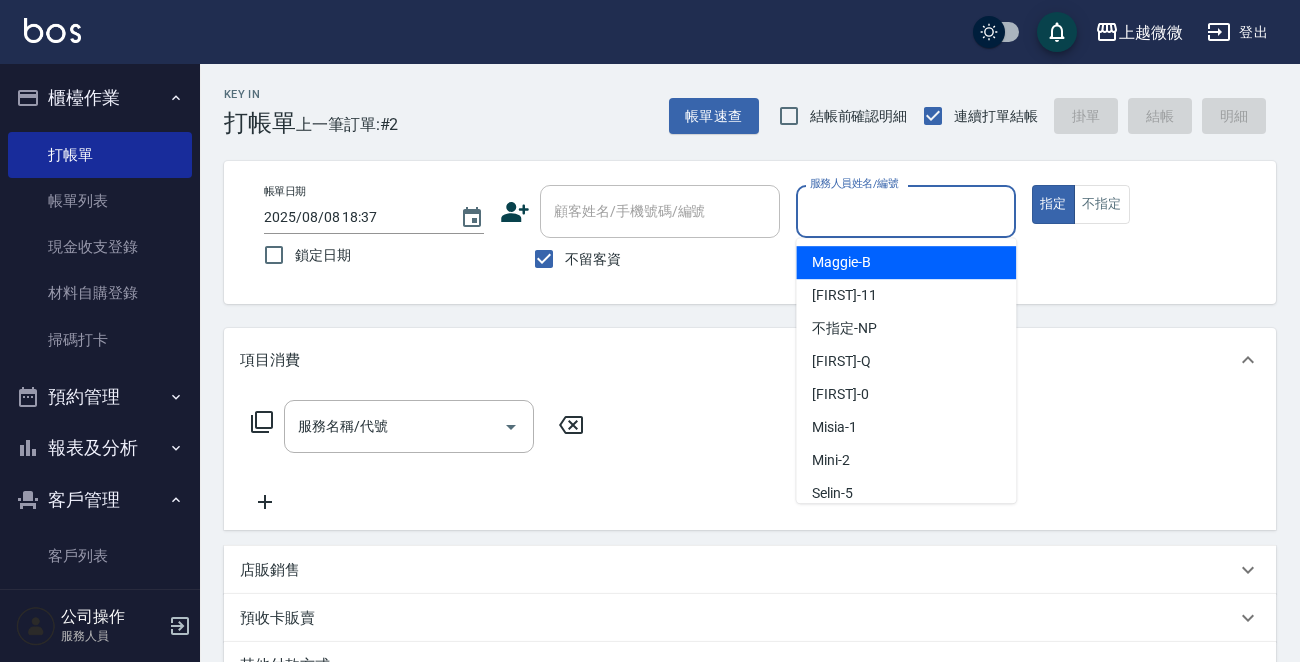 click on "服務人員姓名/編號" at bounding box center (906, 211) 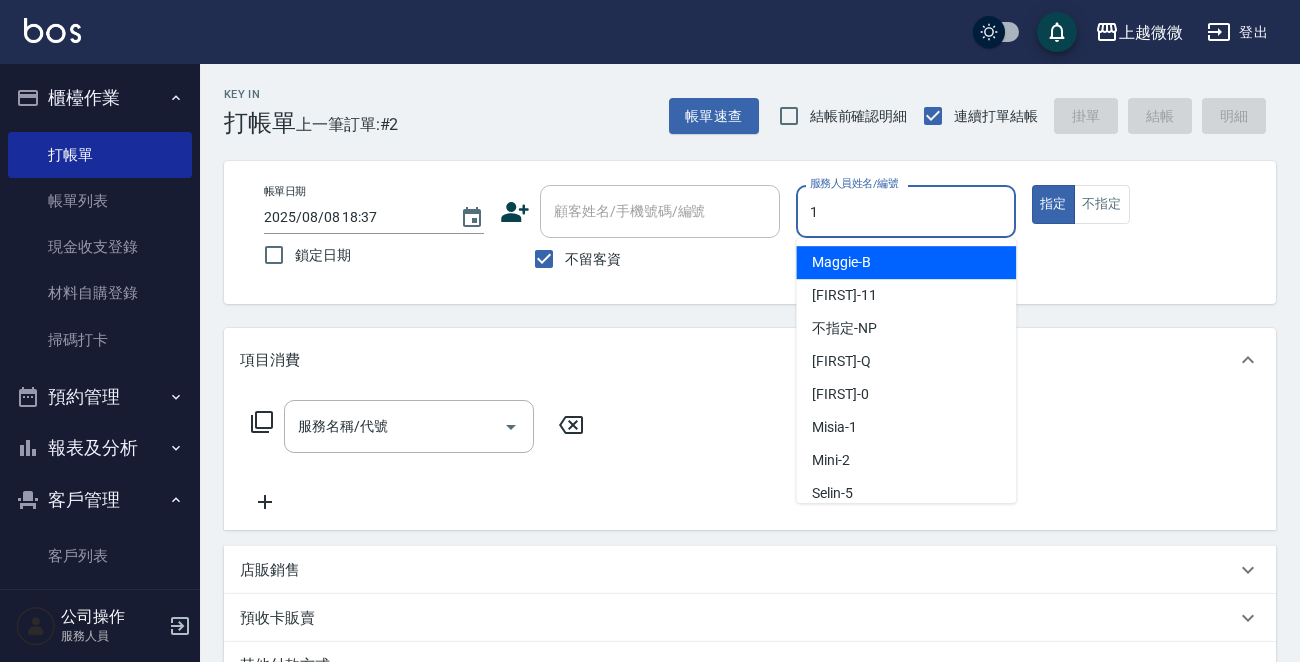 type on "1" 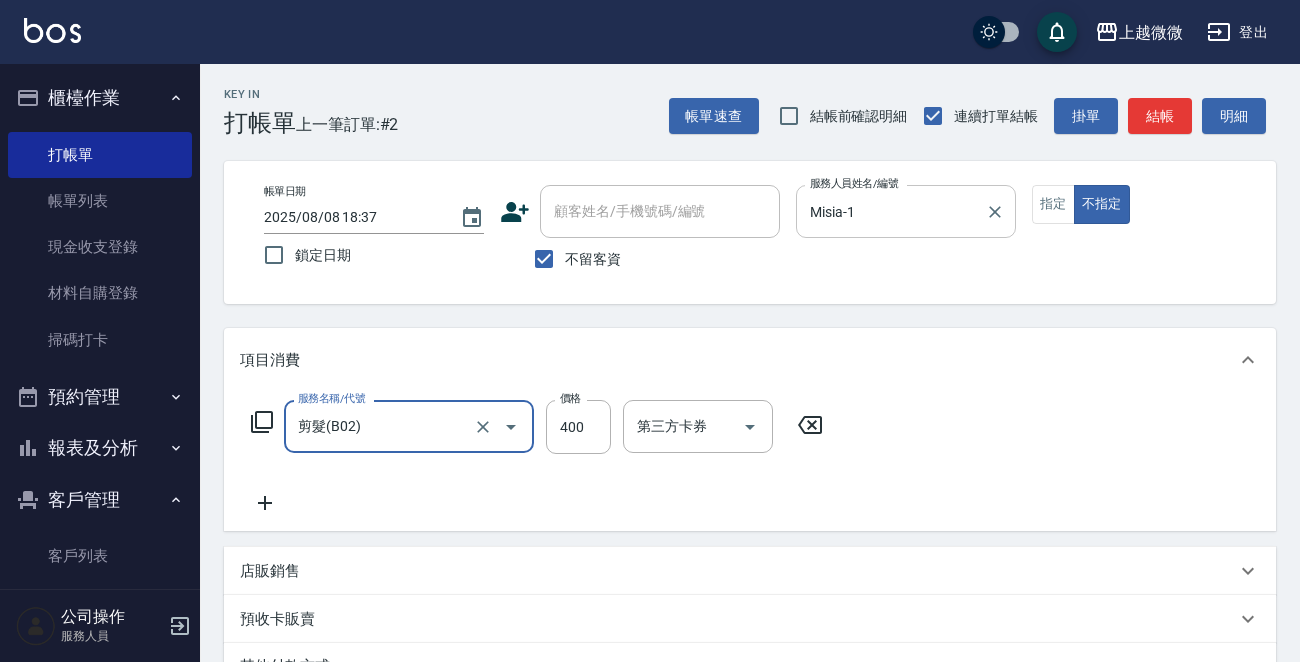 type on "剪髮(B02)" 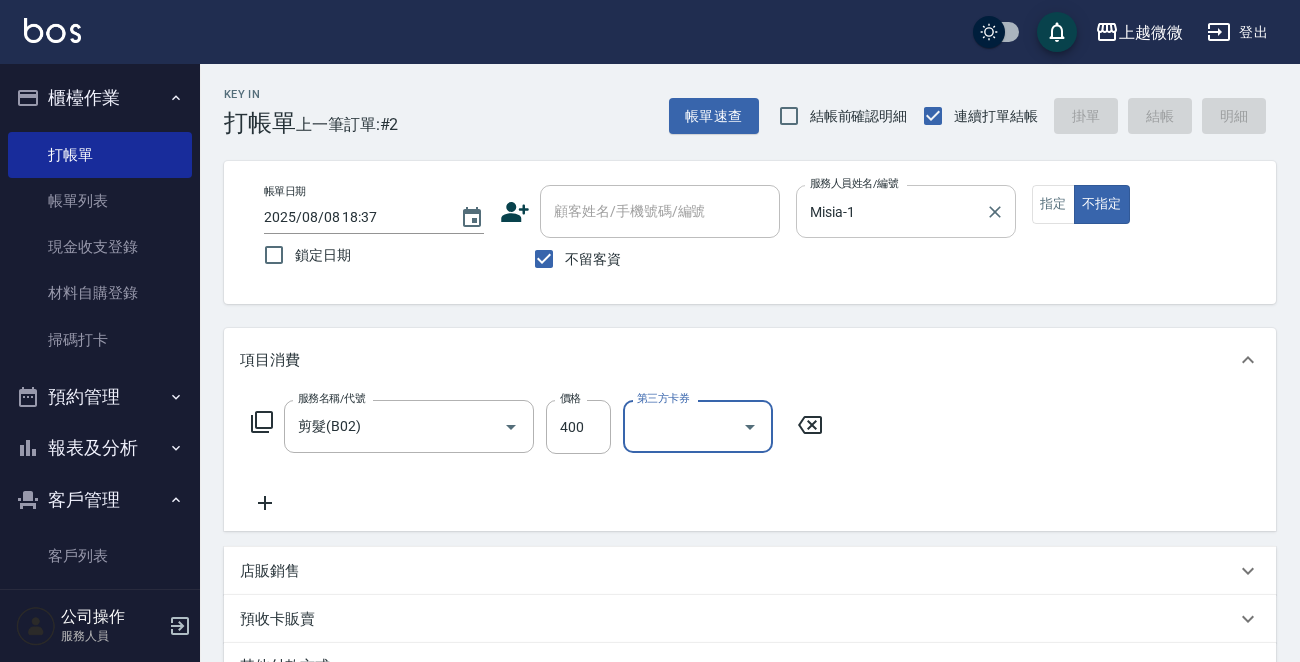 type on "2025/08/08 18:38" 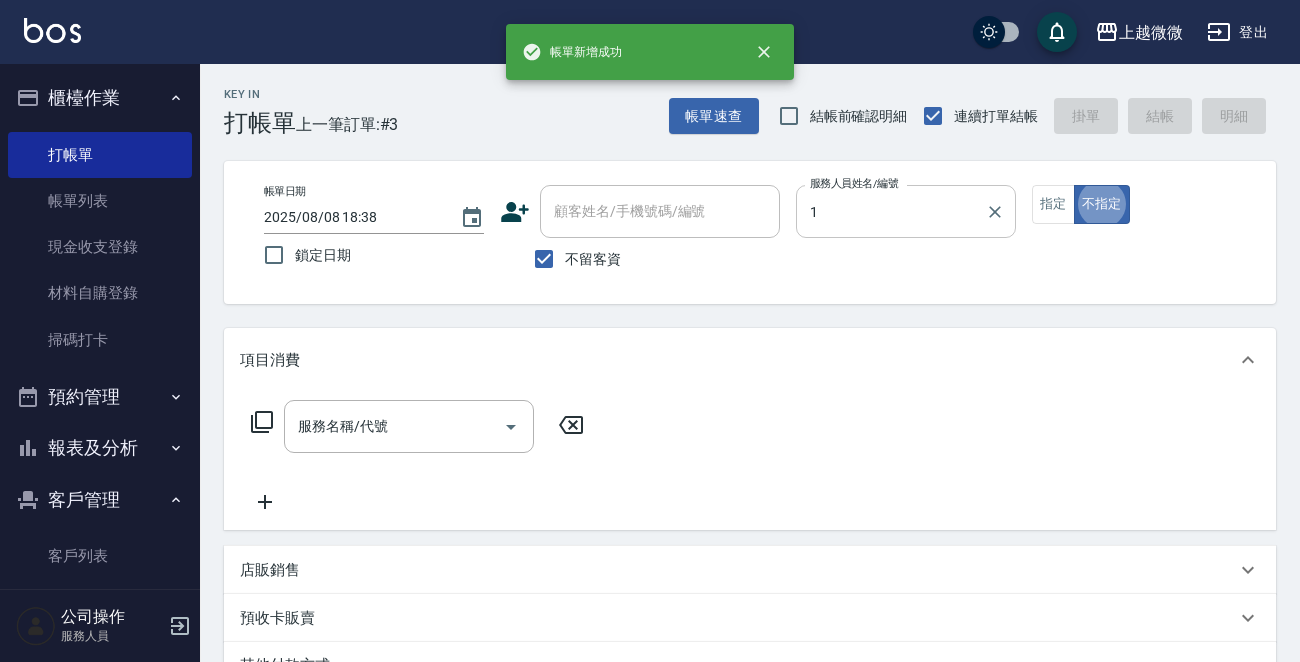 type on "Misia-1" 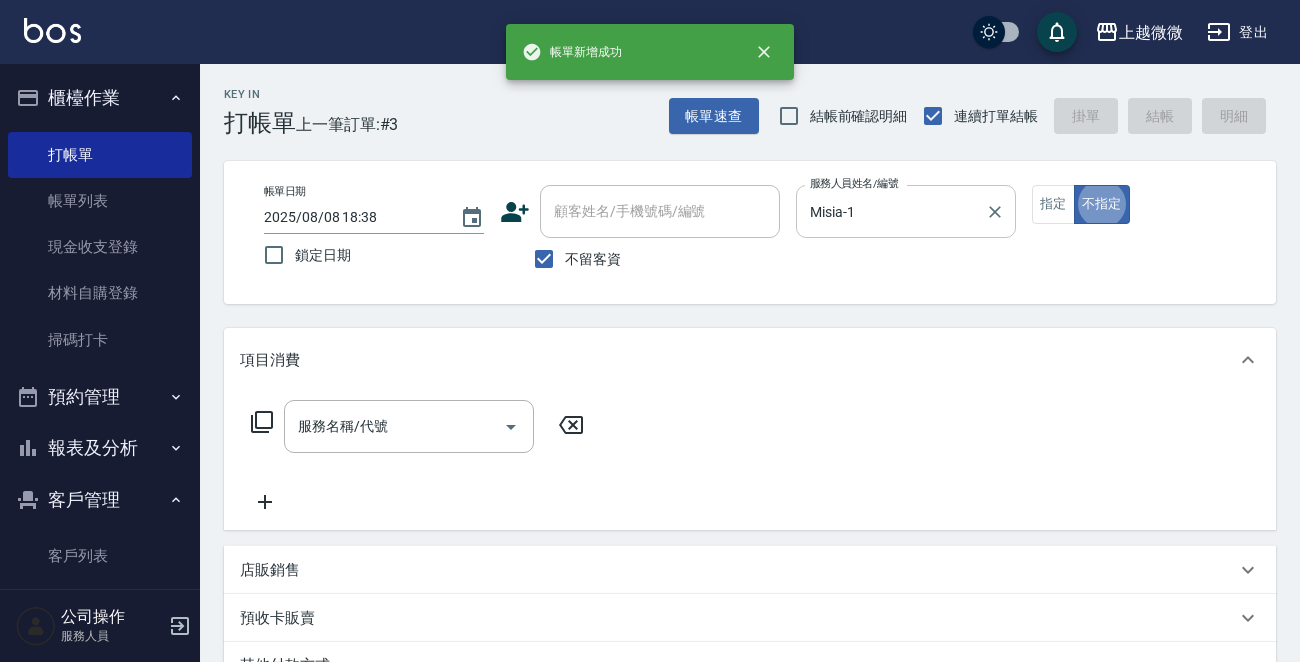 type on "false" 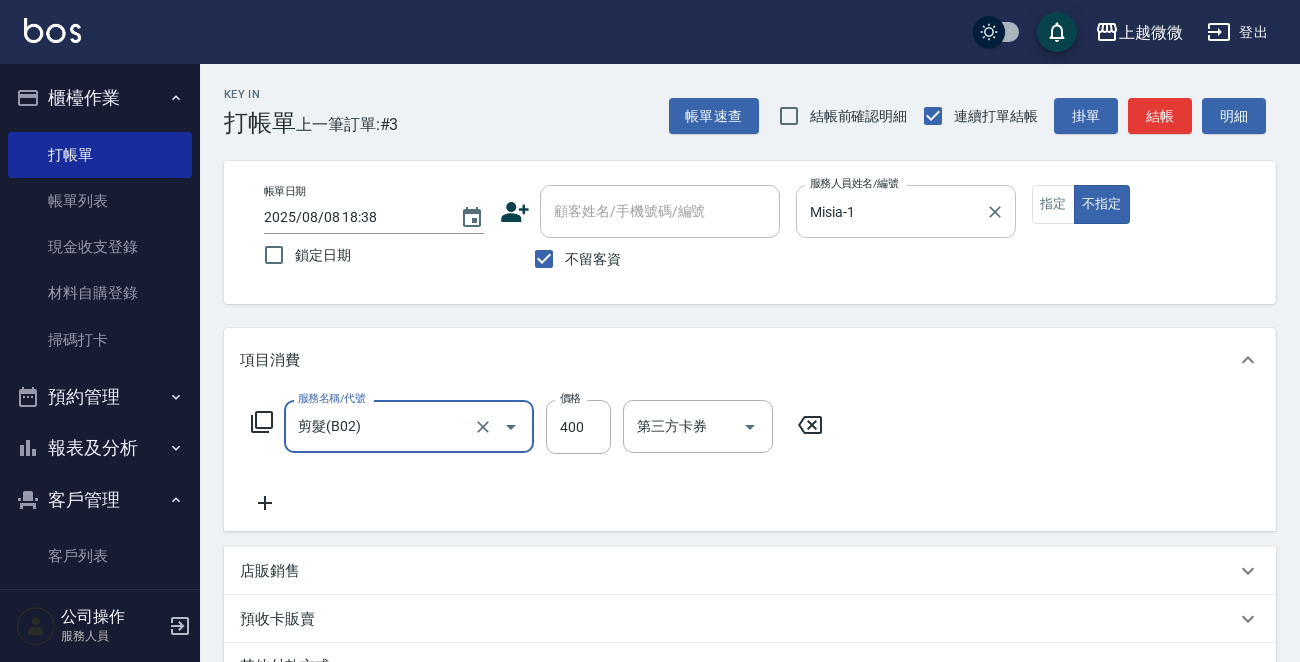 type on "剪髮(B02)" 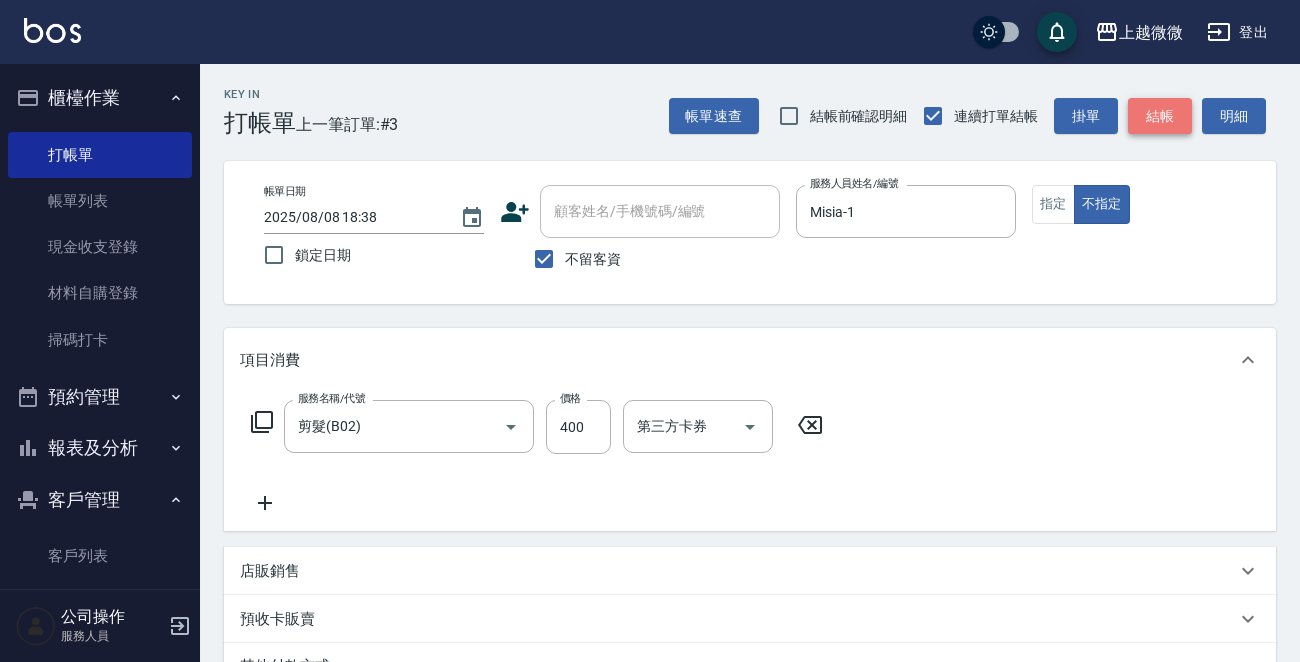 click on "結帳" at bounding box center [1160, 116] 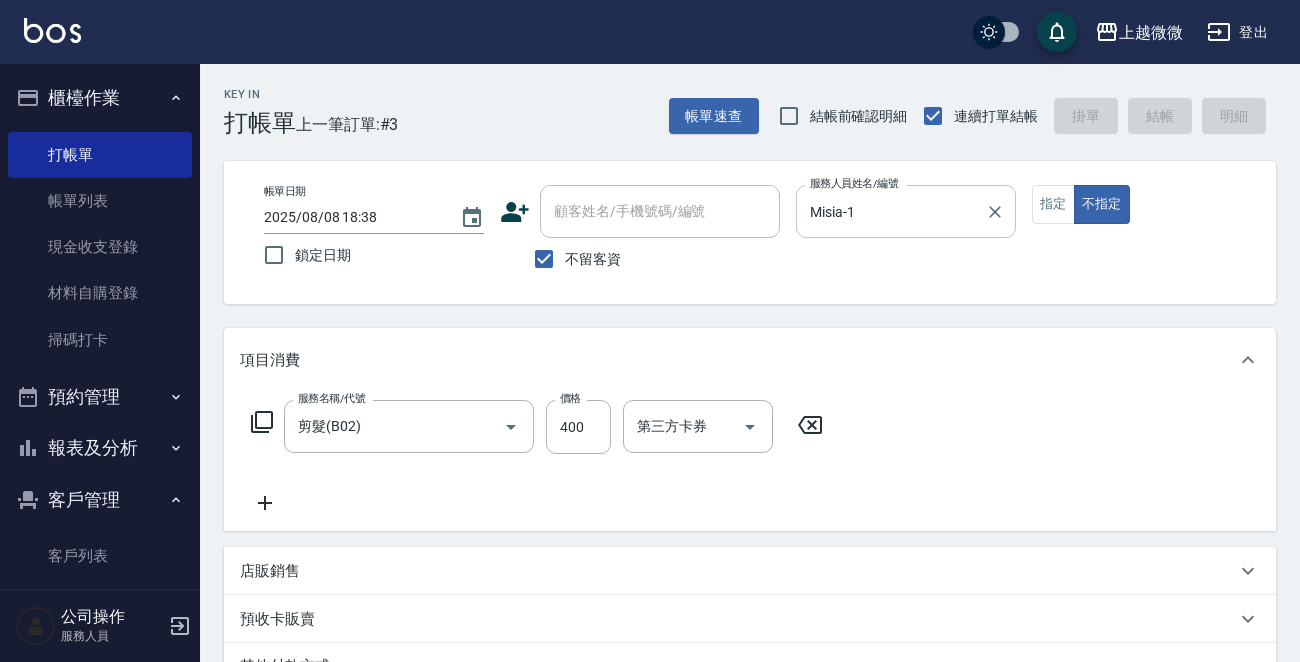 type 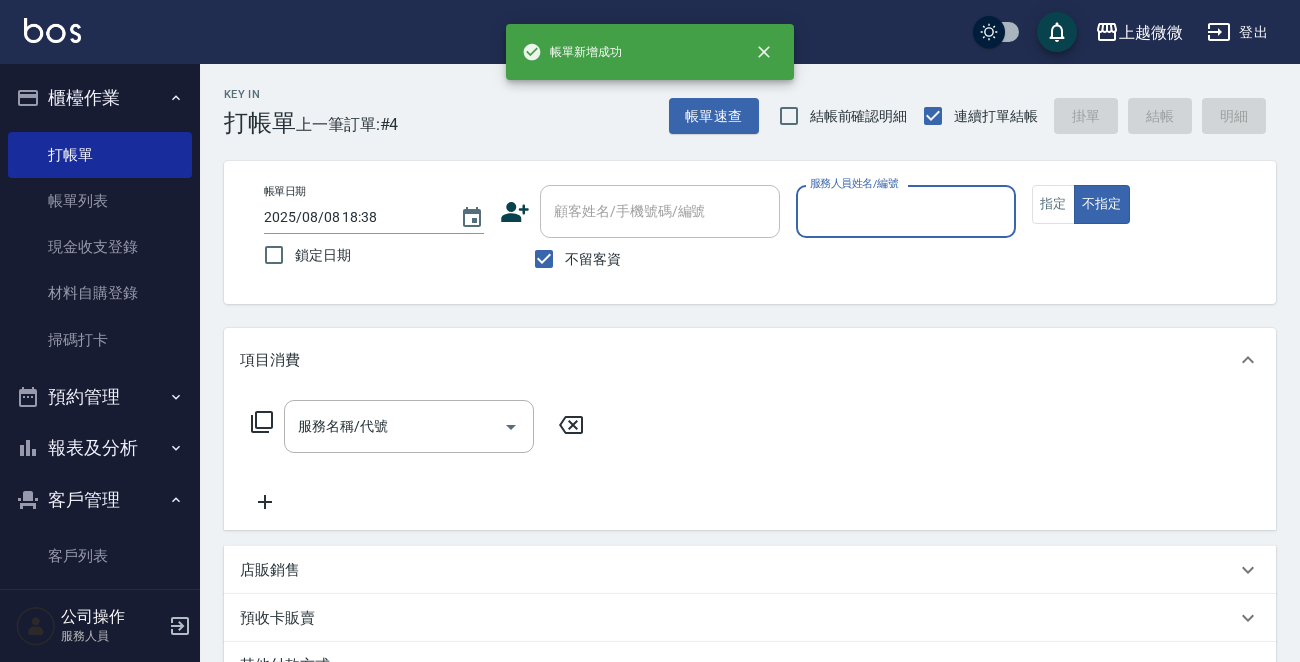 click on "服務人員姓名/編號" at bounding box center (906, 211) 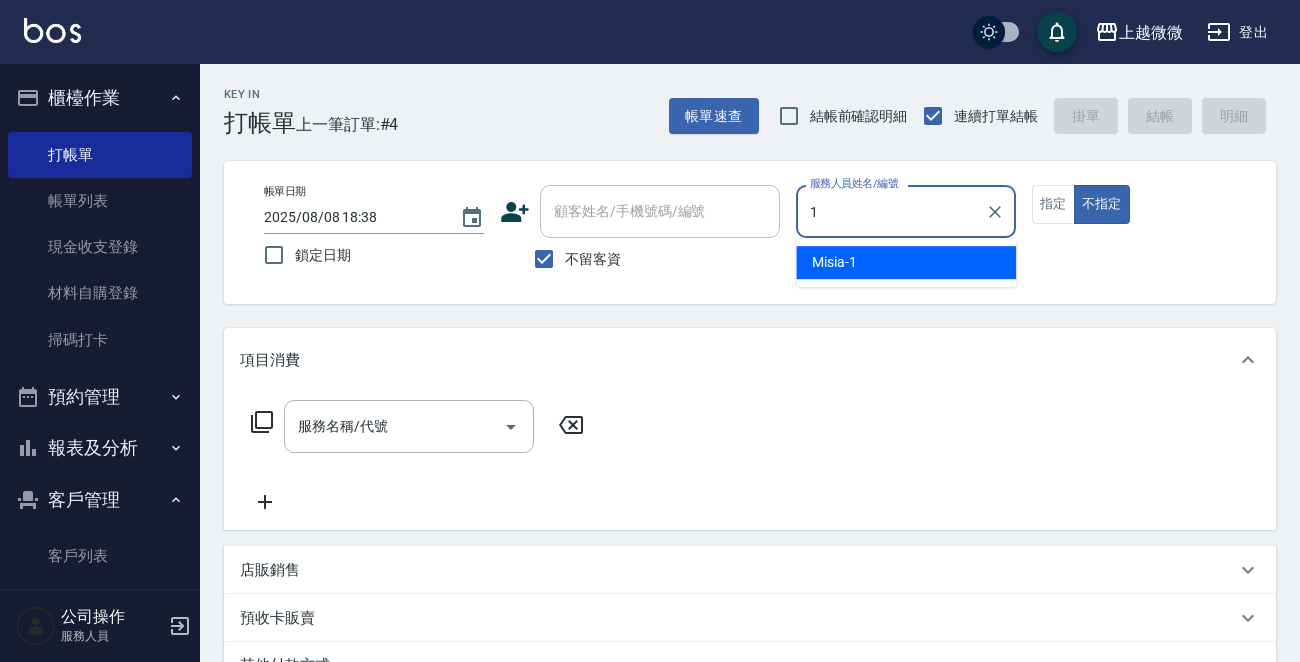 type on "Misia-1" 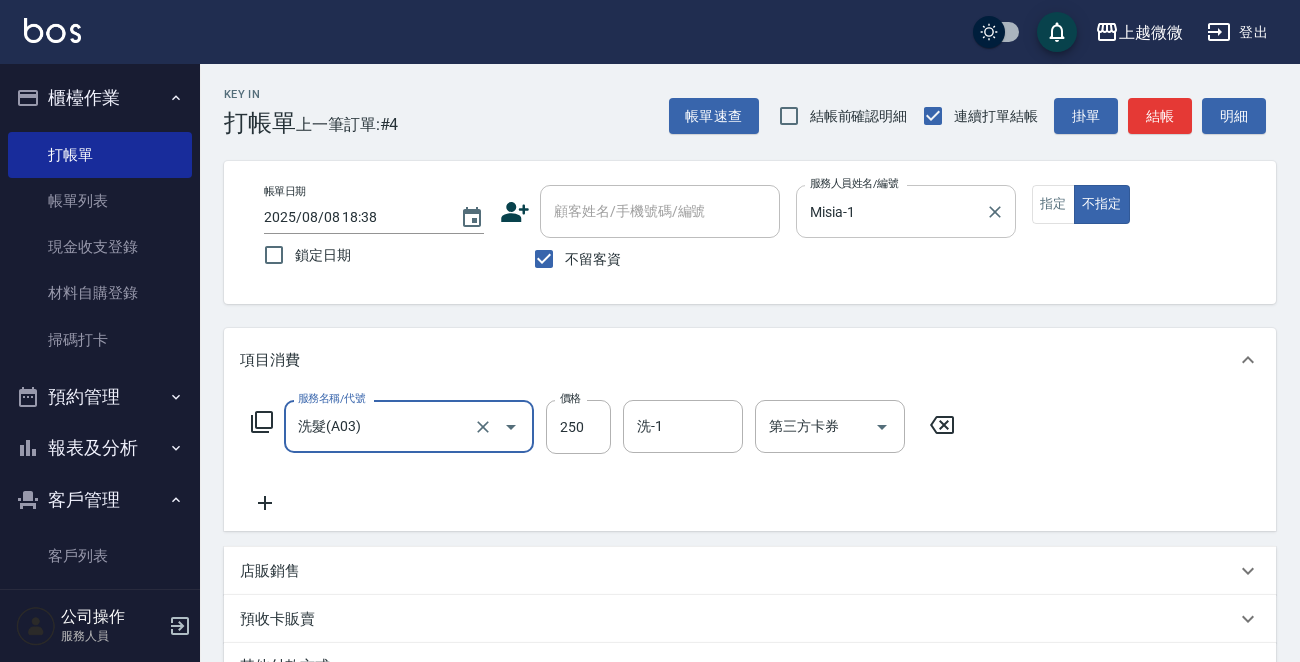 type on "洗髮(A03)" 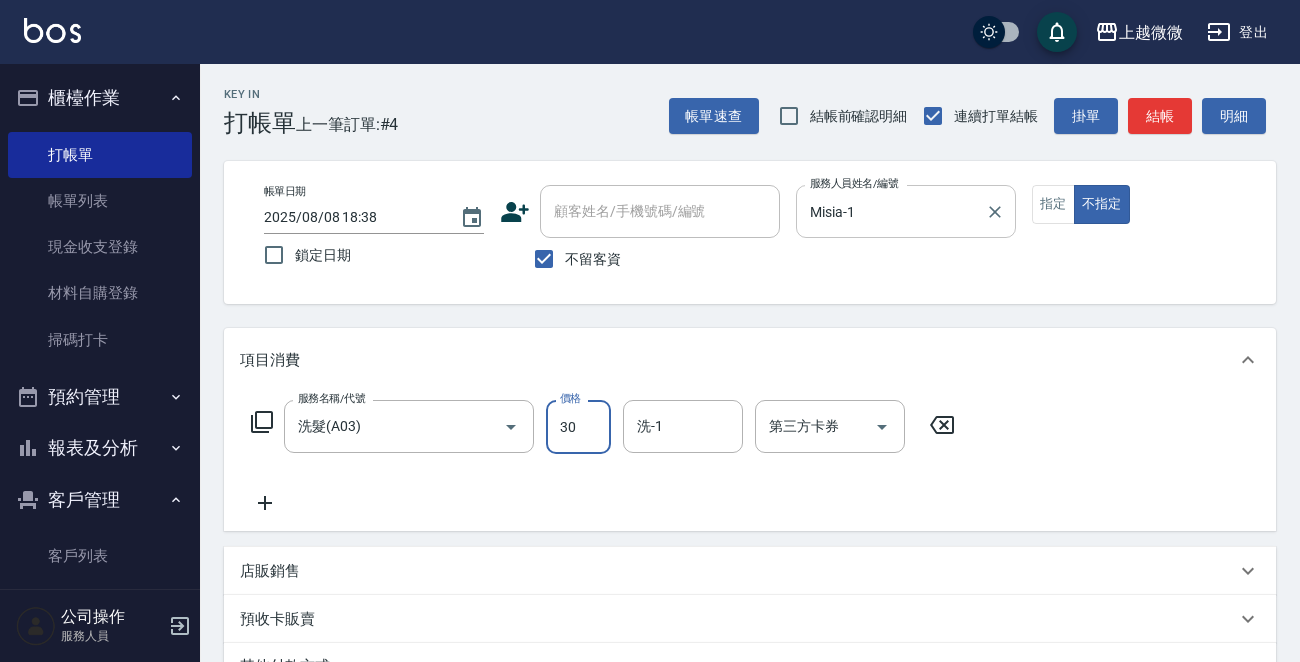type on "300" 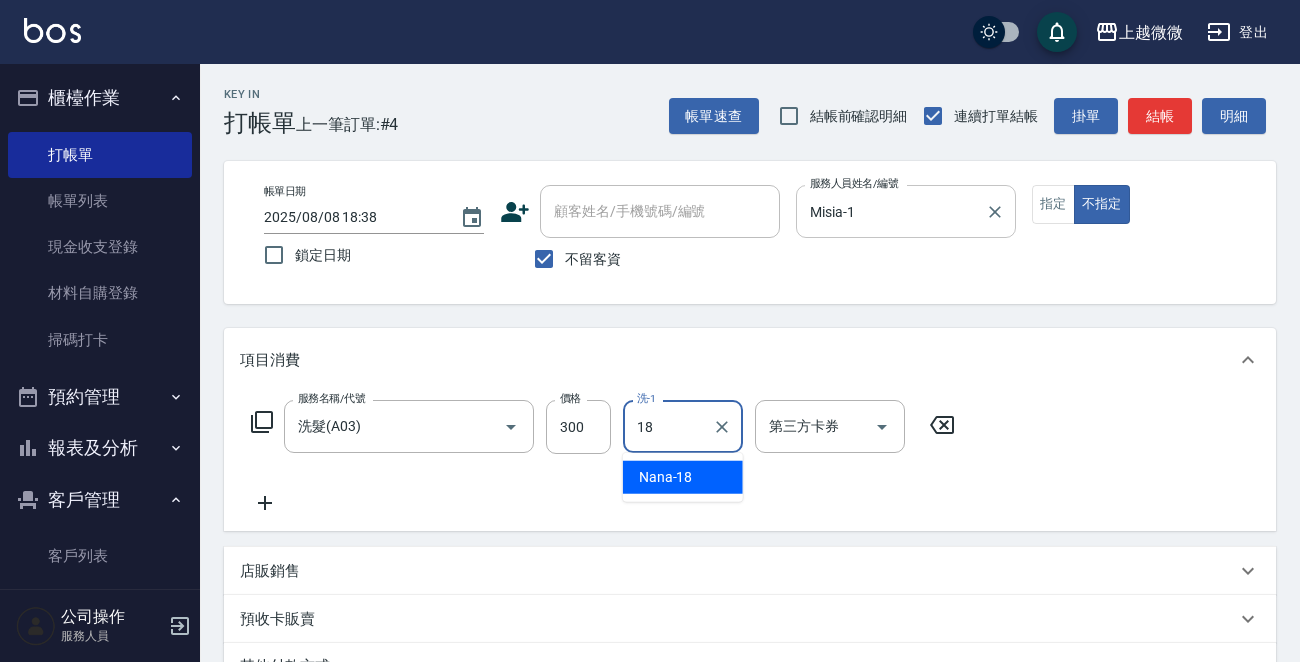 type on "Nana-18" 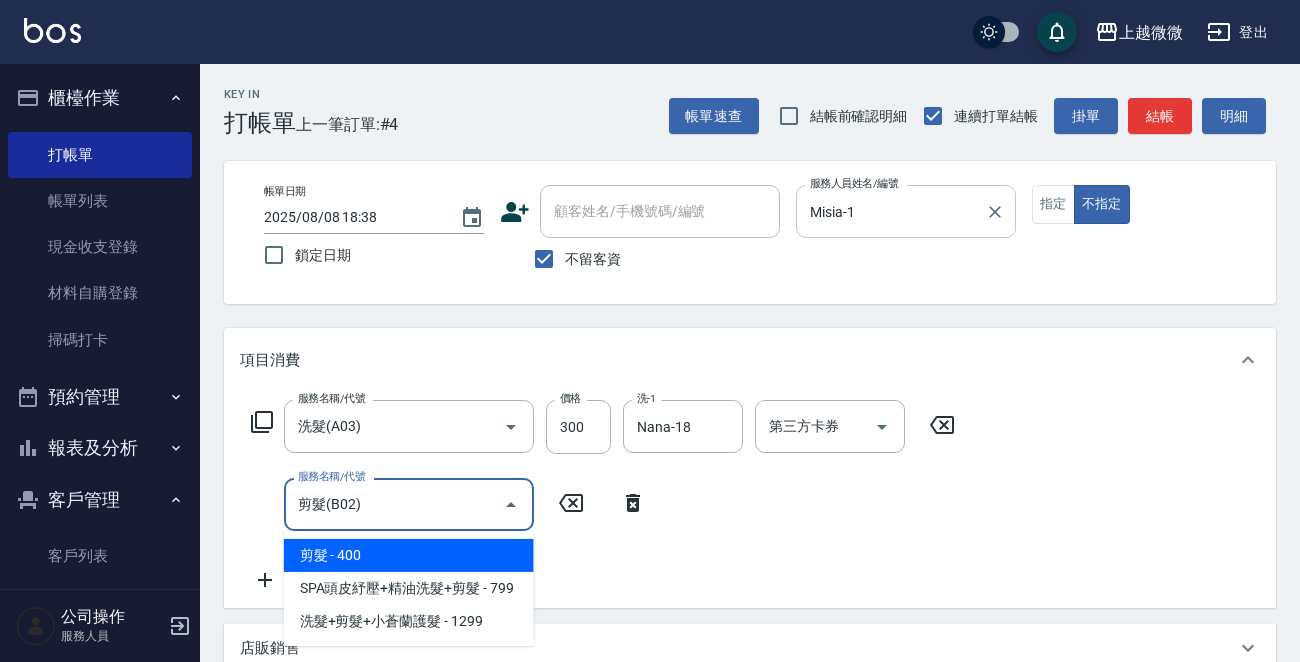 type on "剪髮(B02)" 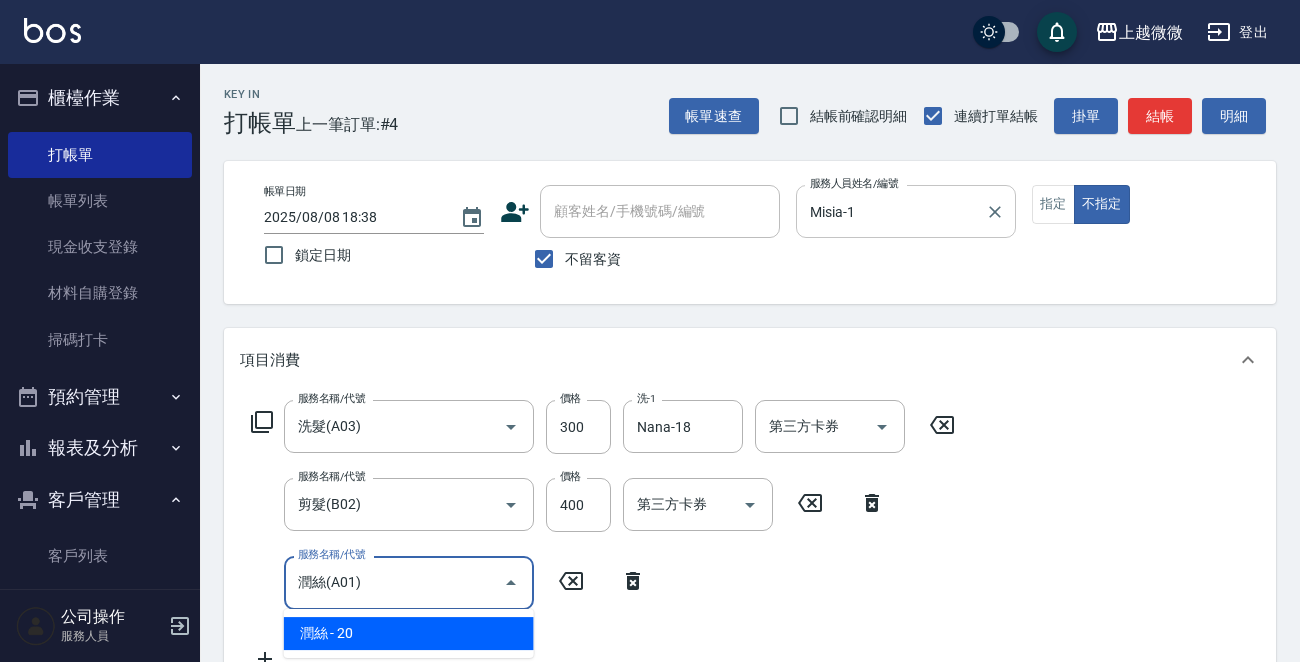 type on "潤絲(A01)" 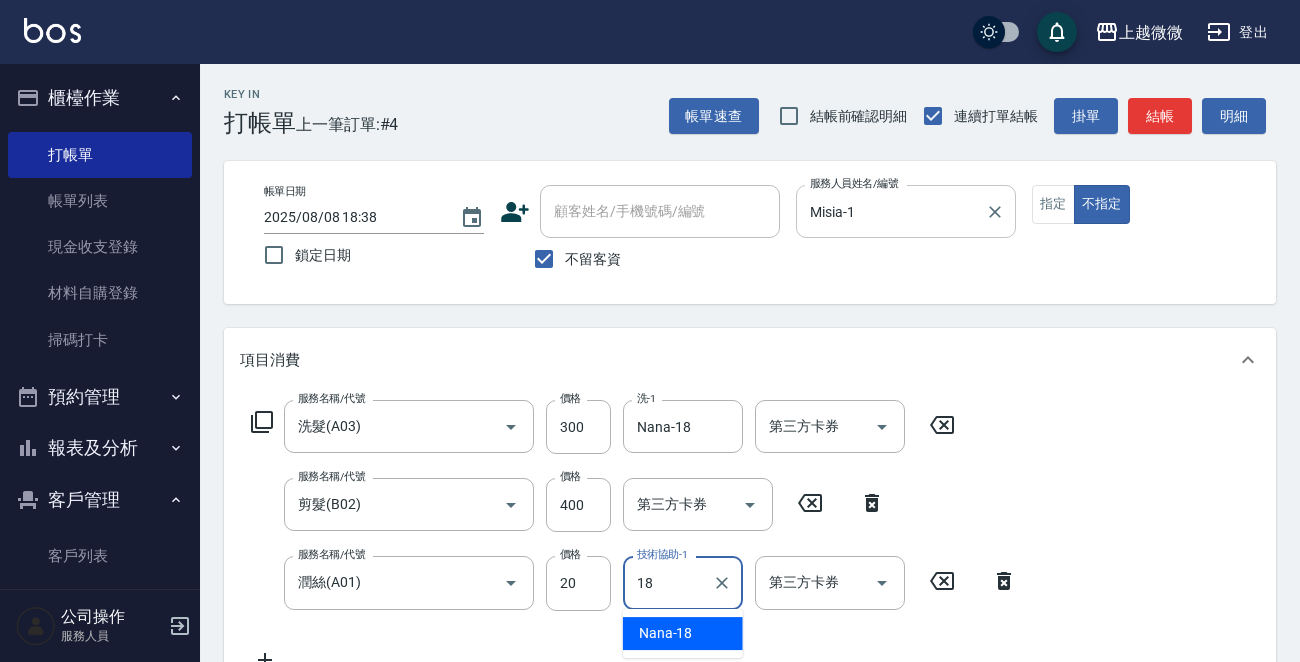 type on "Nana-18" 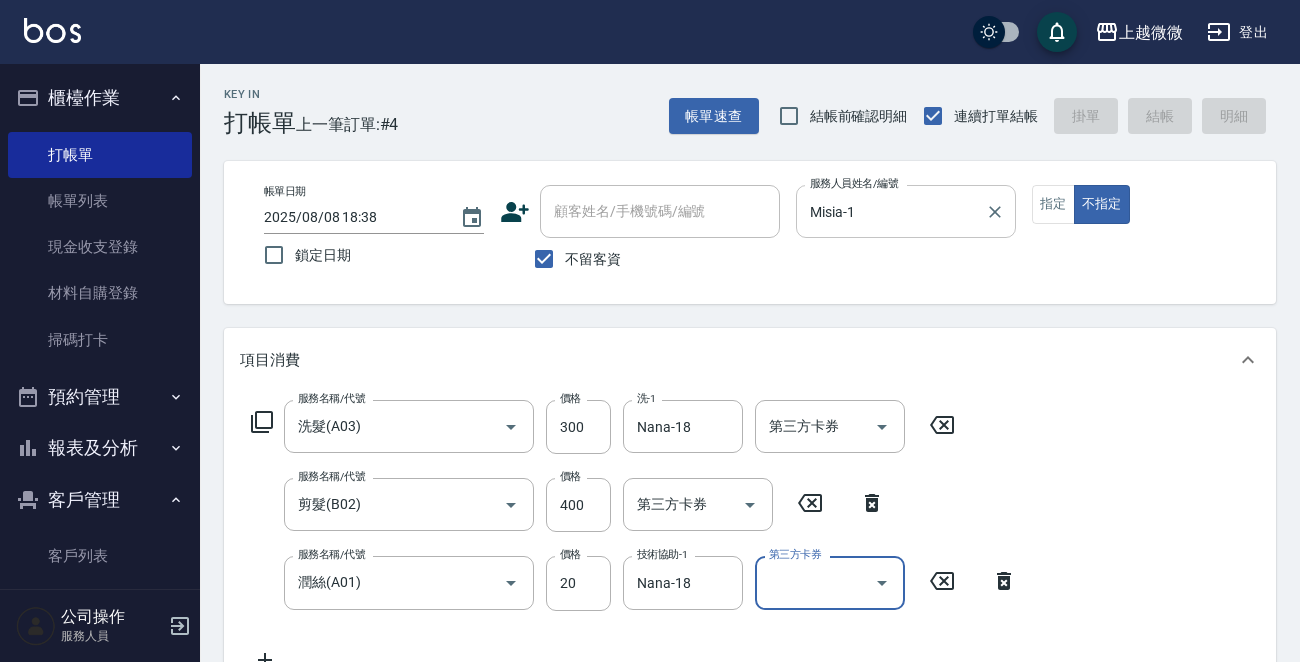type 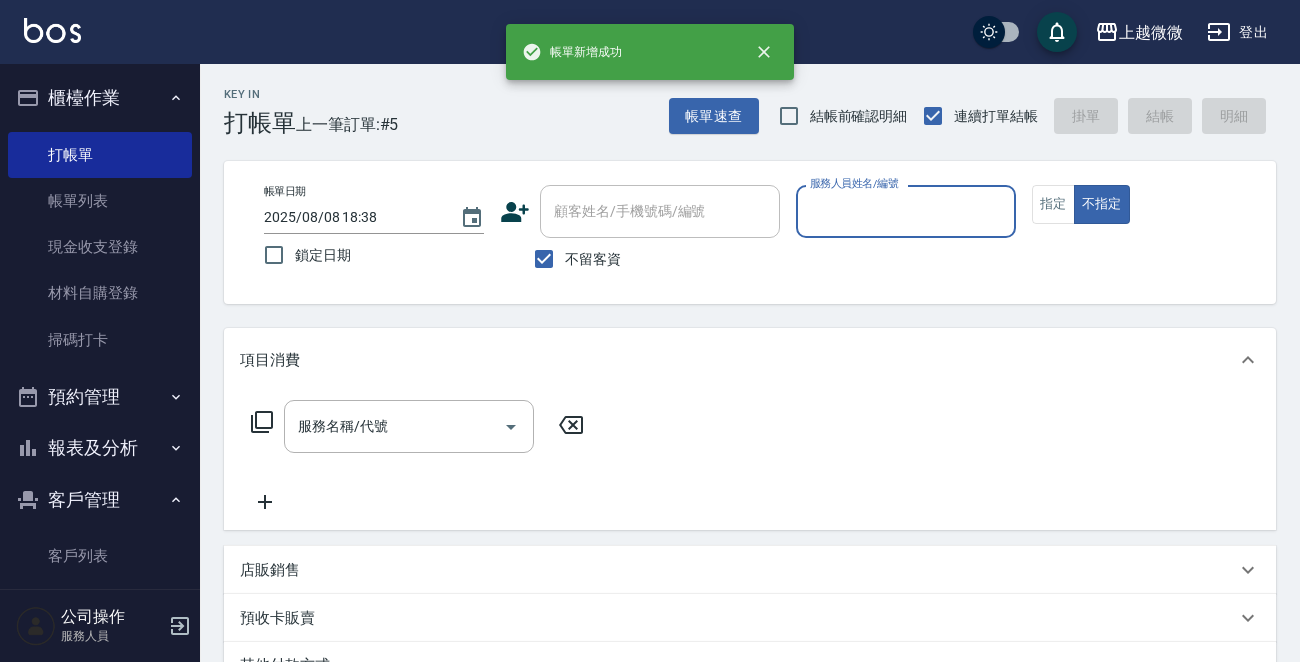 click on "不指定" at bounding box center (1102, 204) 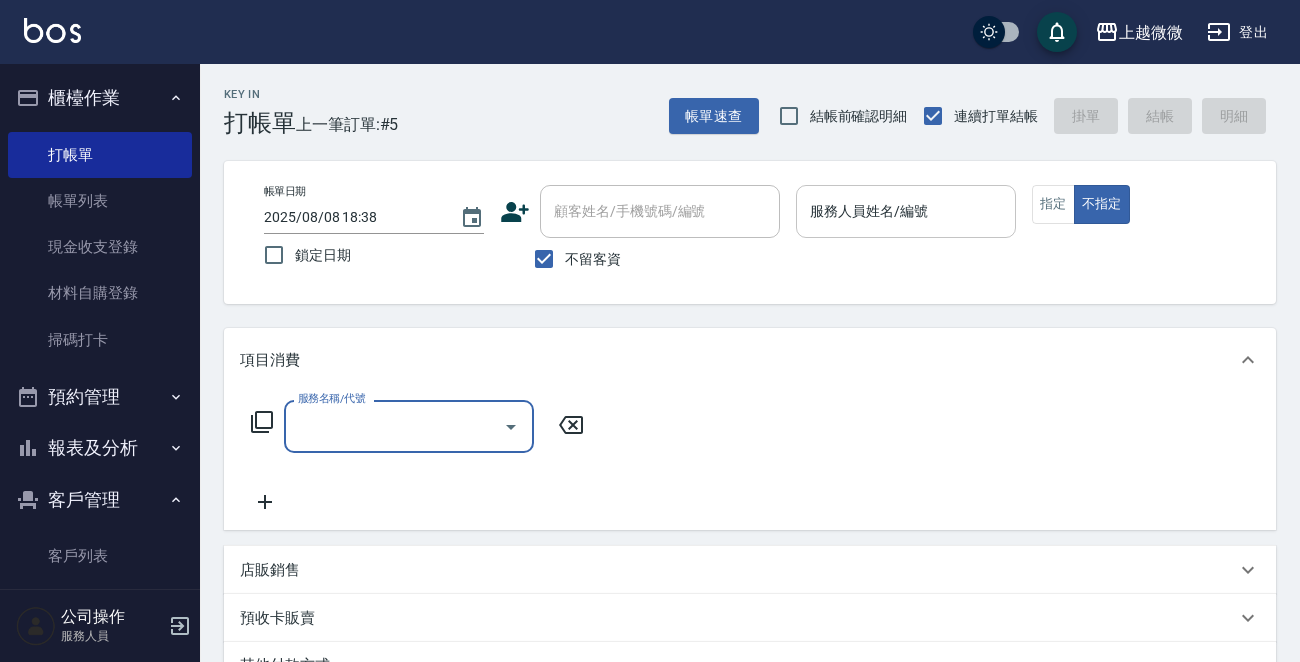 type on "ㄒ" 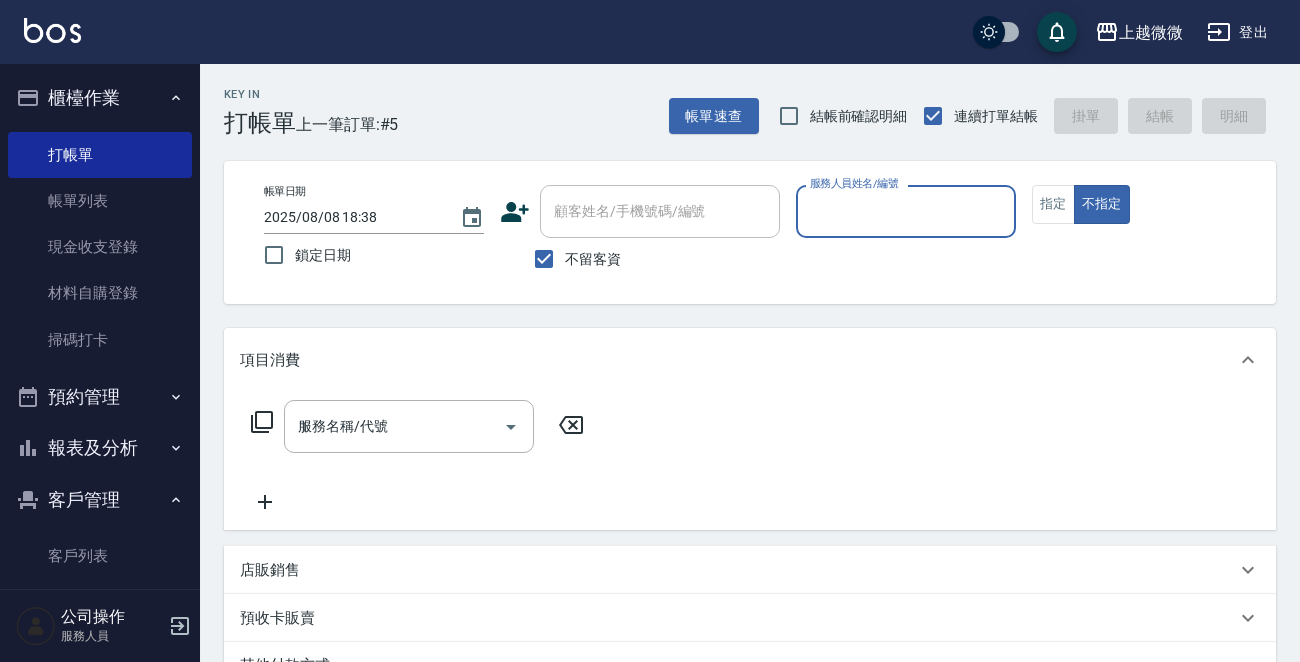 type 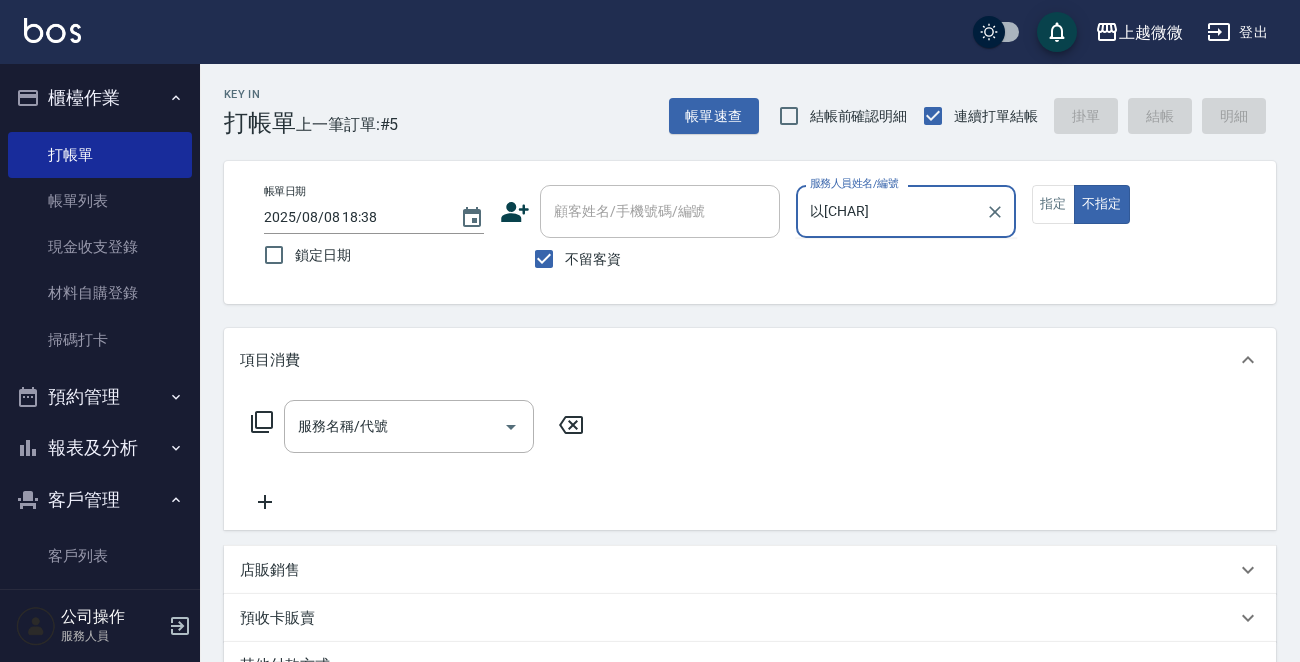 type on "以" 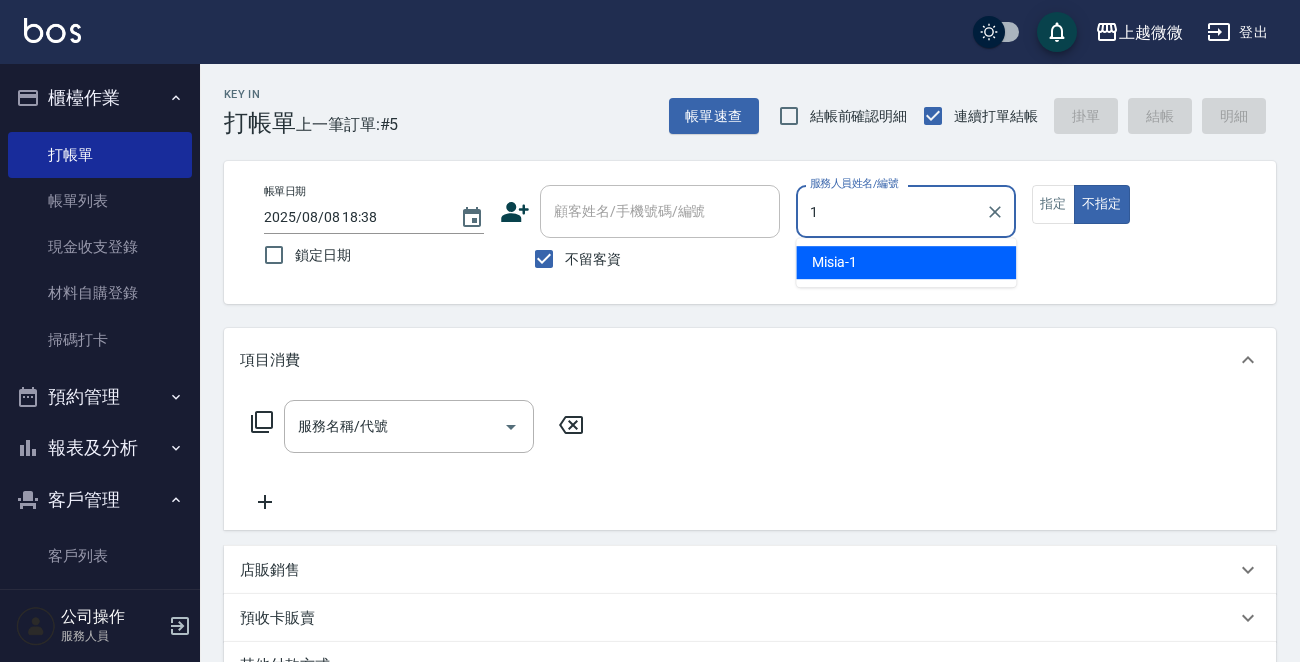 type on "Misia-1" 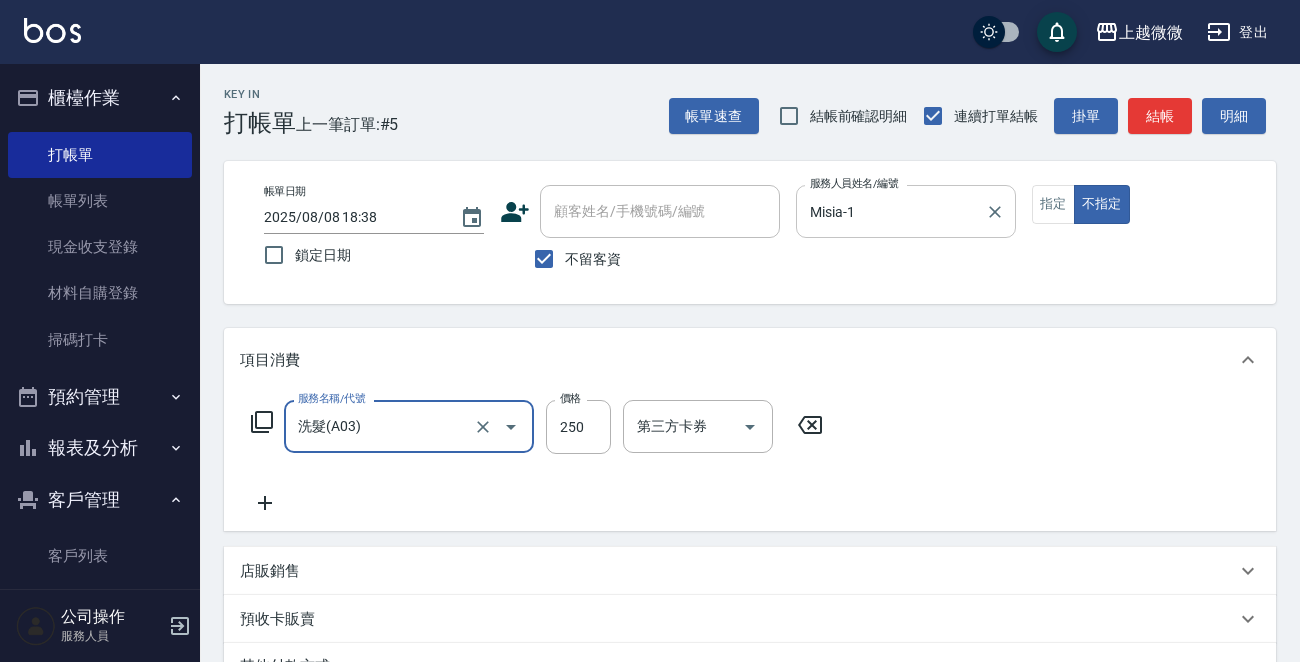 type on "洗髮(A03)" 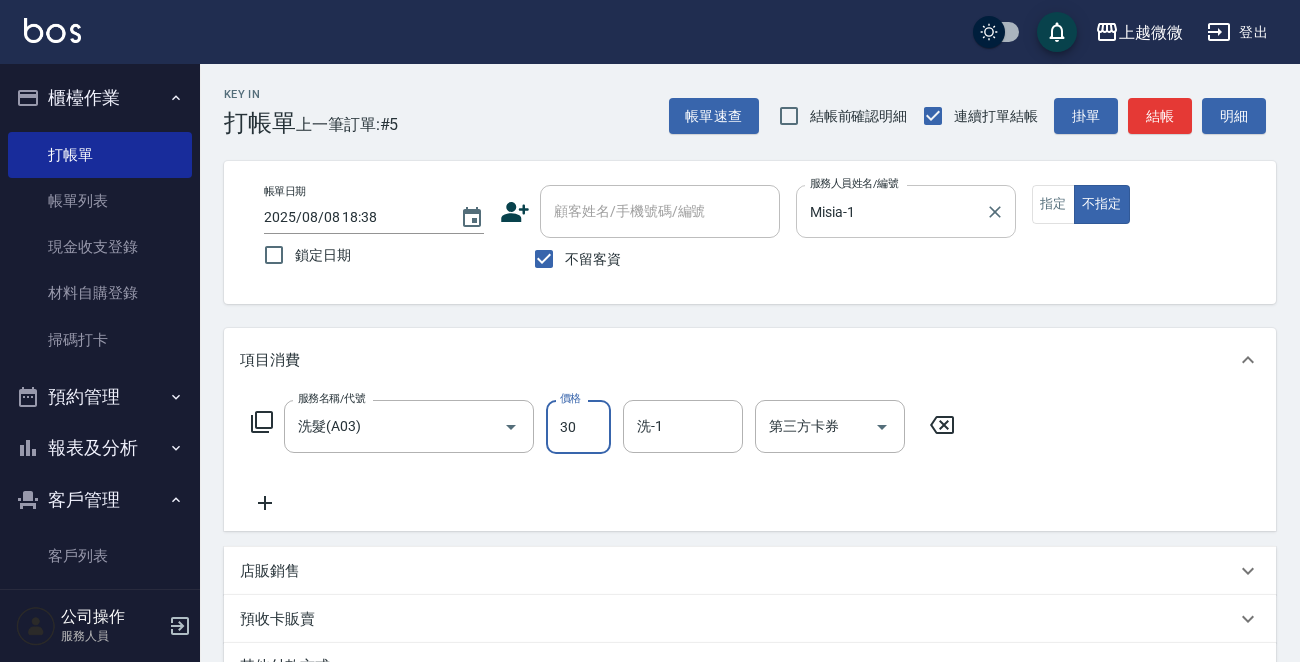 type on "300" 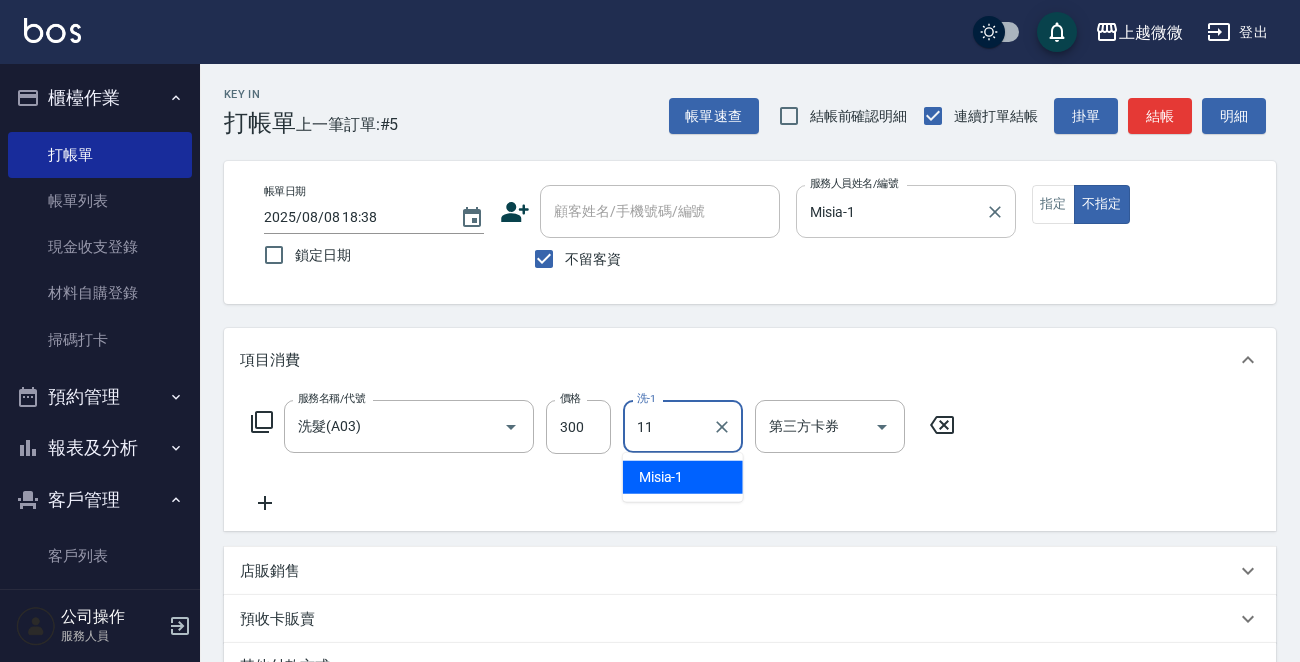 type on "Kristin-11" 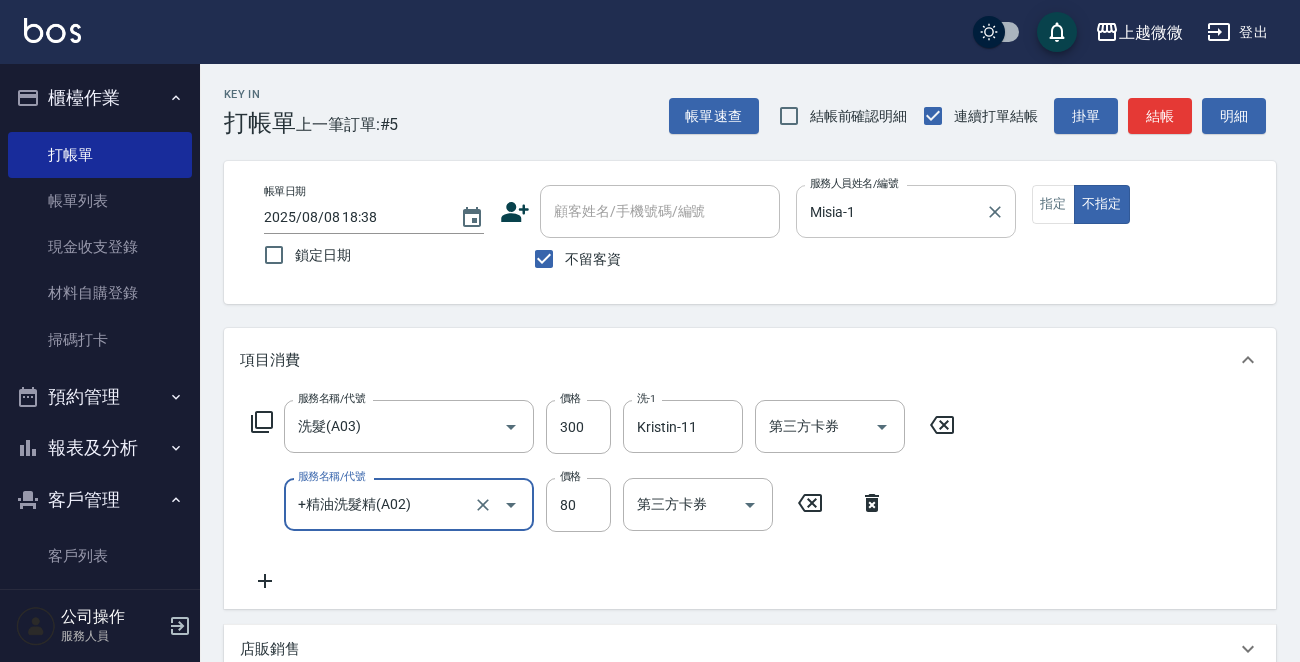 type on "+精油洗髮精(A02)" 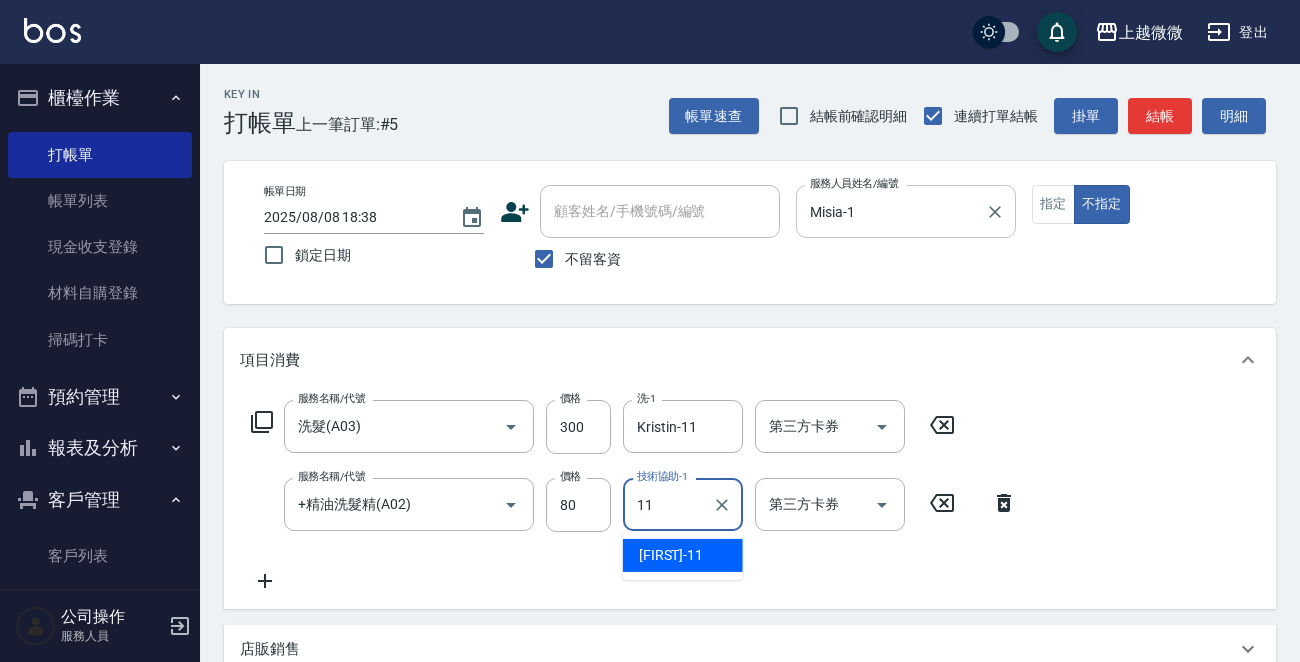type on "Kristin-11" 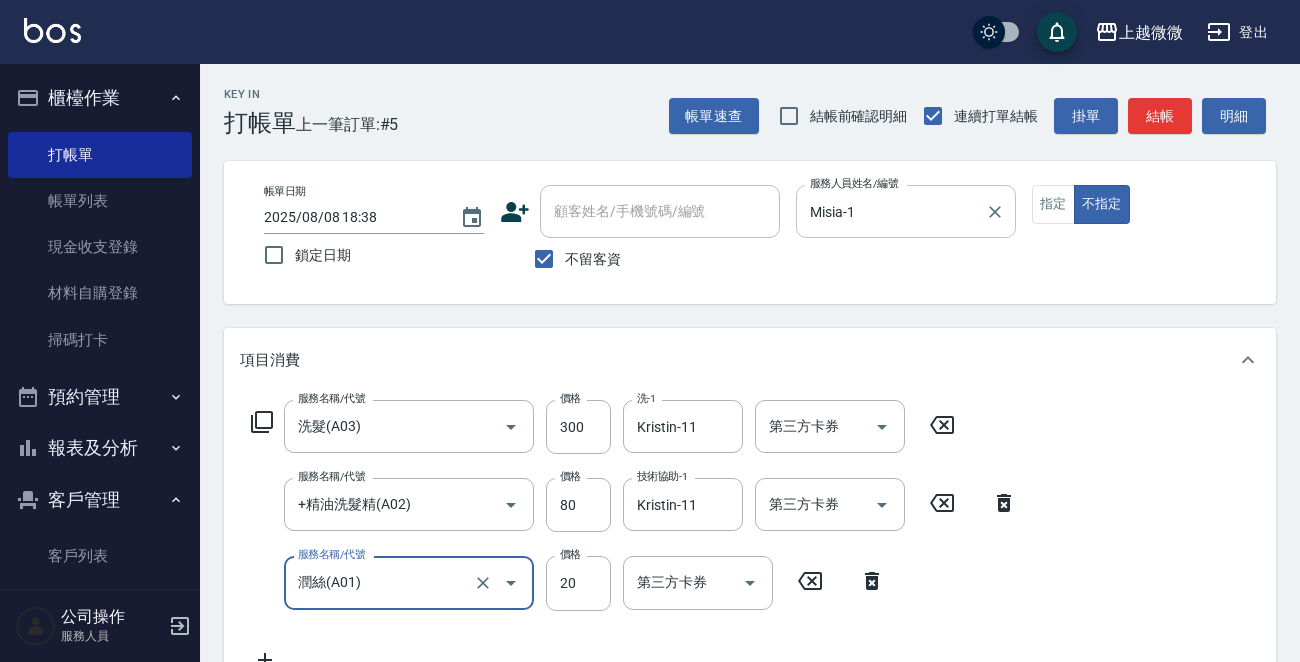 type on "潤絲(A01)" 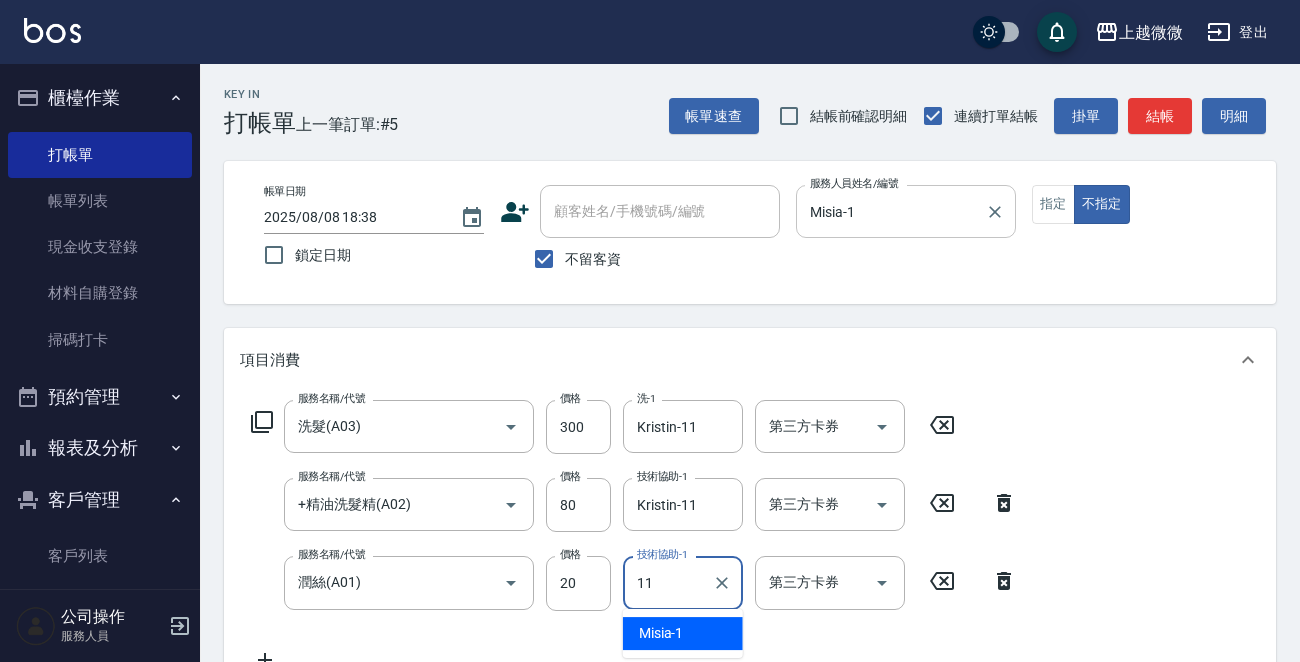 type on "Kristin-11" 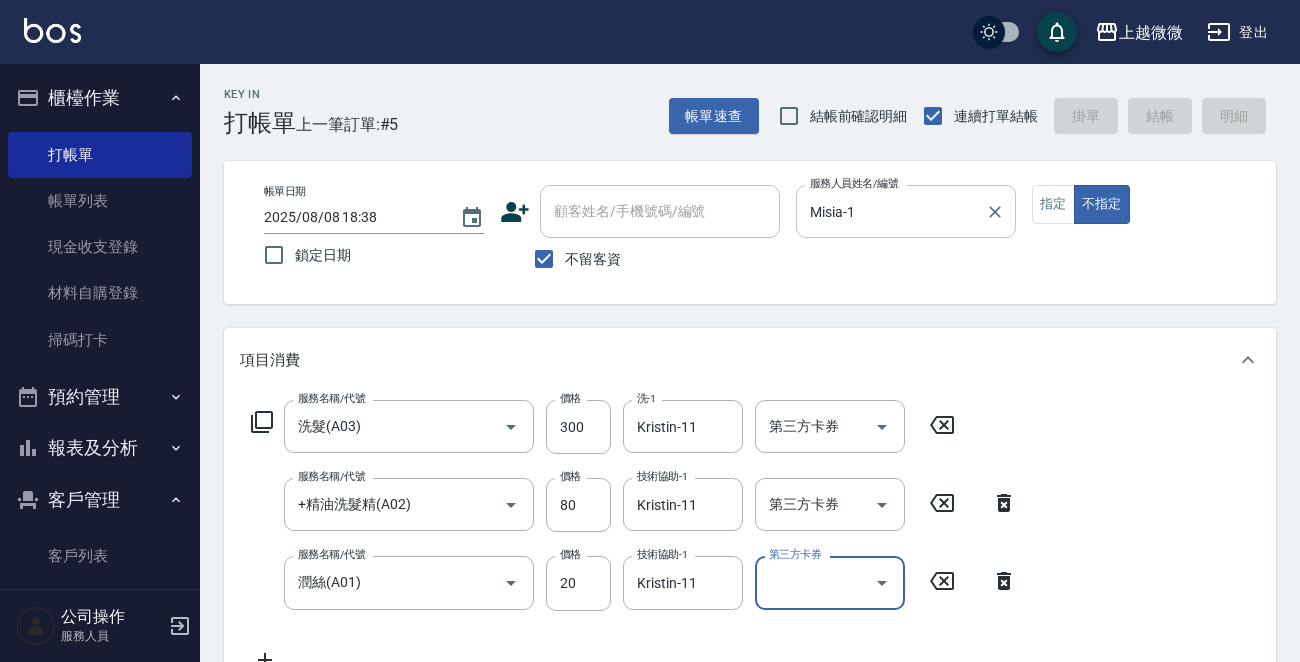 type 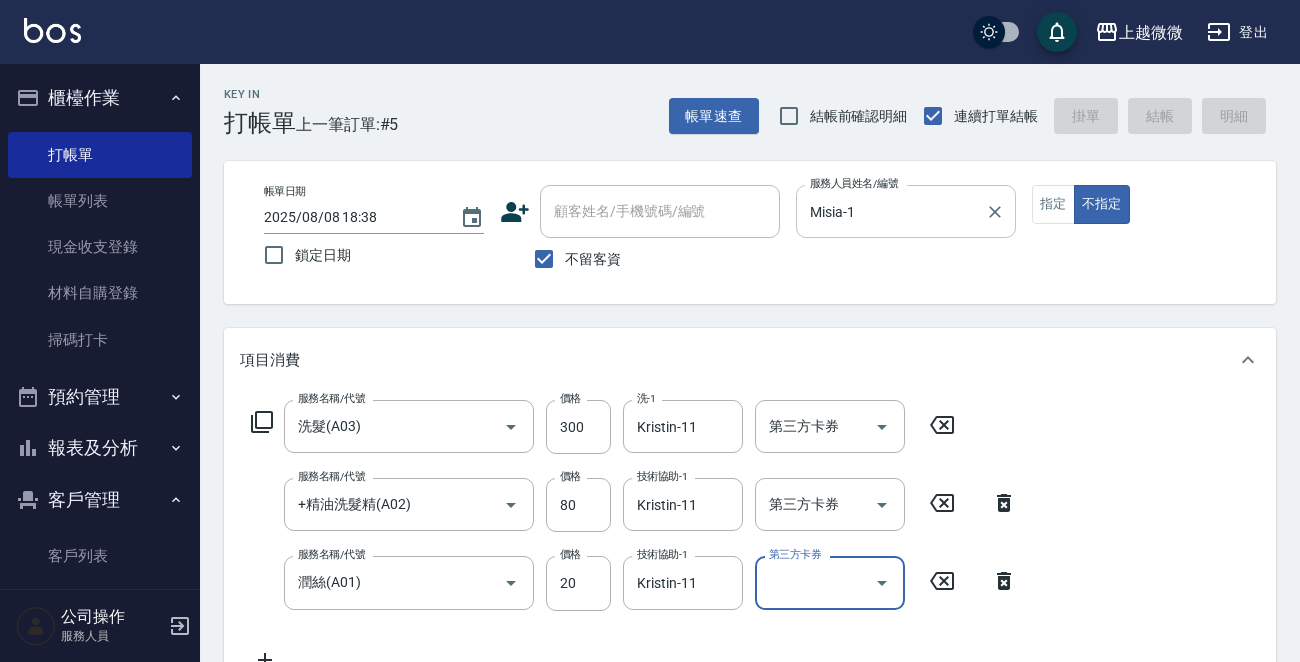 type 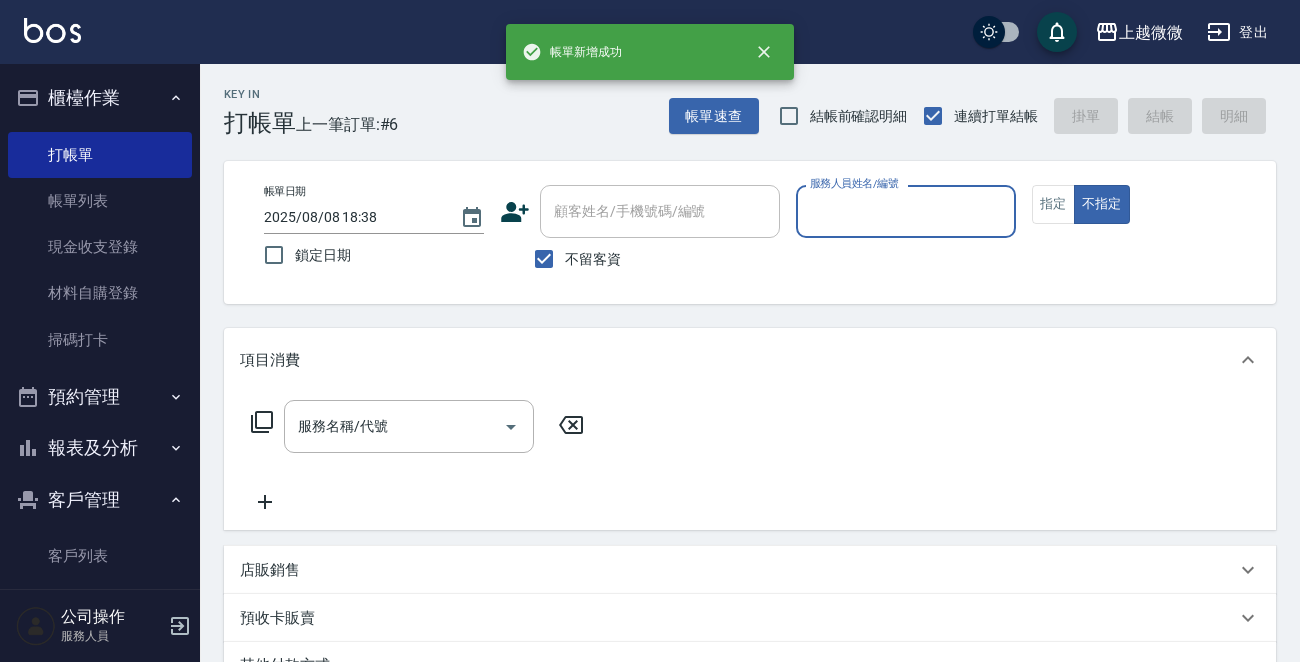 click on "不留客資" at bounding box center (593, 259) 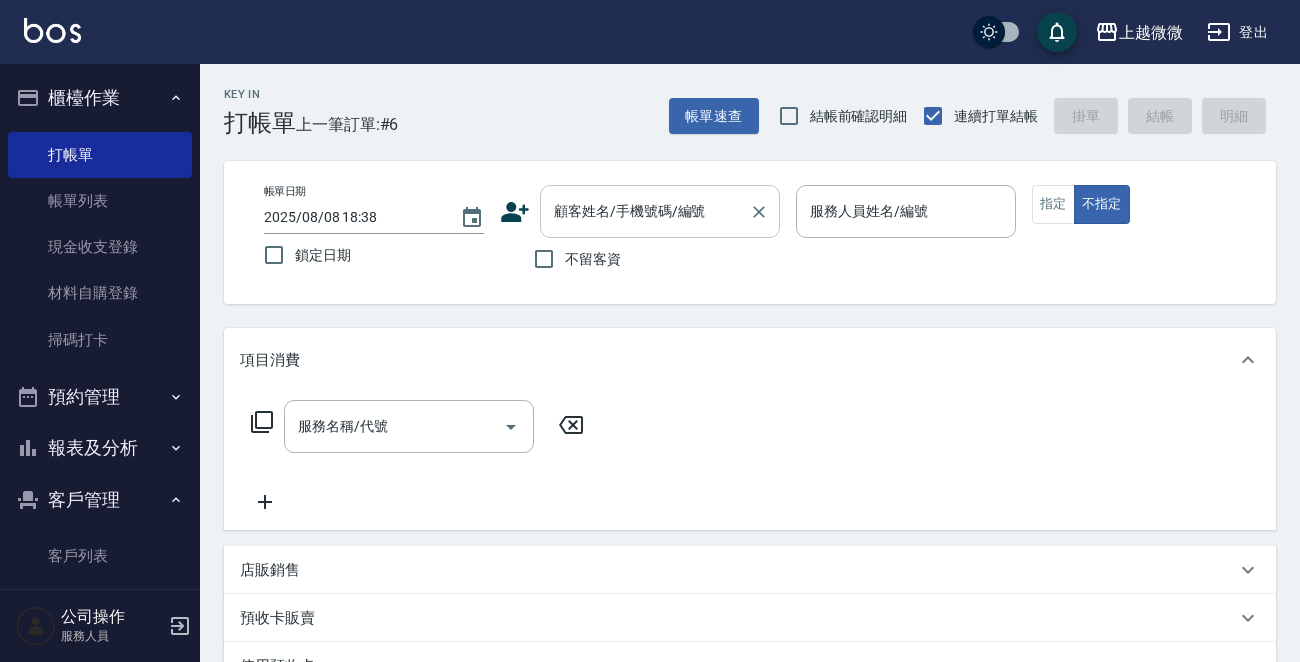 click on "顧客姓名/手機號碼/編號 顧客姓名/手機號碼/編號" at bounding box center [660, 211] 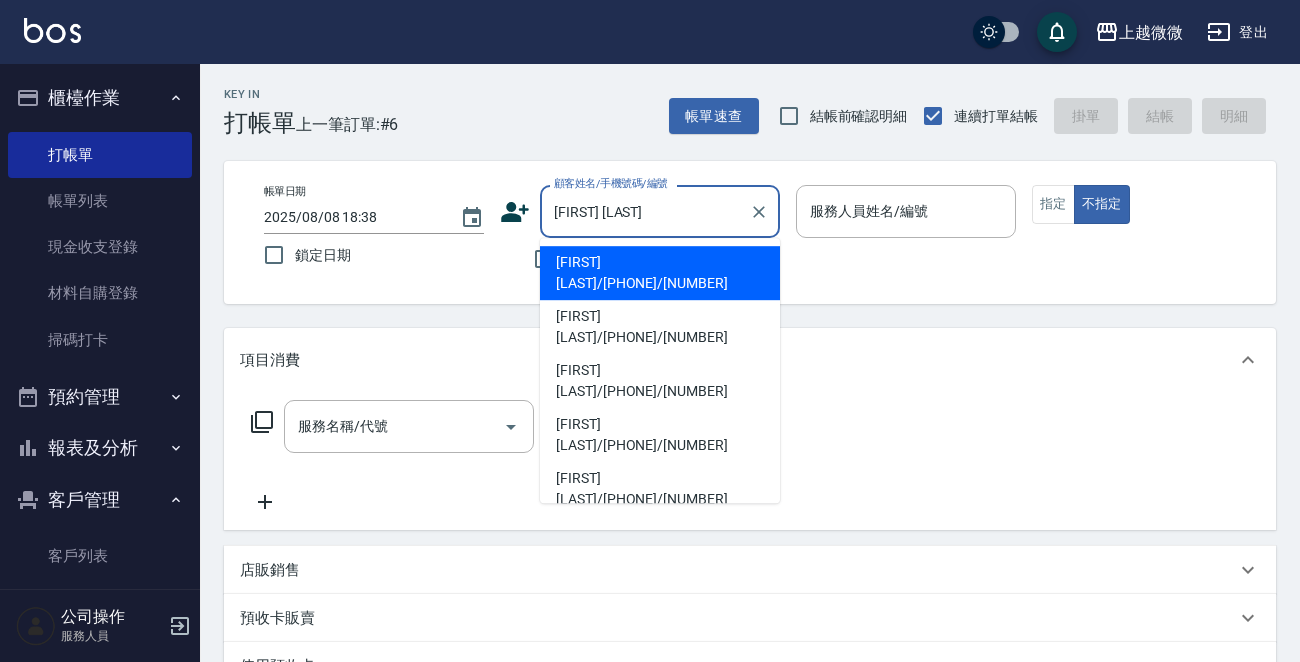 type on "[FIRST] [LAST]/[PHONE]/[NUMBER]" 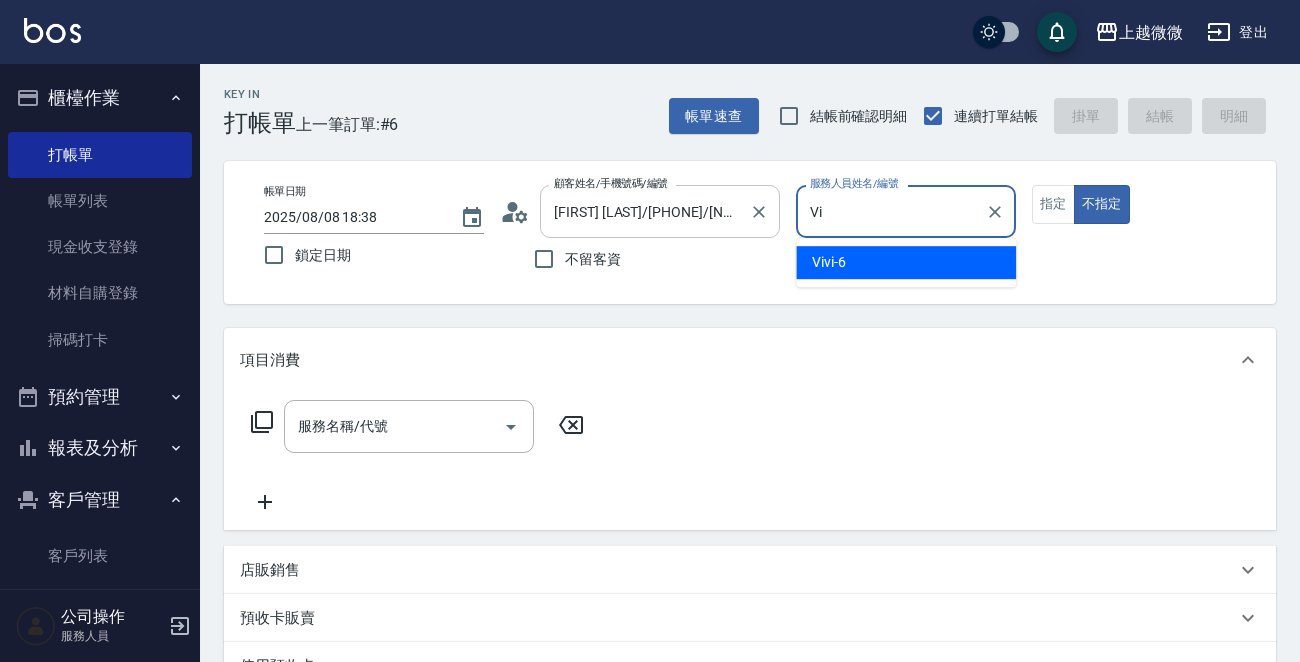 type on "V" 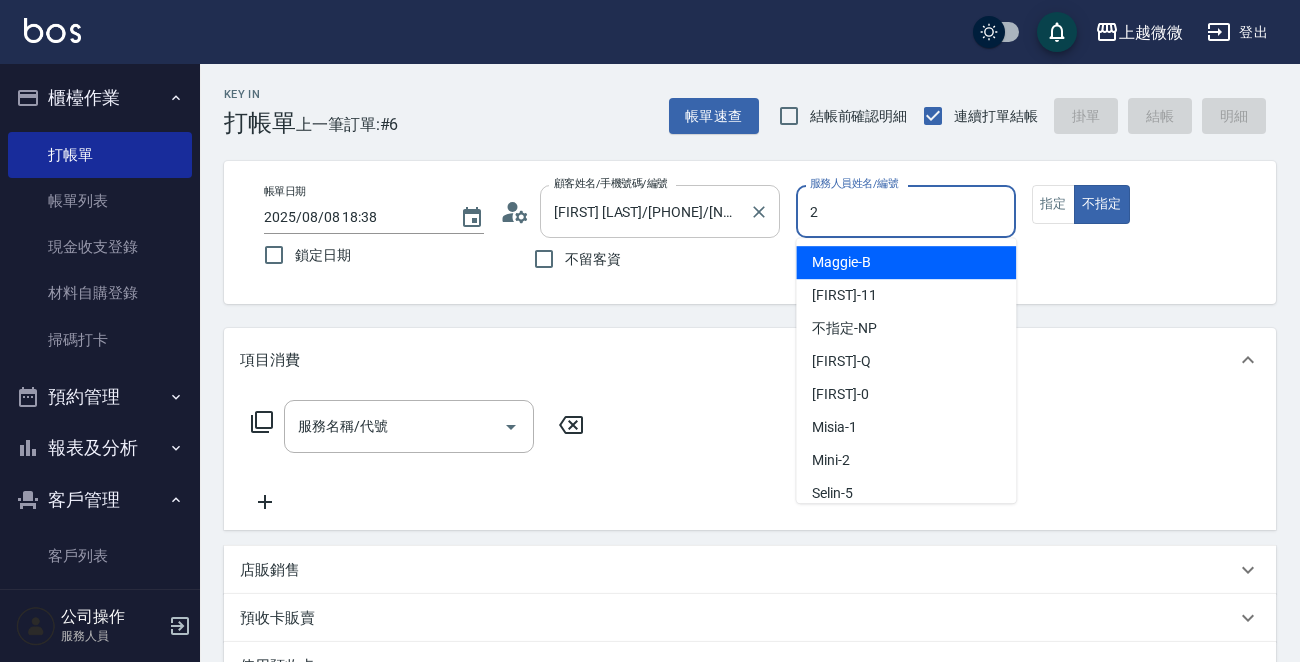 type on "Mini-2" 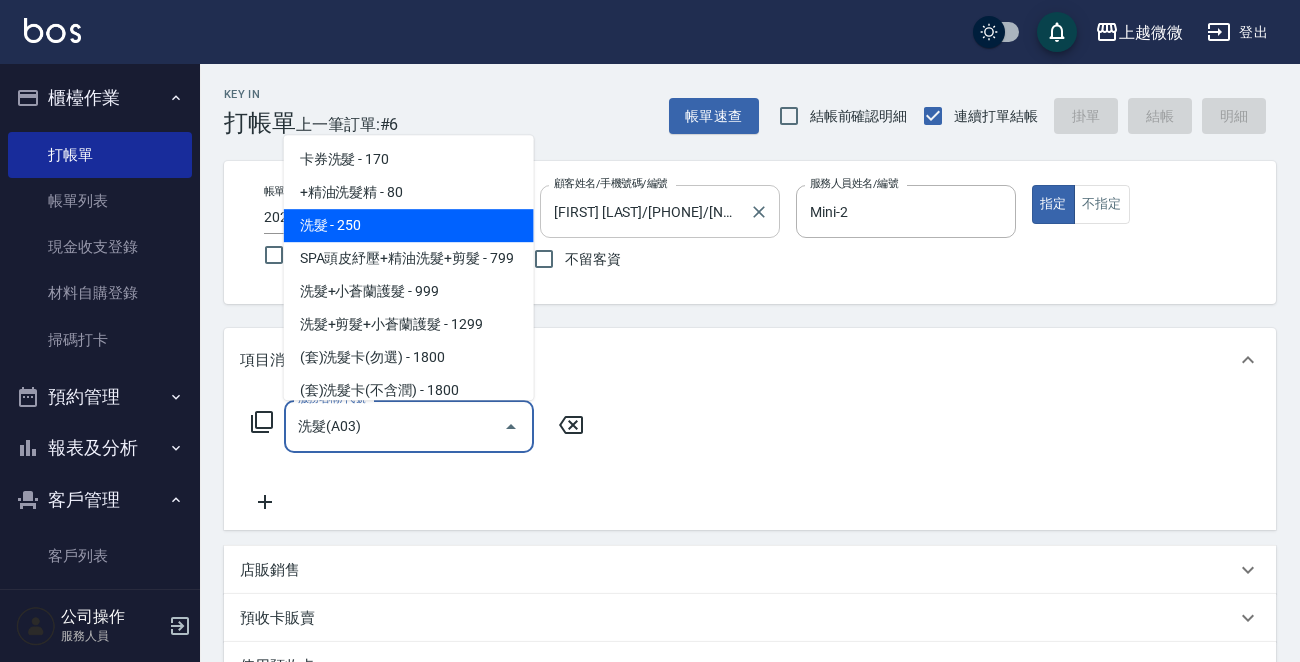 type on "洗髮(A03)" 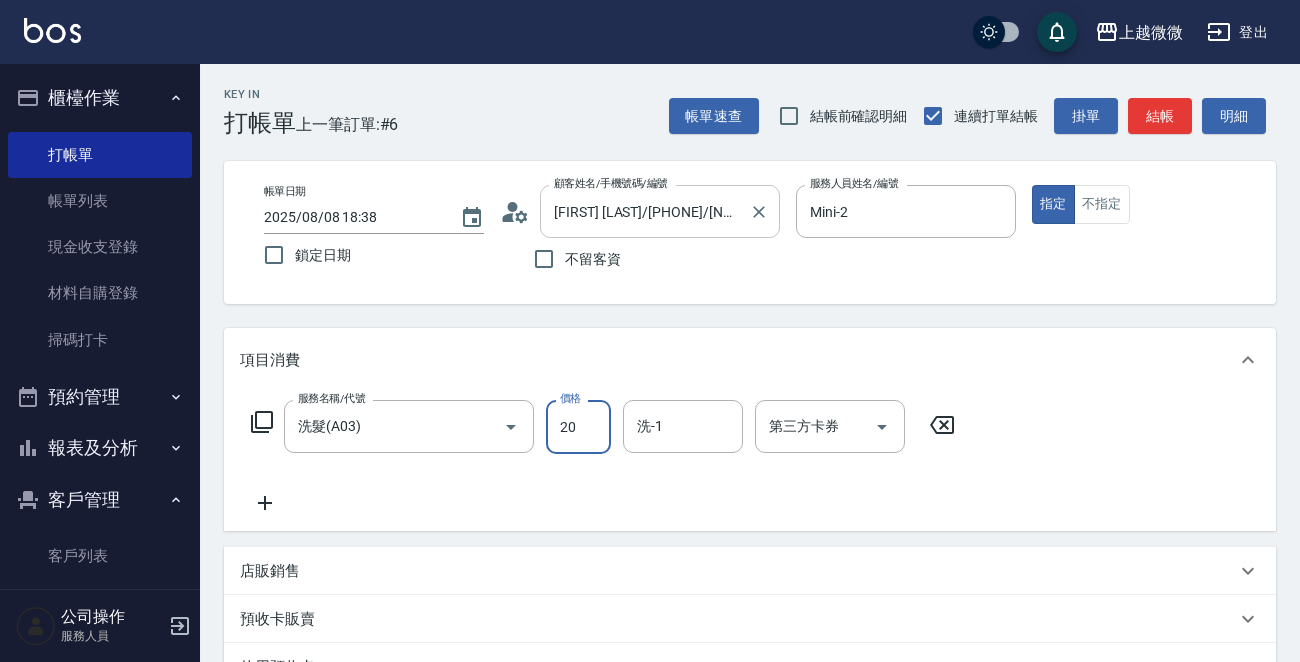 type on "200" 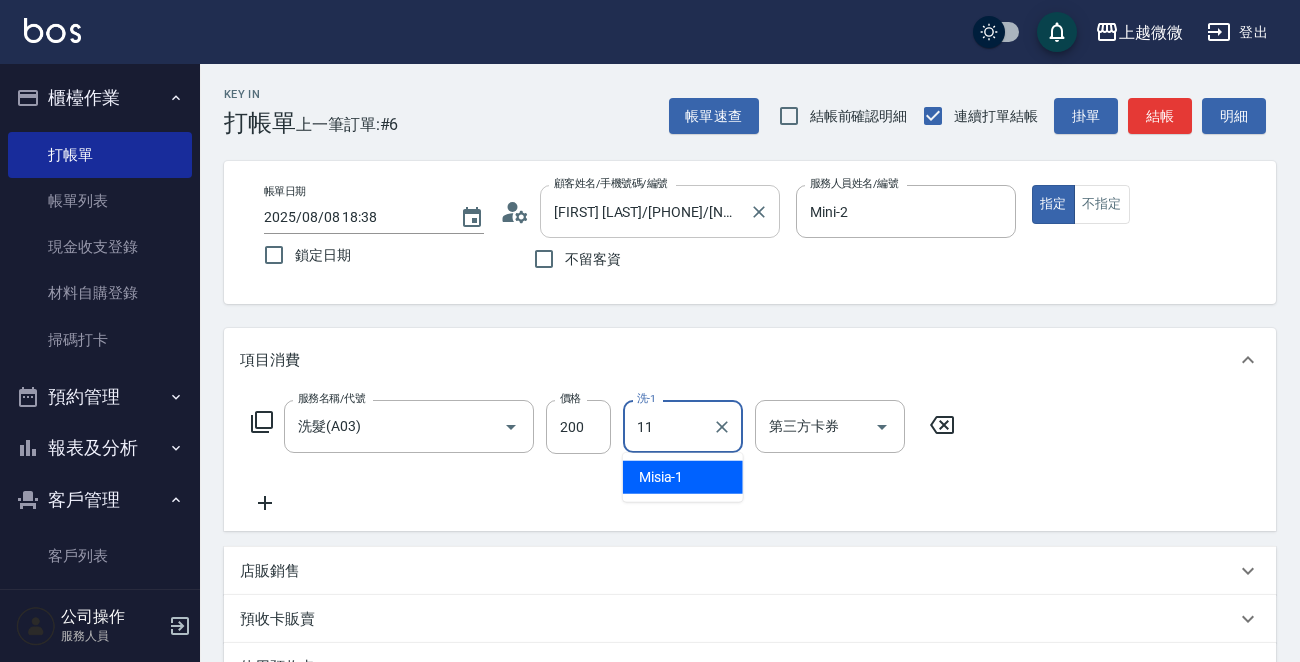 type on "Kristin-11" 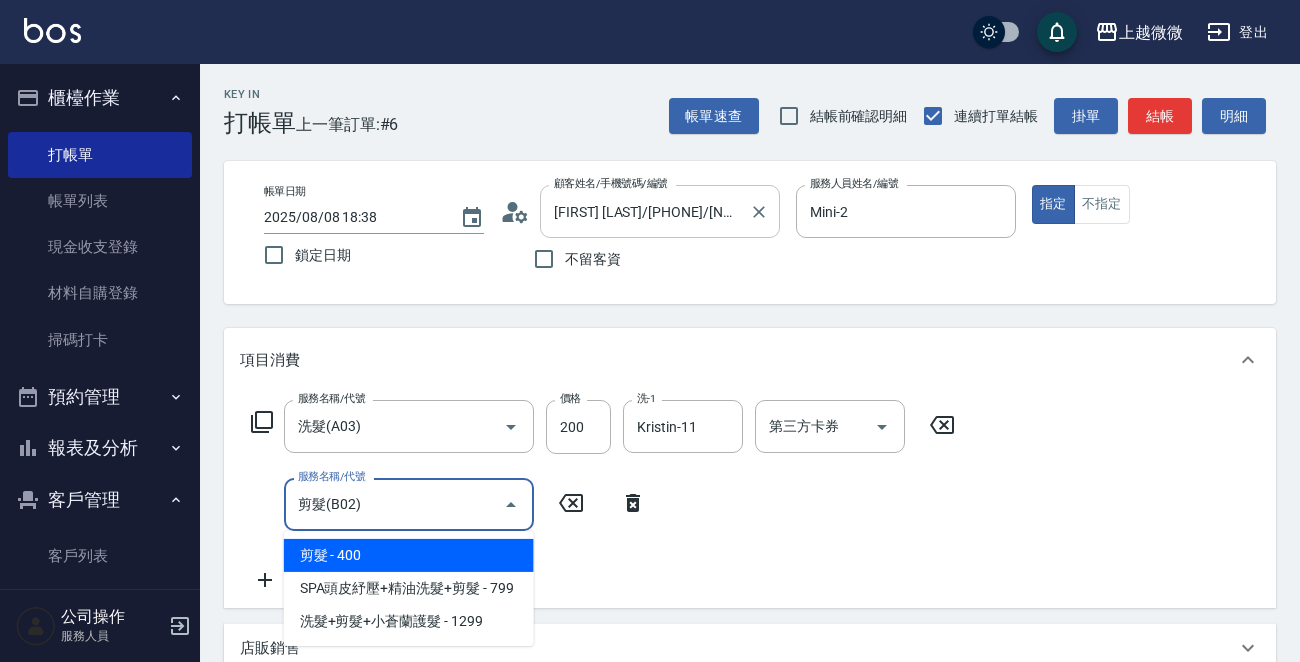 type on "剪髮(B02)" 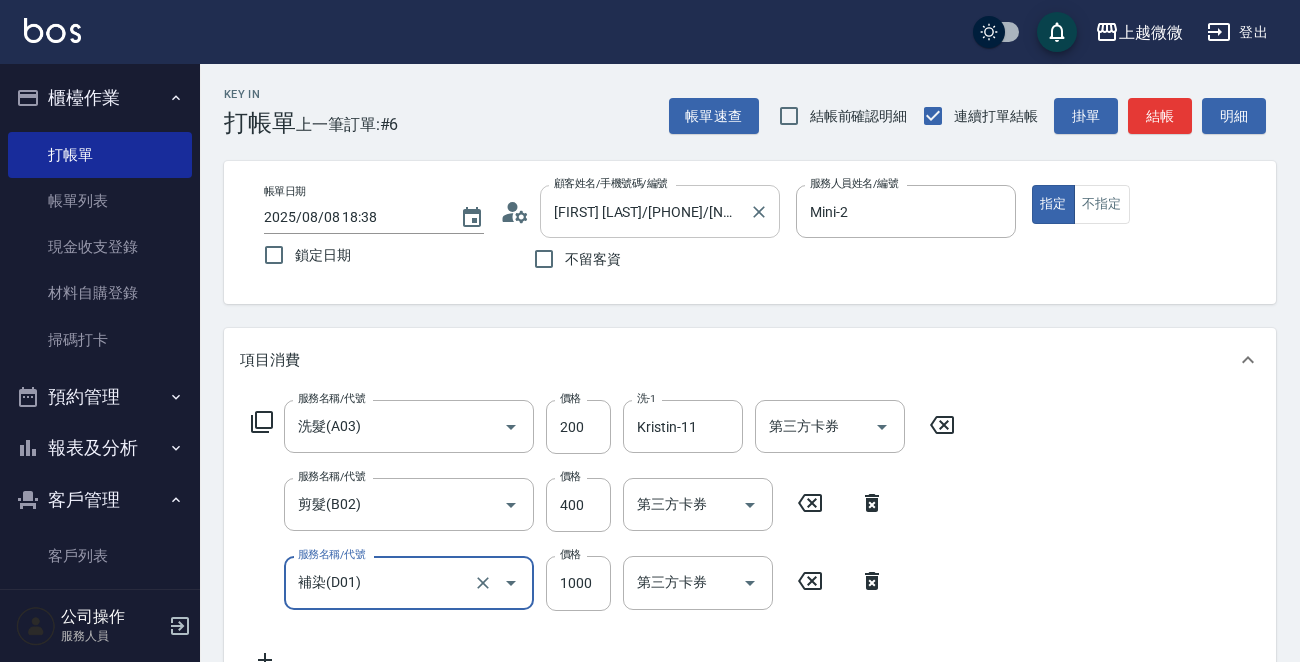 type on "補染(D01)" 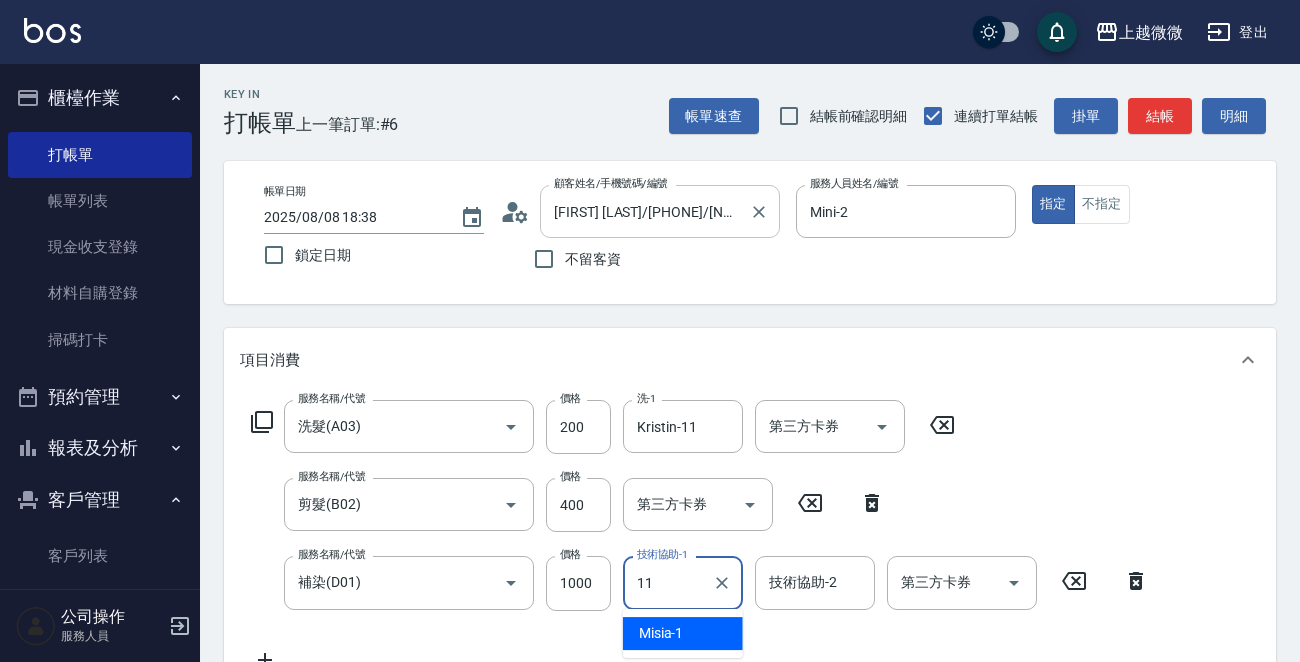 type on "Kristin-11" 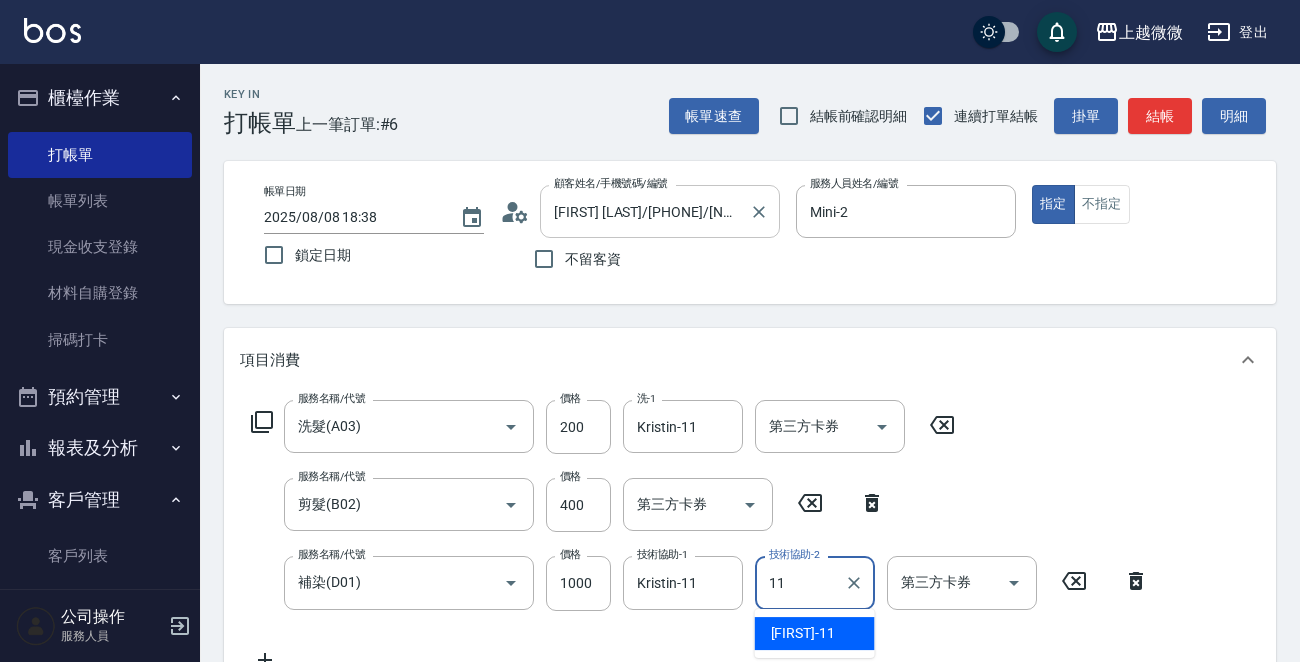 type on "Kristin-11" 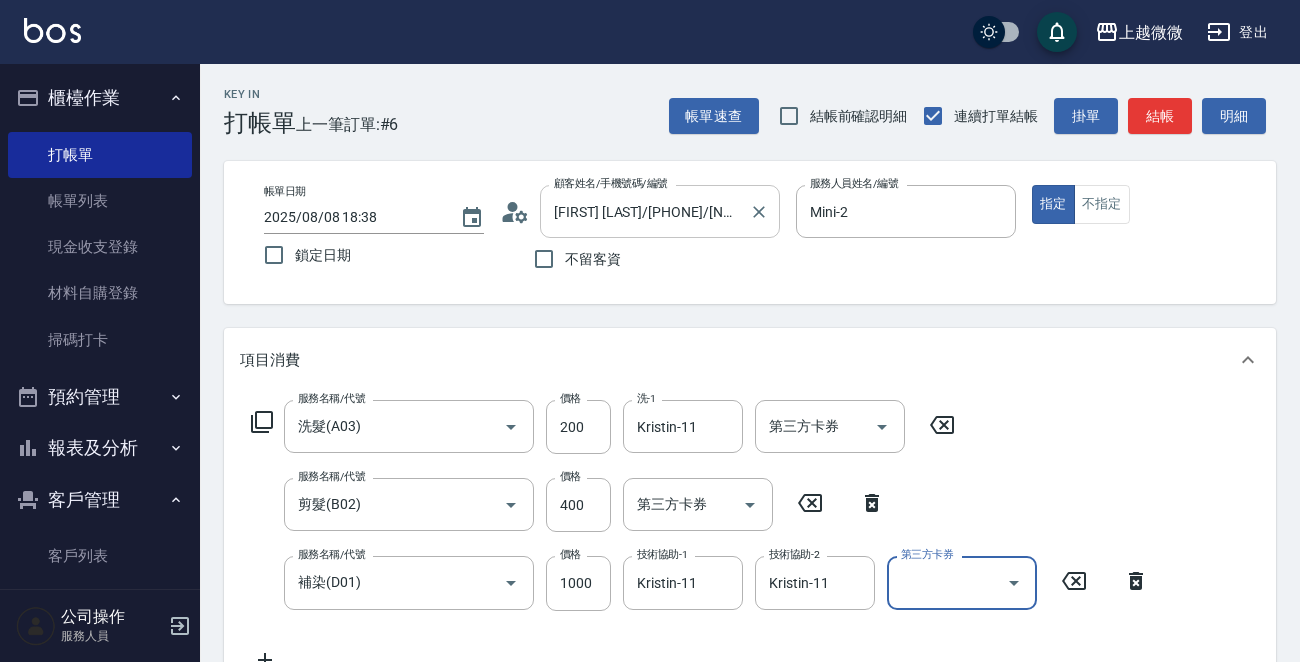 scroll, scrollTop: 16, scrollLeft: 0, axis: vertical 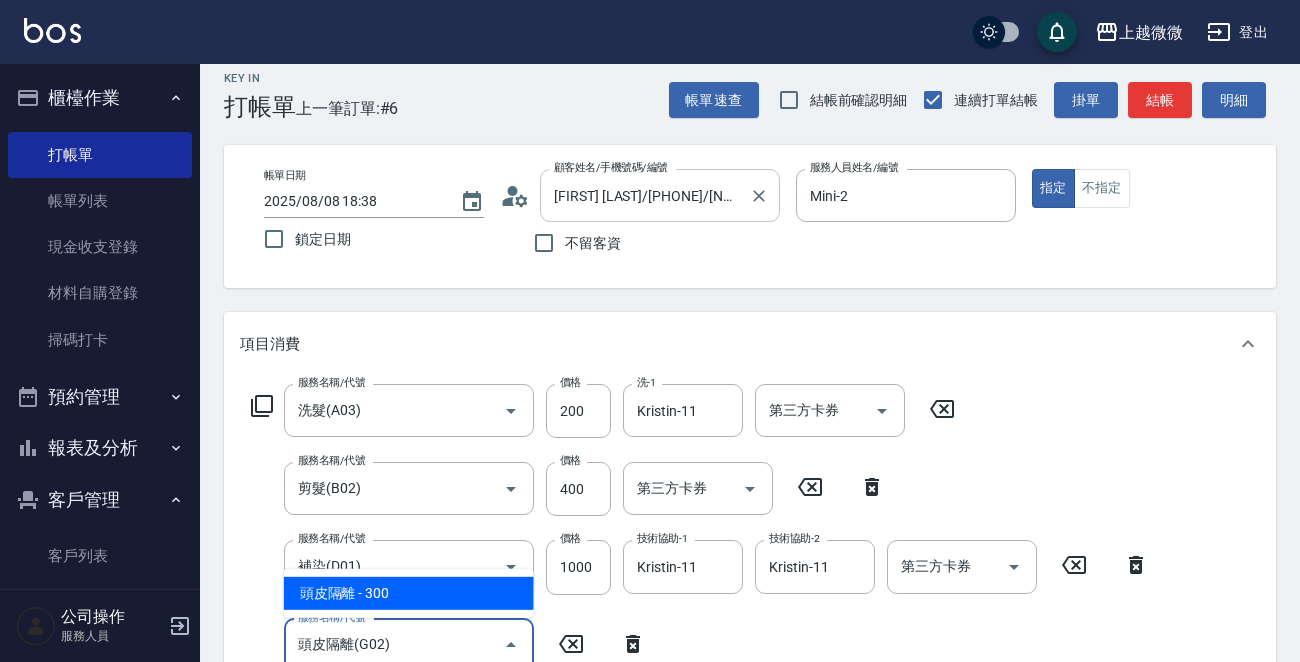 type on "頭皮隔離(G02)" 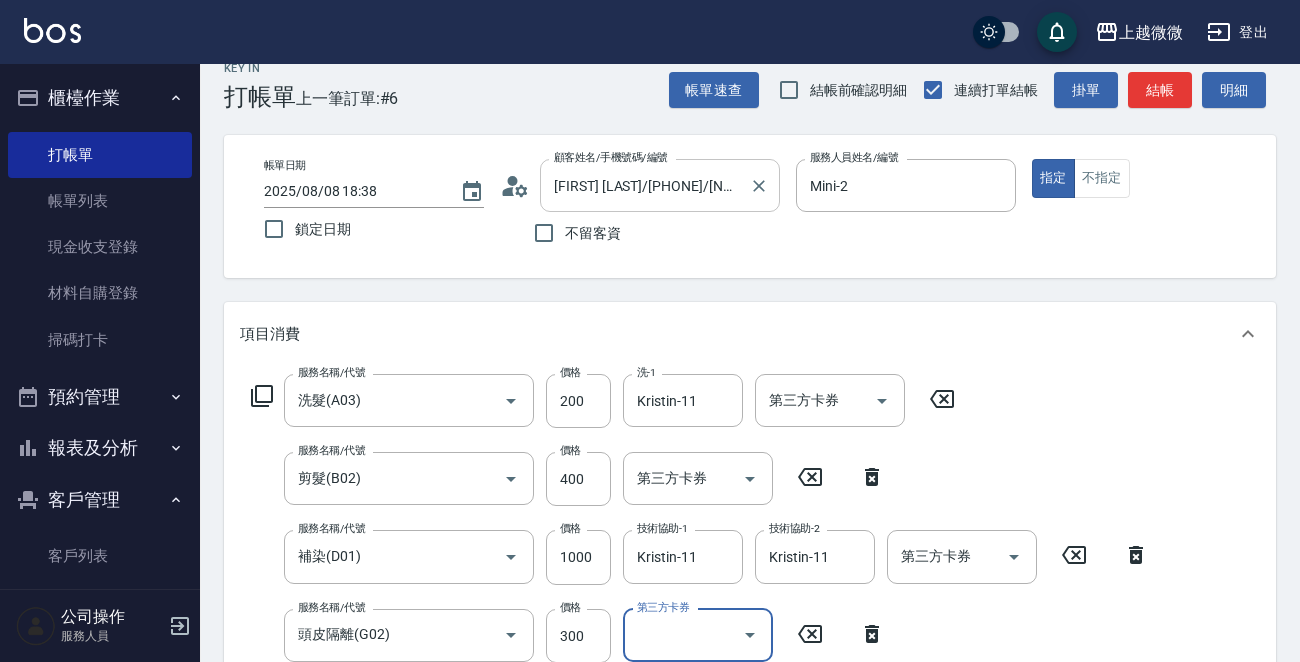 scroll, scrollTop: 408, scrollLeft: 0, axis: vertical 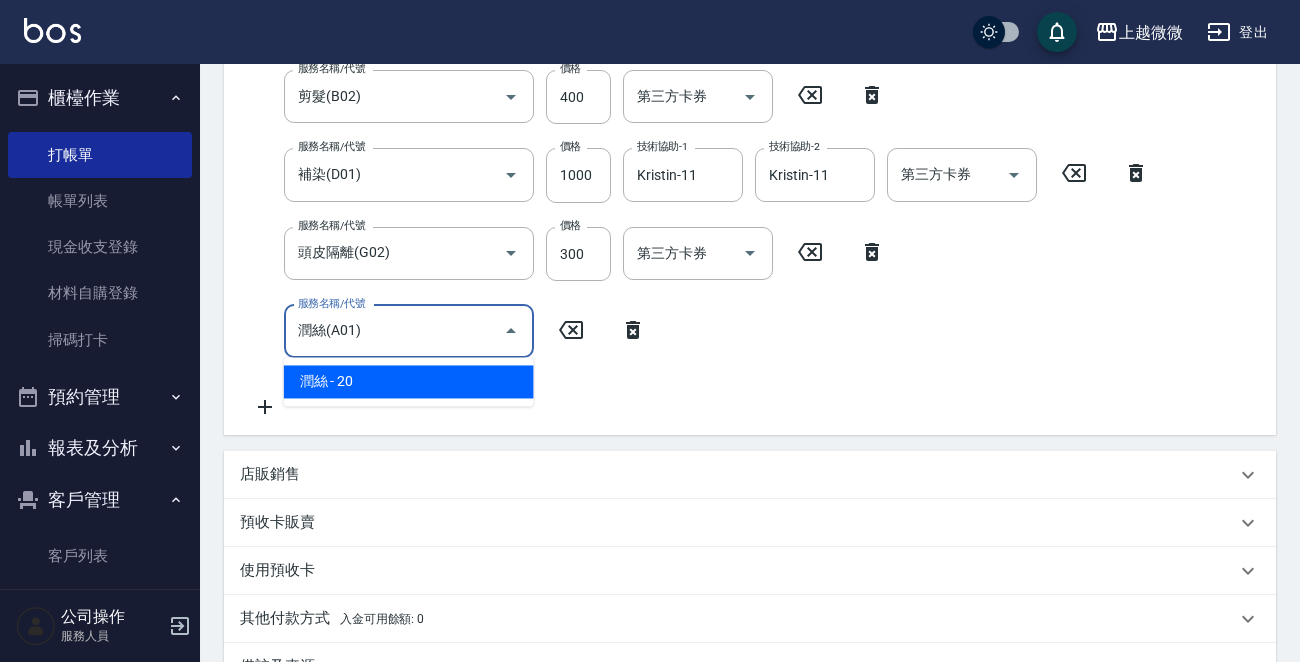 type on "潤絲(A01)" 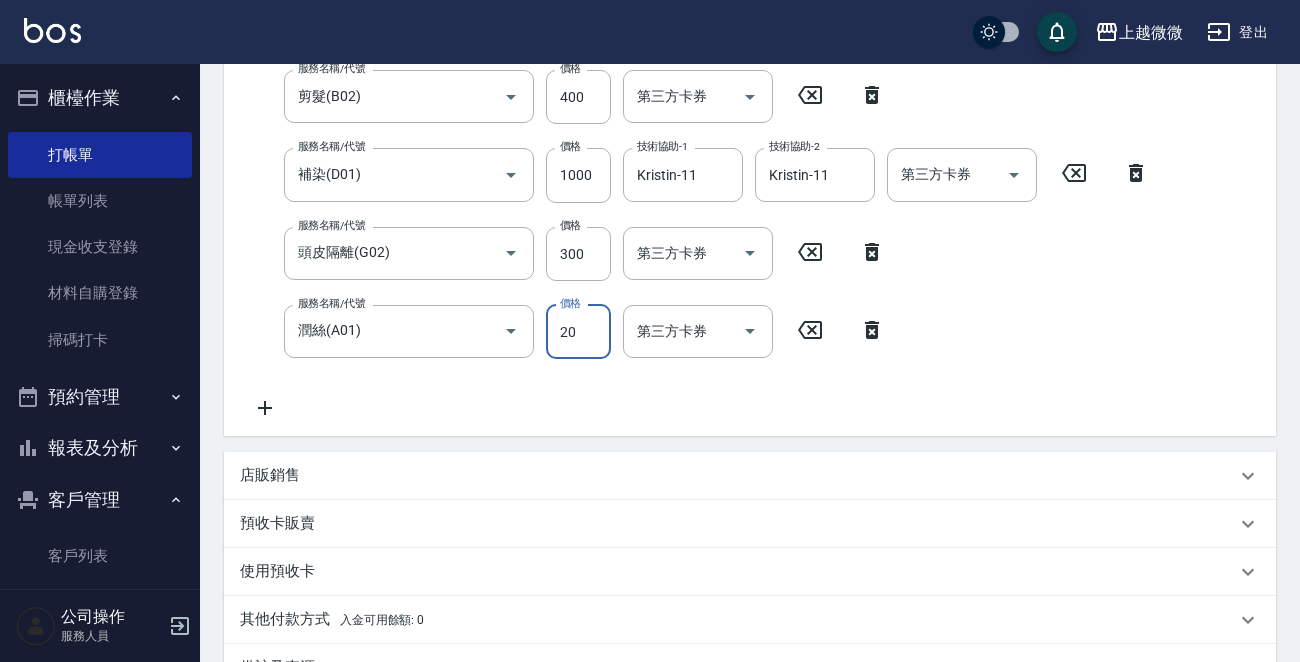 scroll, scrollTop: 400, scrollLeft: 0, axis: vertical 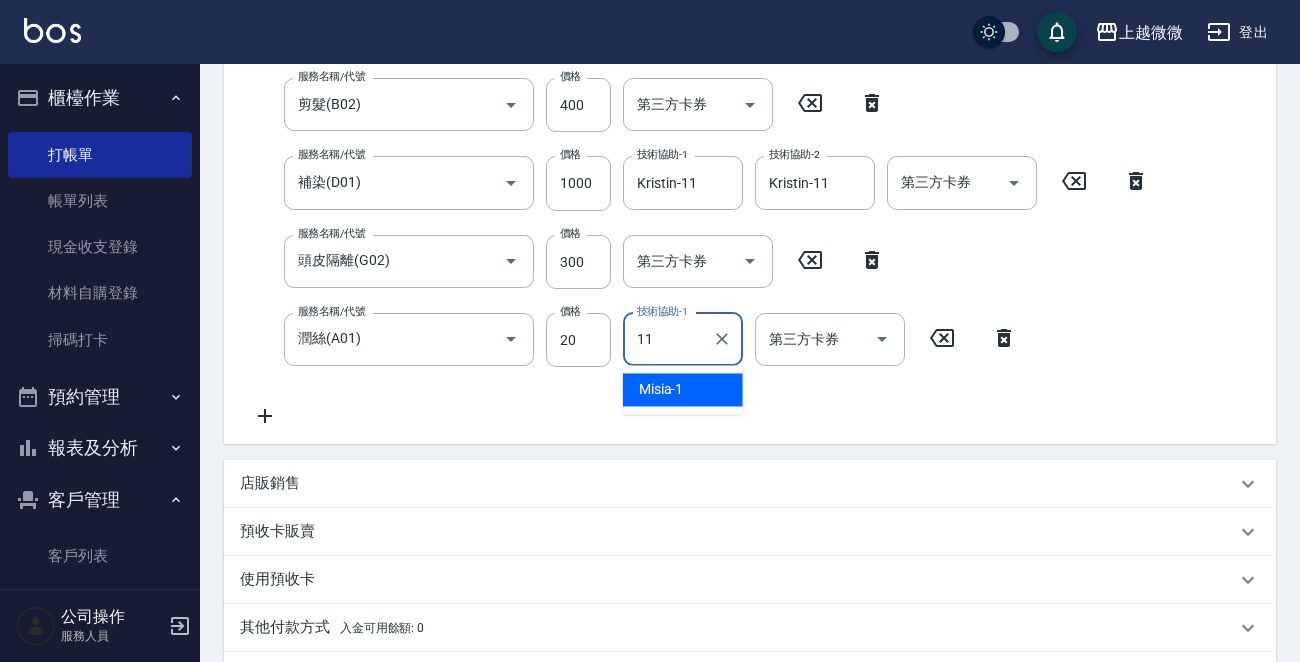 type on "Kristin-11" 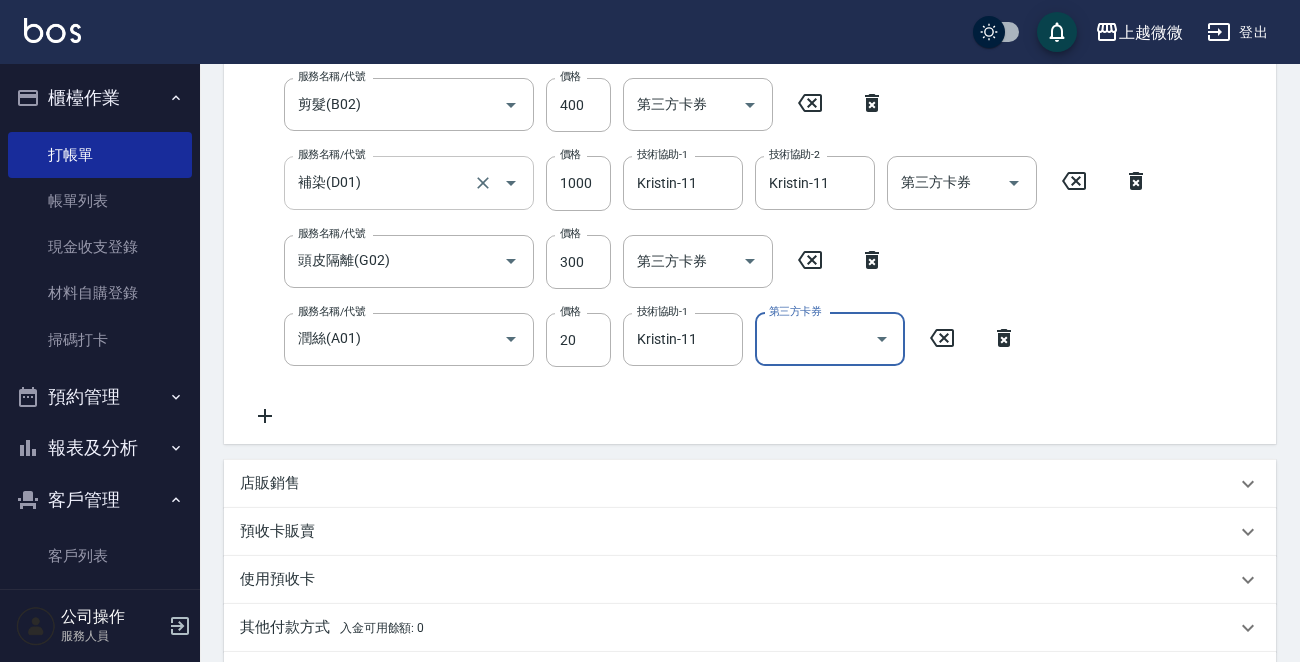 drag, startPoint x: 706, startPoint y: 183, endPoint x: 503, endPoint y: 182, distance: 203.00246 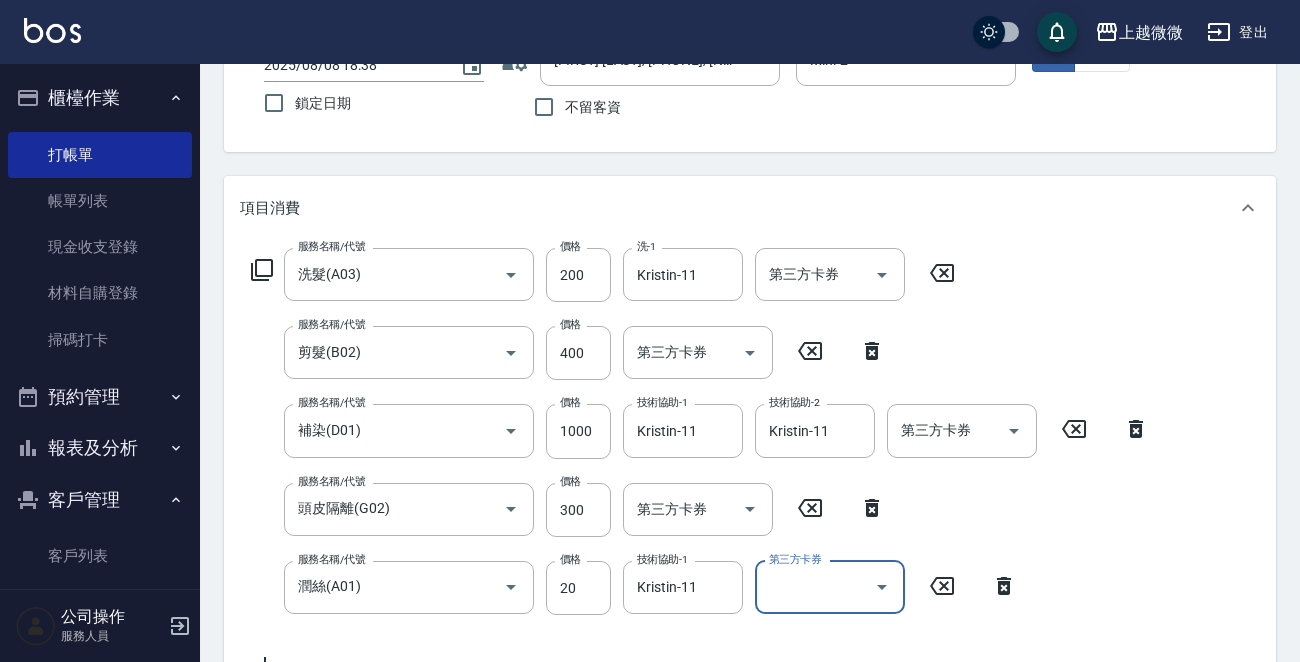 scroll, scrollTop: 0, scrollLeft: 0, axis: both 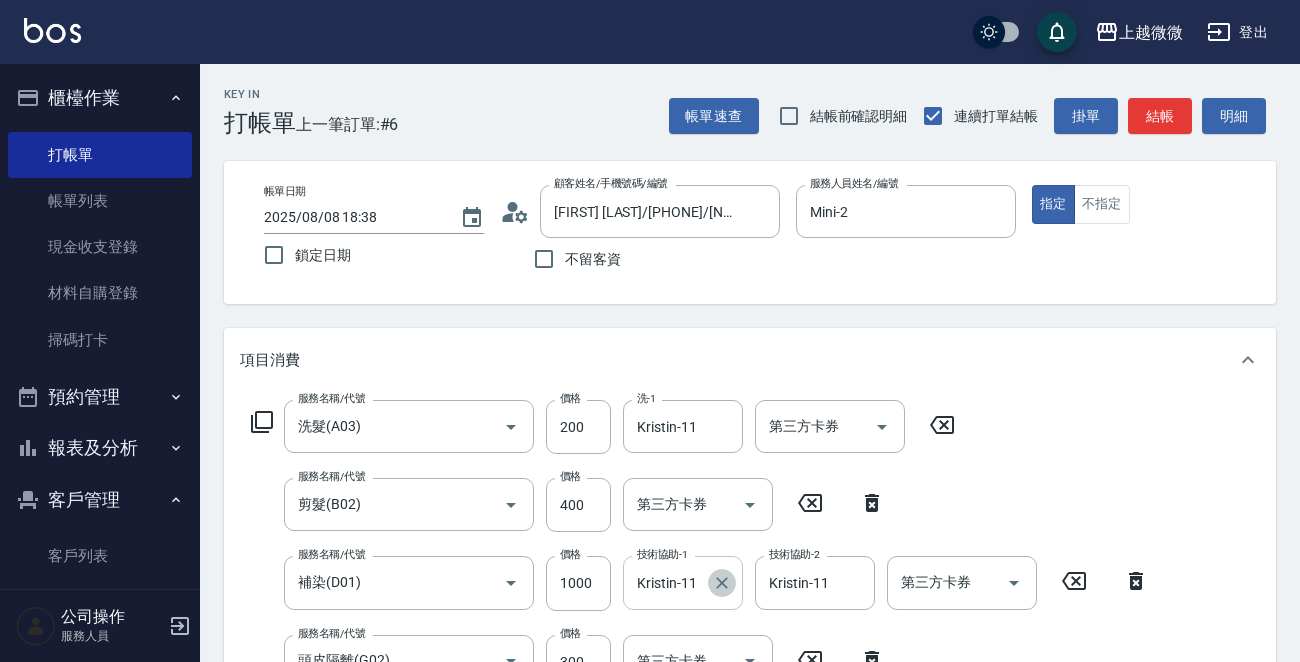click 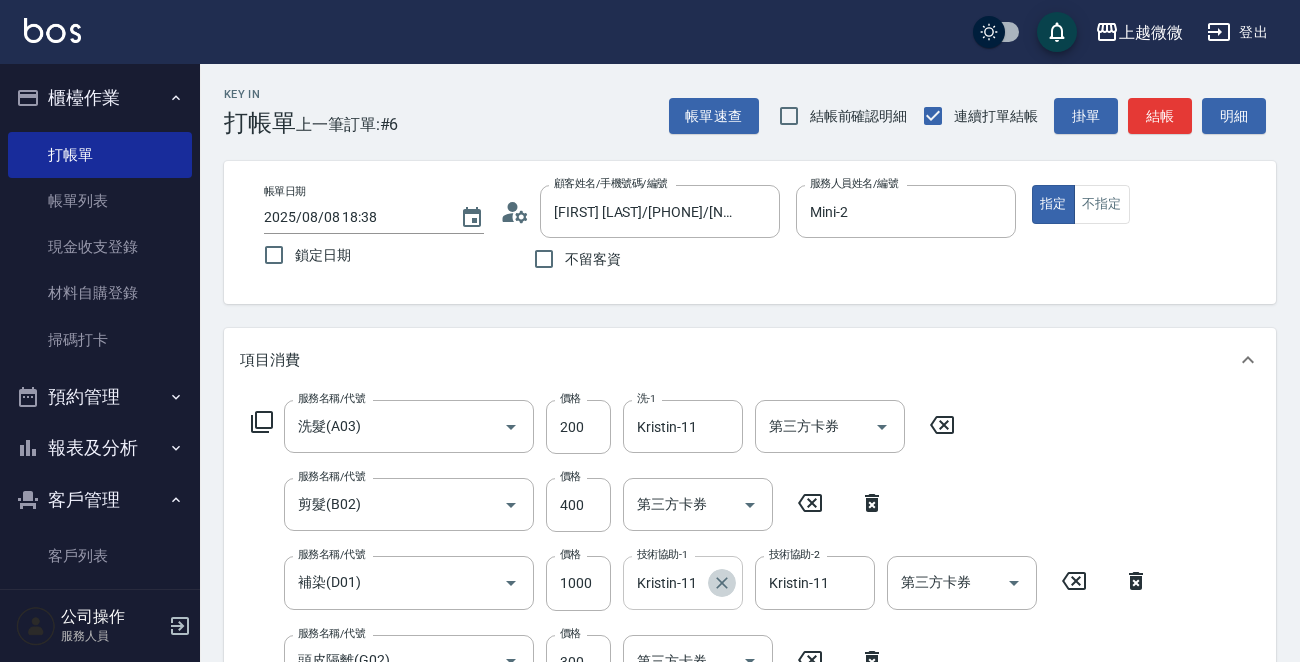 type 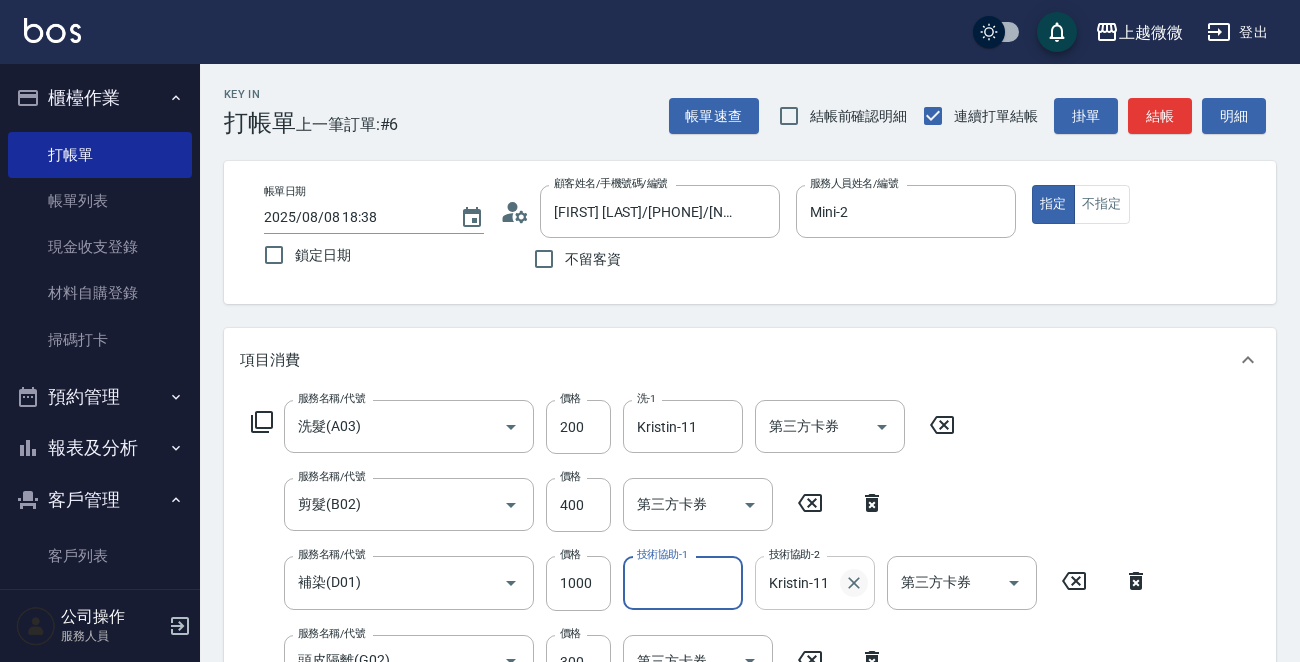 click 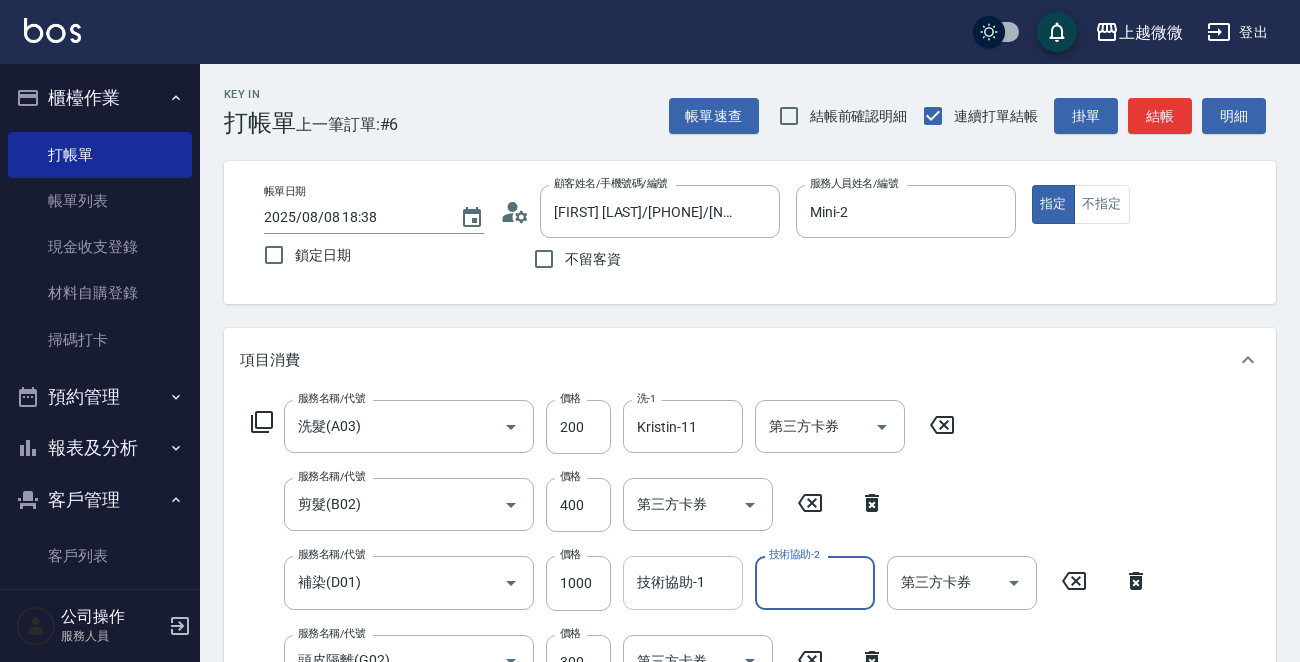 click on "技術協助-1 技術協助-1" at bounding box center (683, 582) 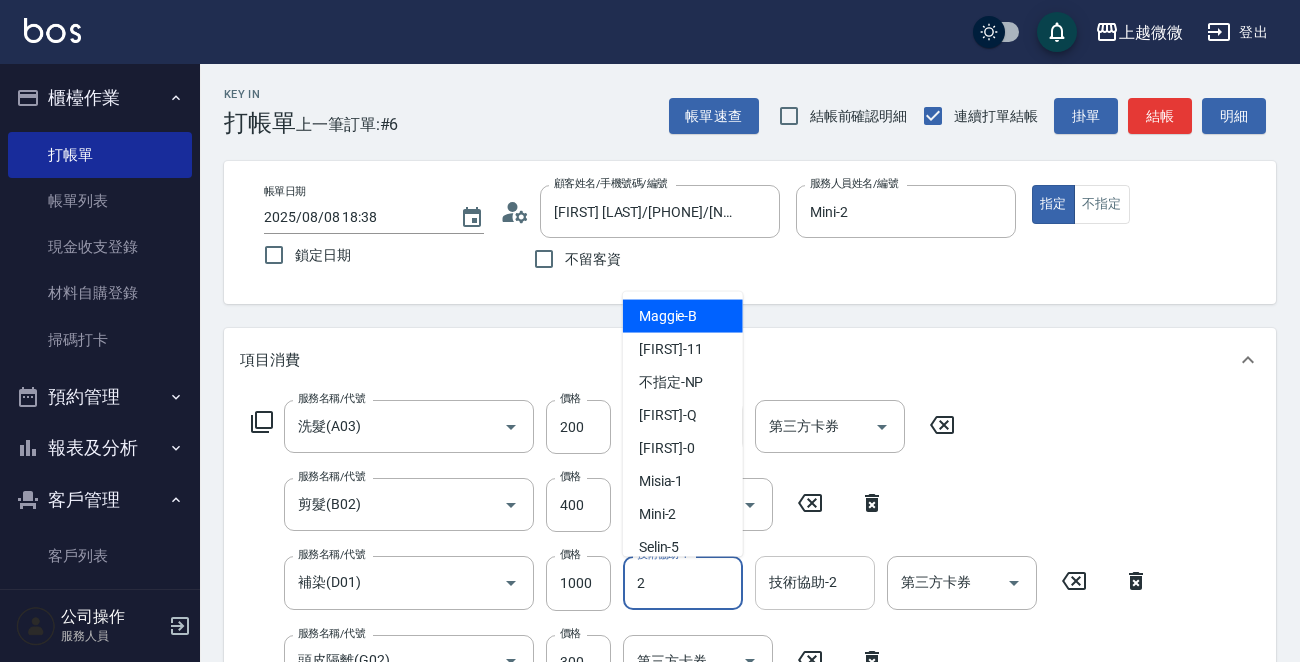type on "Mini-2" 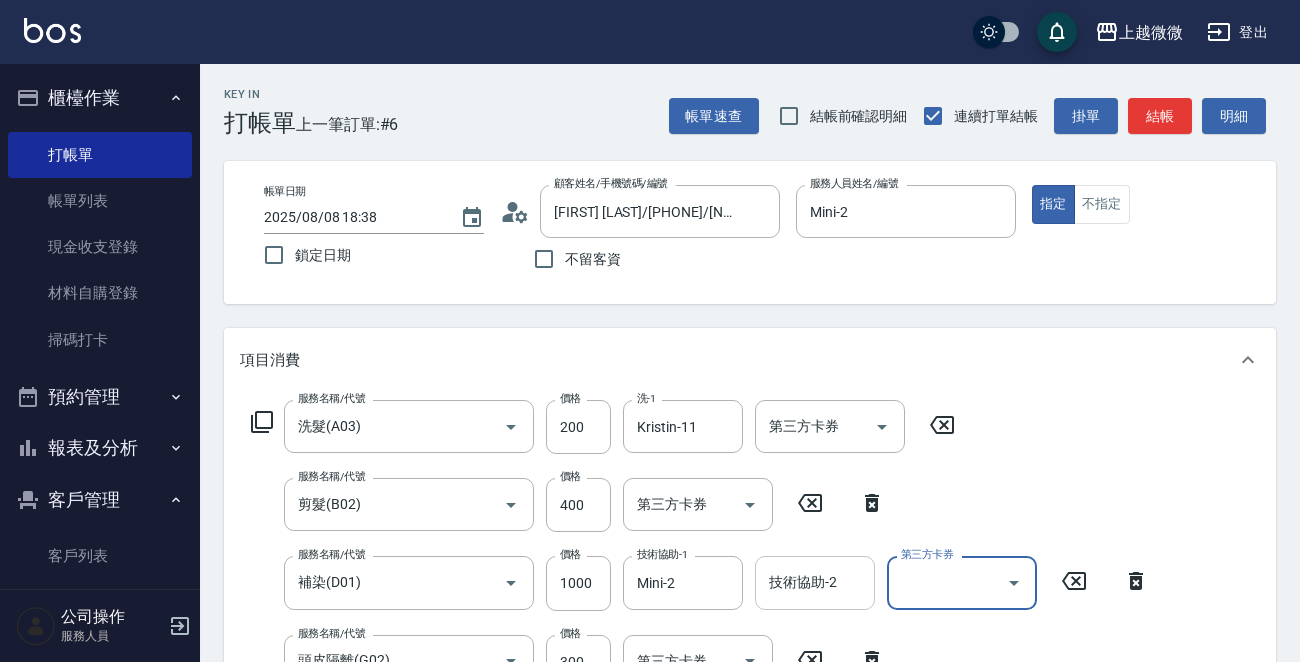 click on "技術協助-2 技術協助-2" at bounding box center (815, 582) 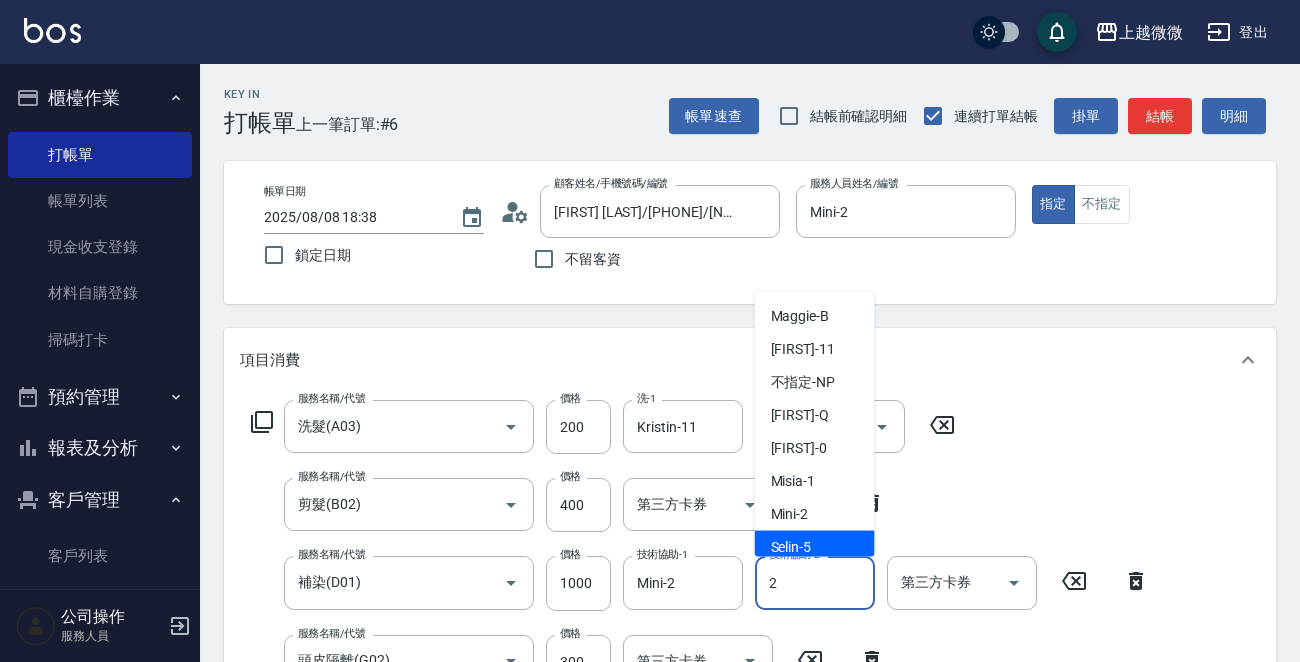 type on "Mini-2" 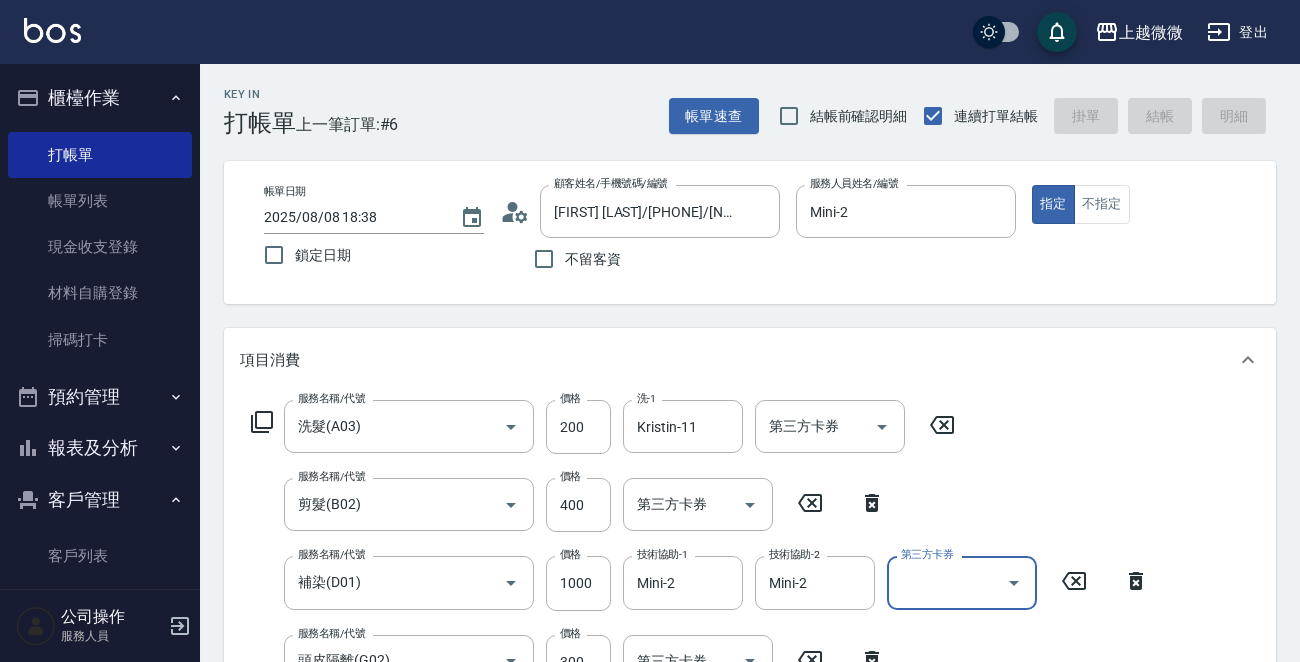 type on "2025/08/08 18:39" 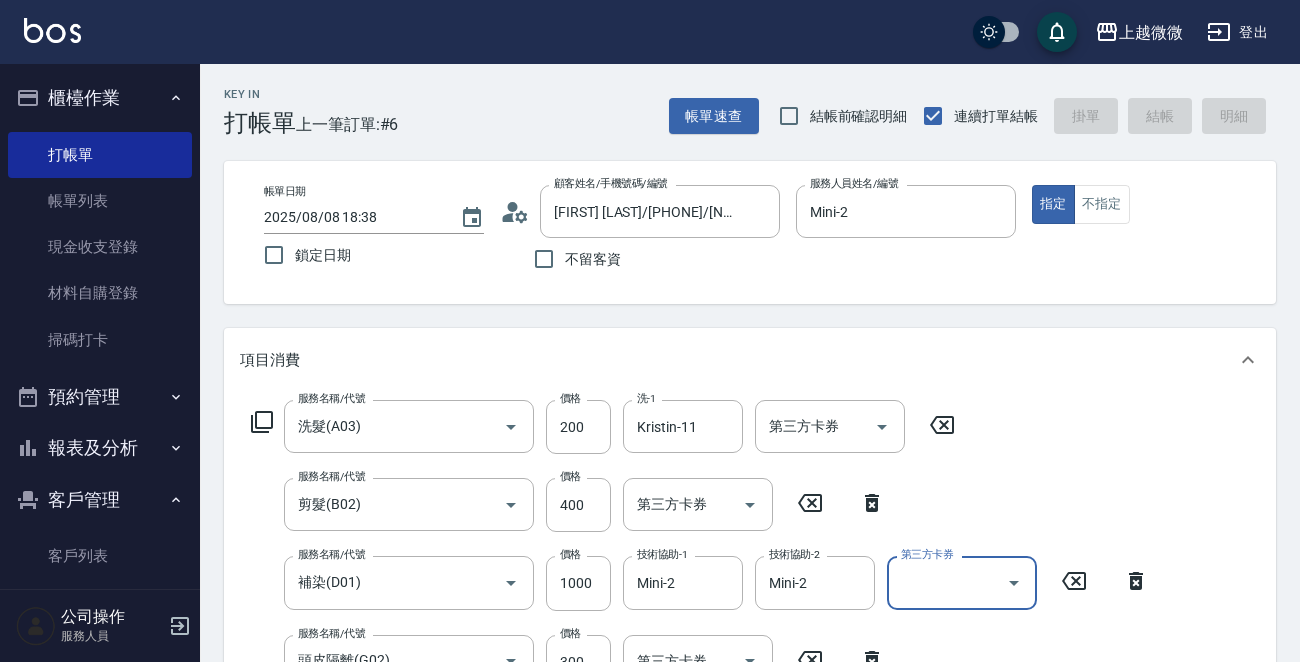 type 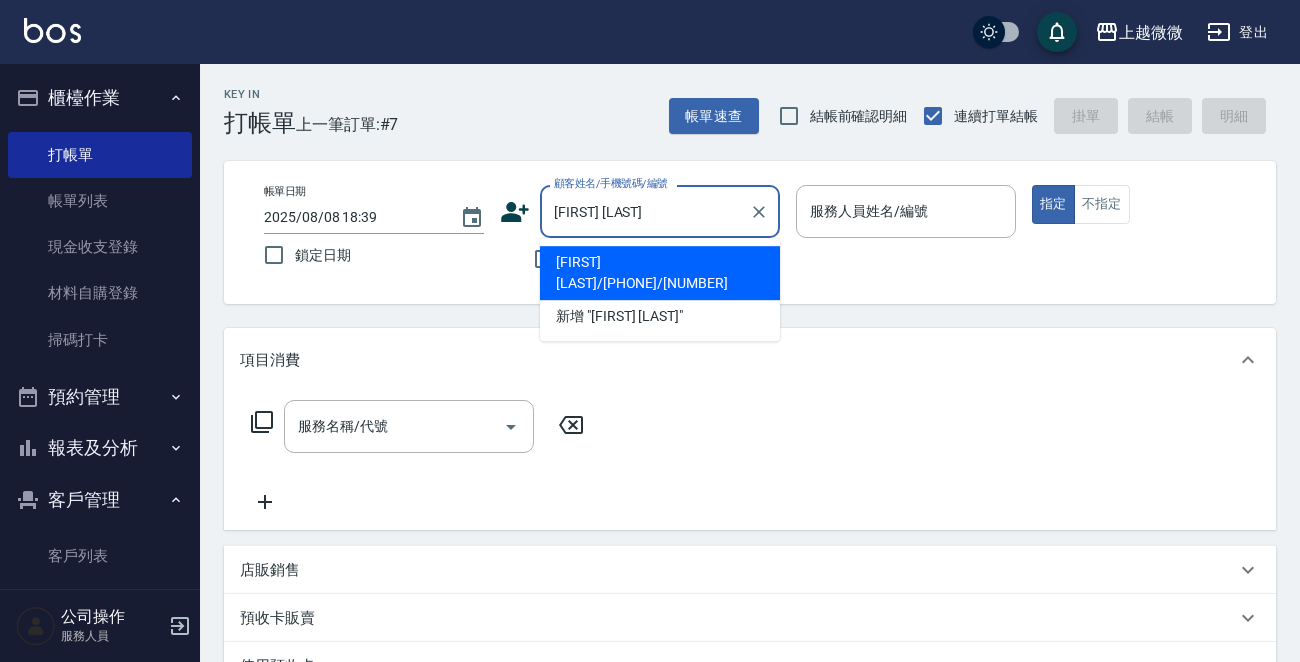 type on "[FIRST] [LAST]/[PHONE]/[NUMBER]" 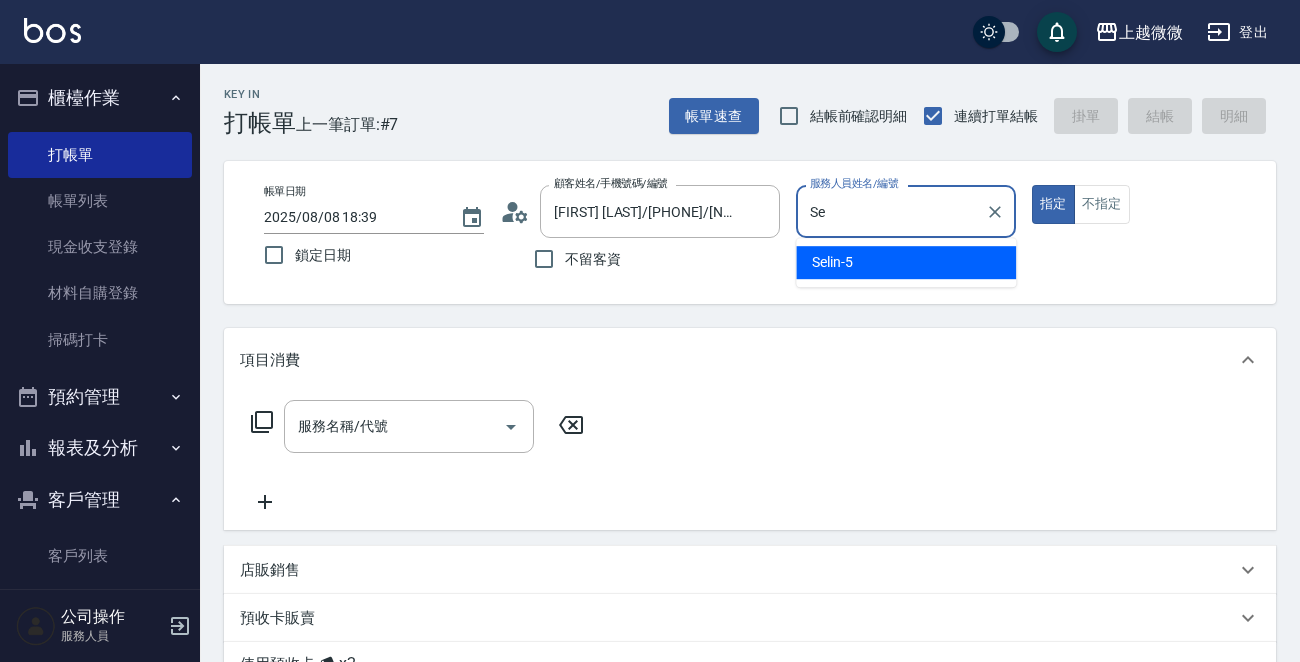 type on "S" 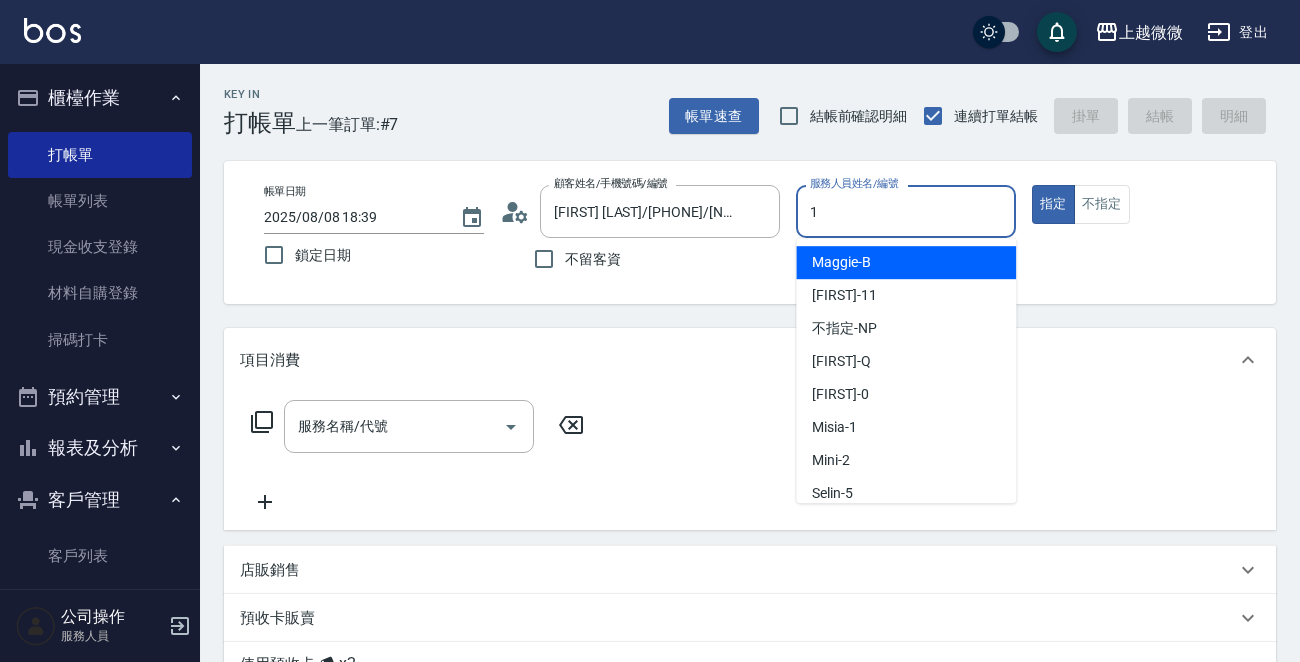 type on "Misia-1" 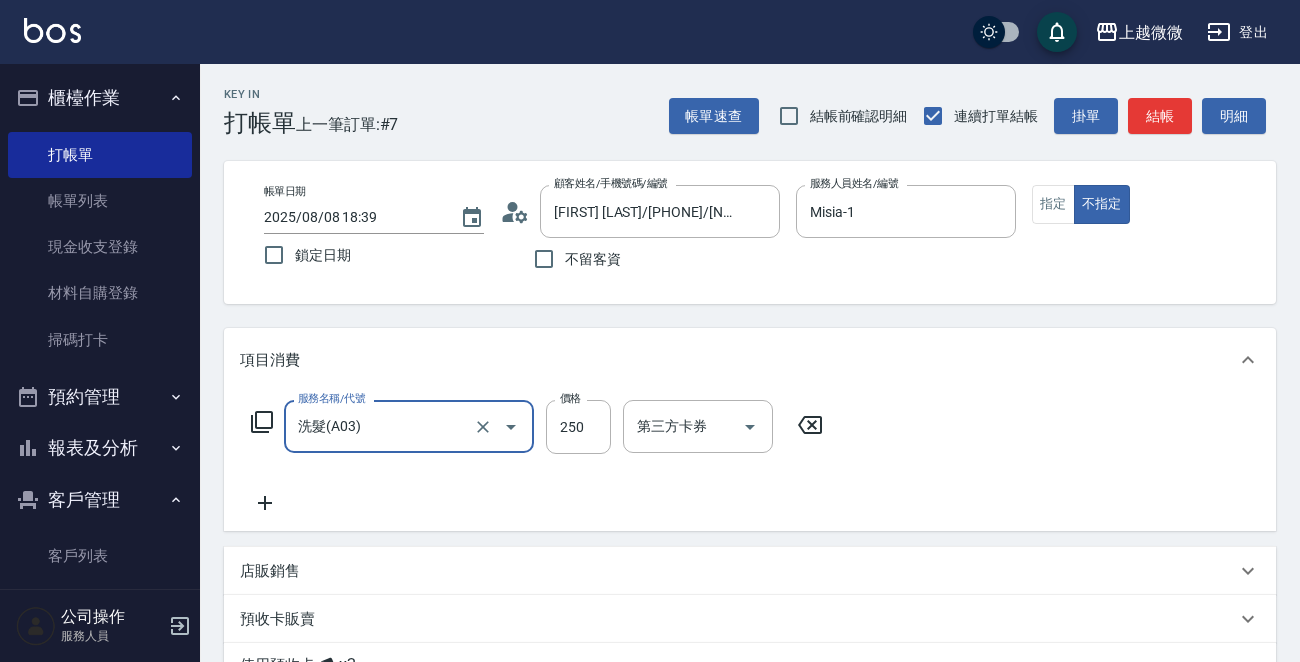 type on "洗髮(A03)" 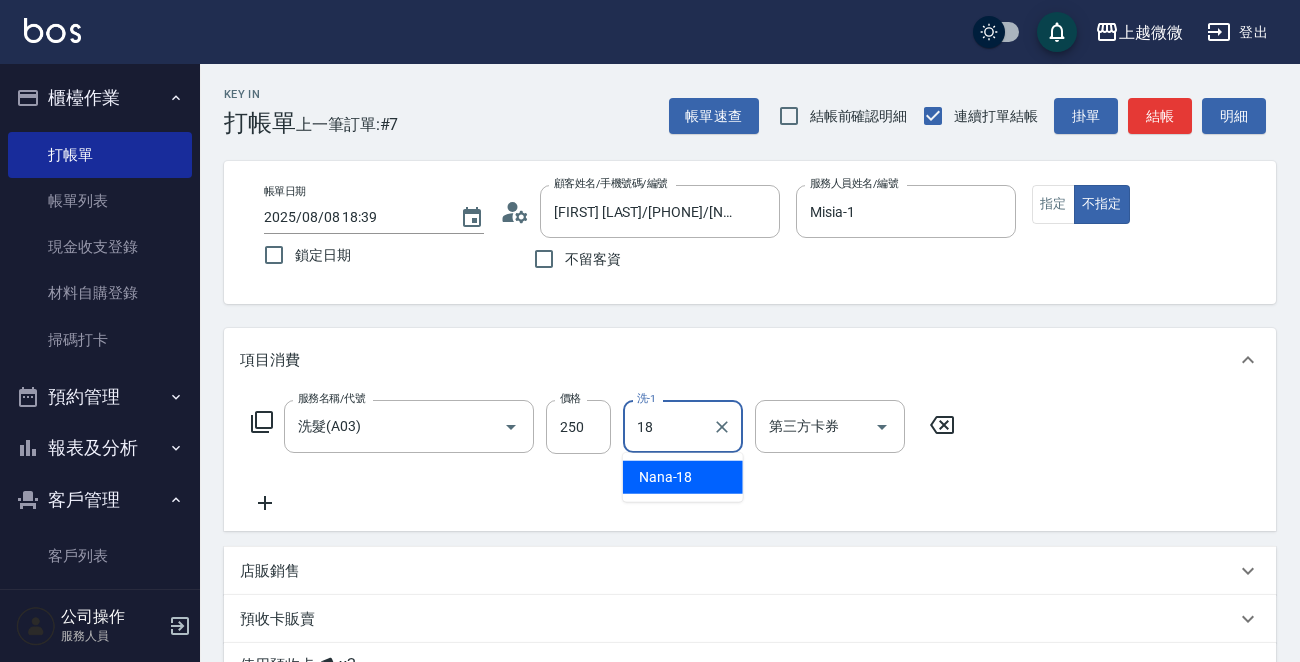 type on "Nana-18" 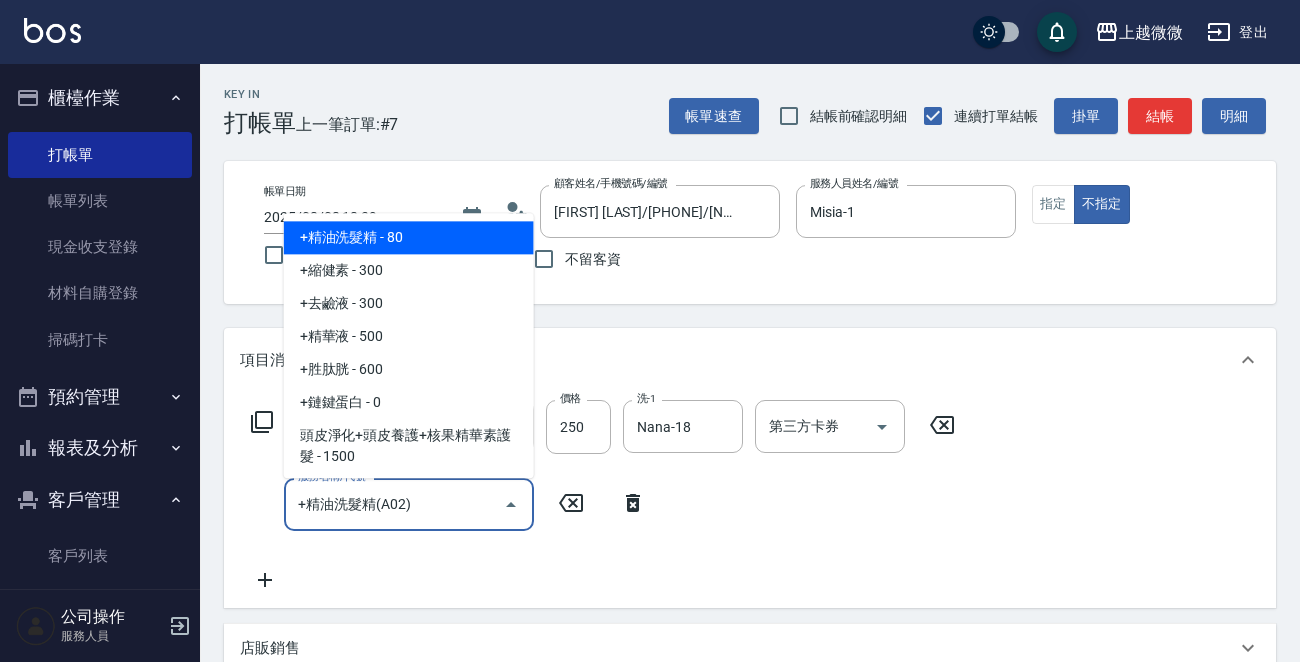 type on "+精油洗髮精(A02)" 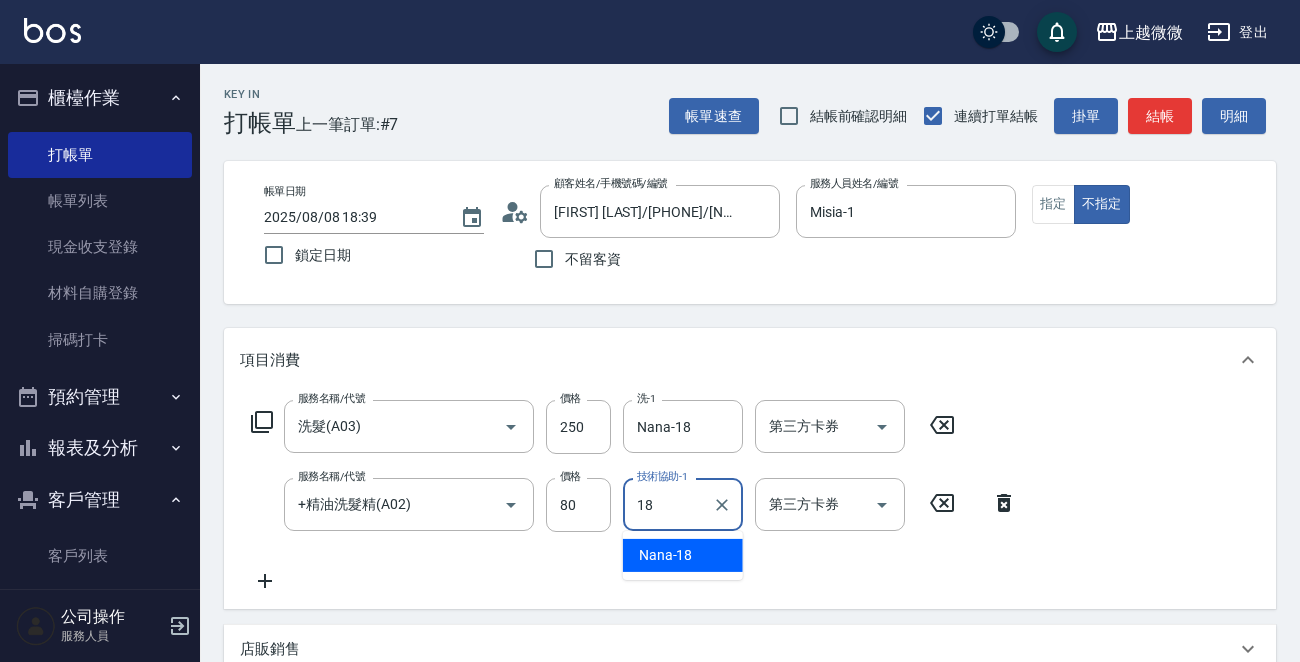 type on "Nana-18" 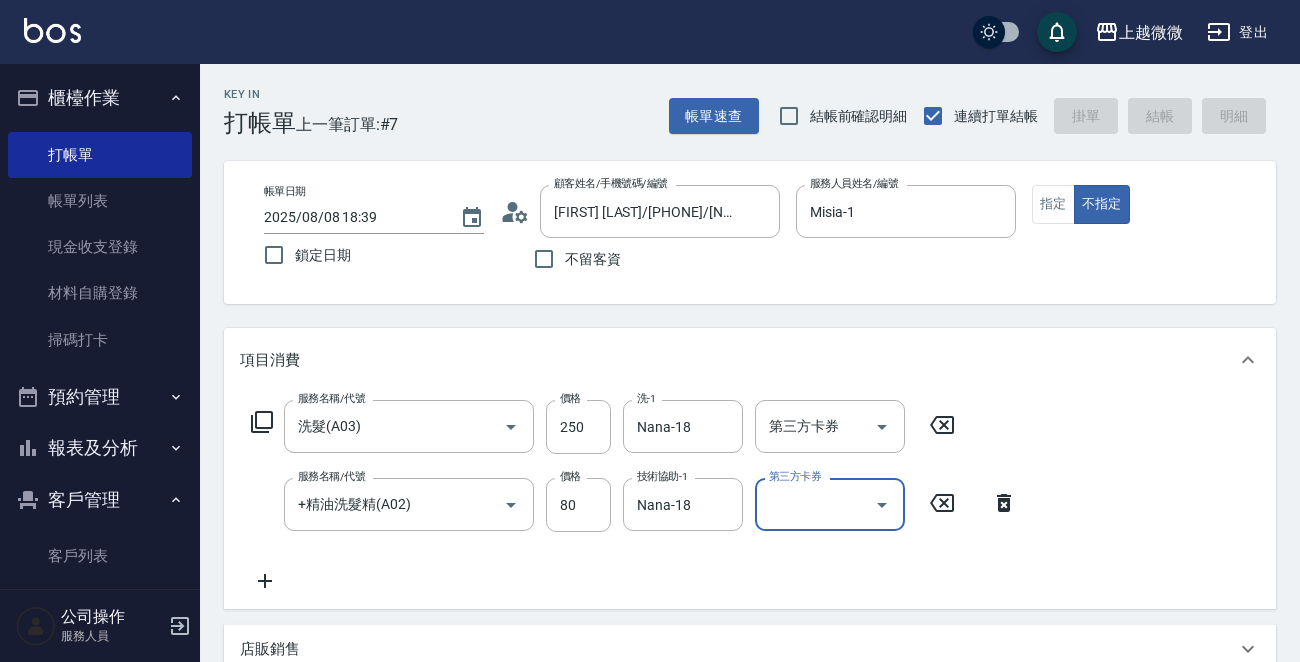 type 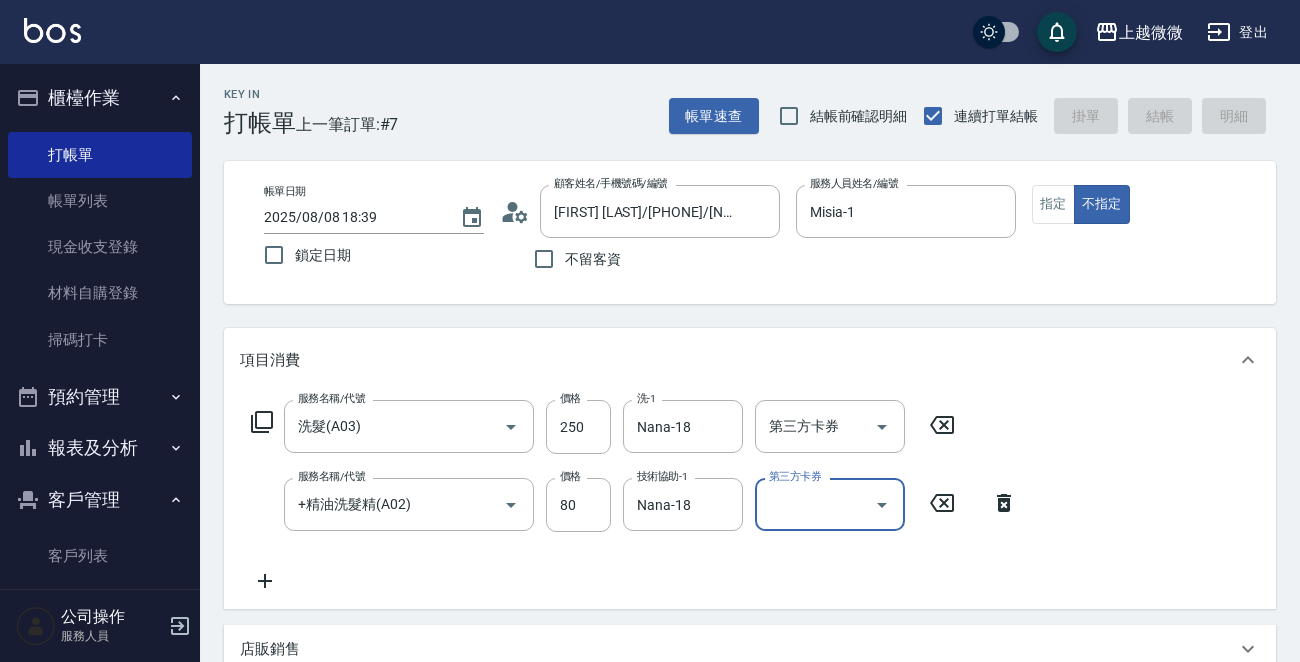 type 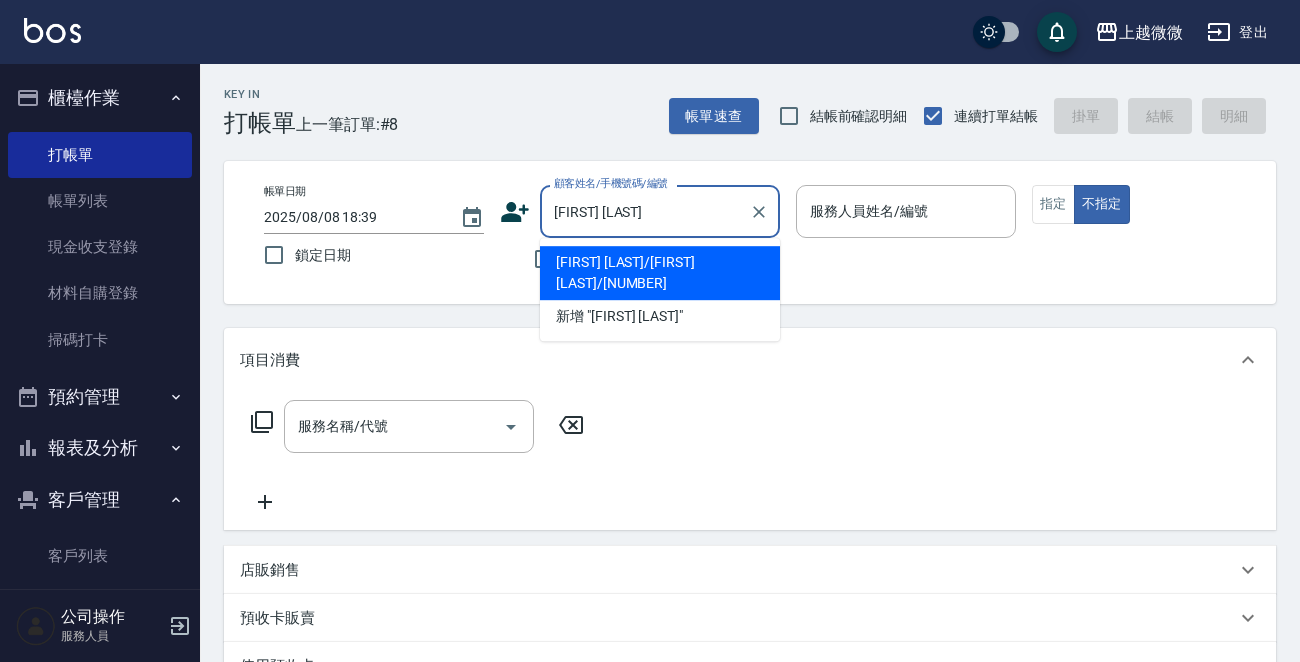 type on "[FIRST] [LAST]/[FIRST] [LAST]/[NUMBER]" 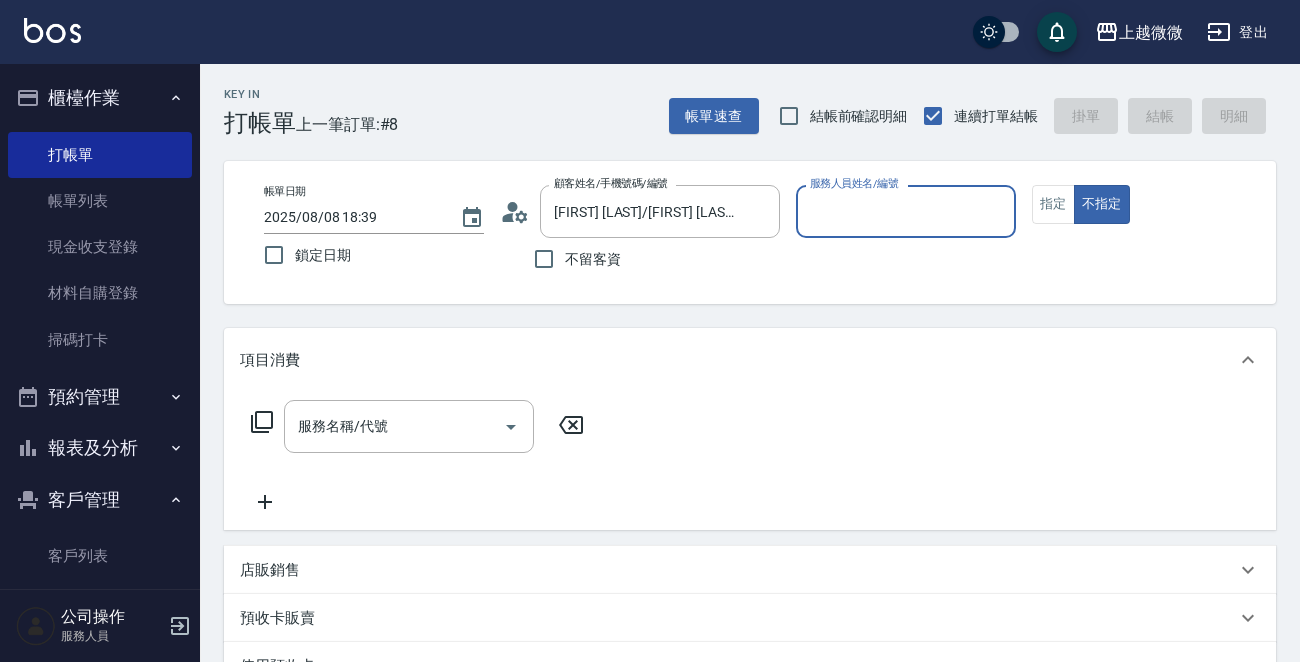 type on "Selin-5" 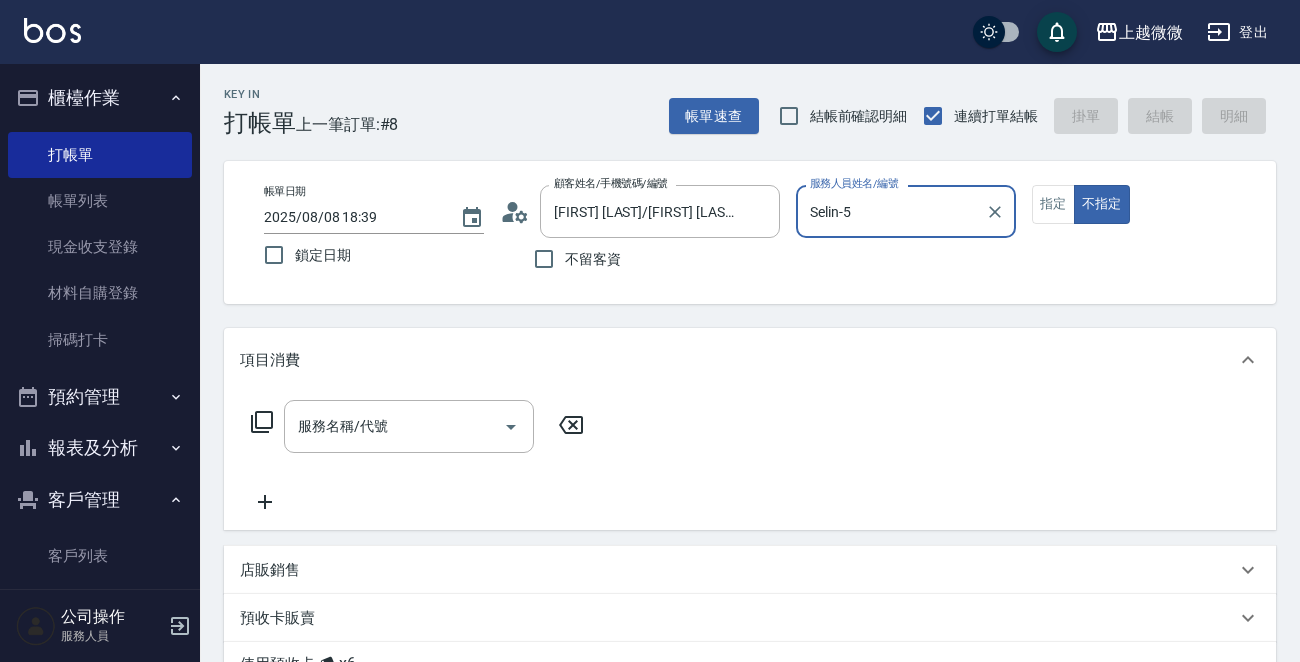 click on "不指定" at bounding box center [1102, 204] 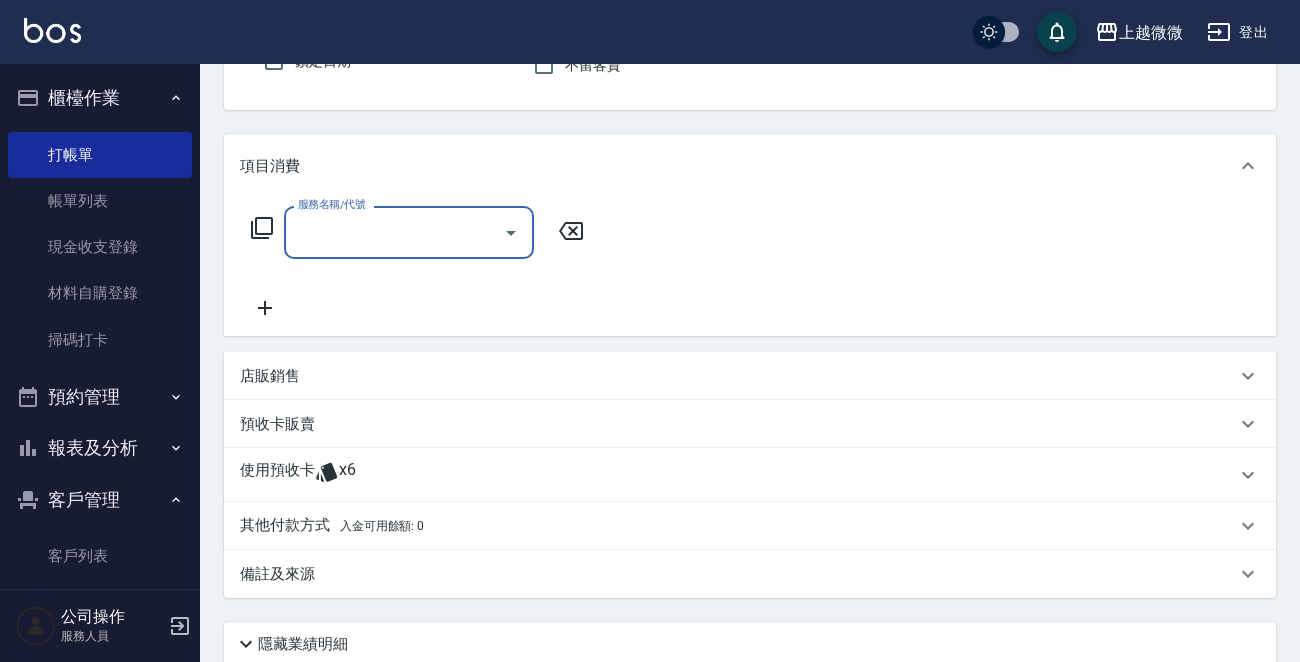 scroll, scrollTop: 200, scrollLeft: 0, axis: vertical 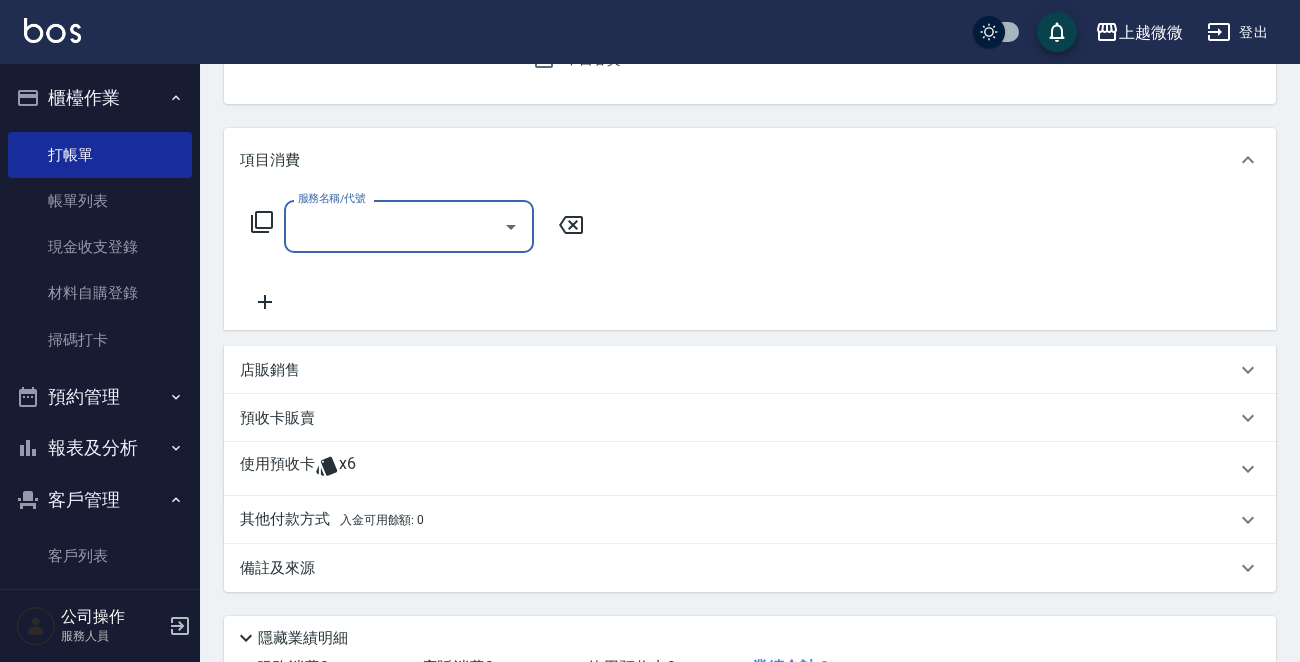 click on "x6" at bounding box center [347, 469] 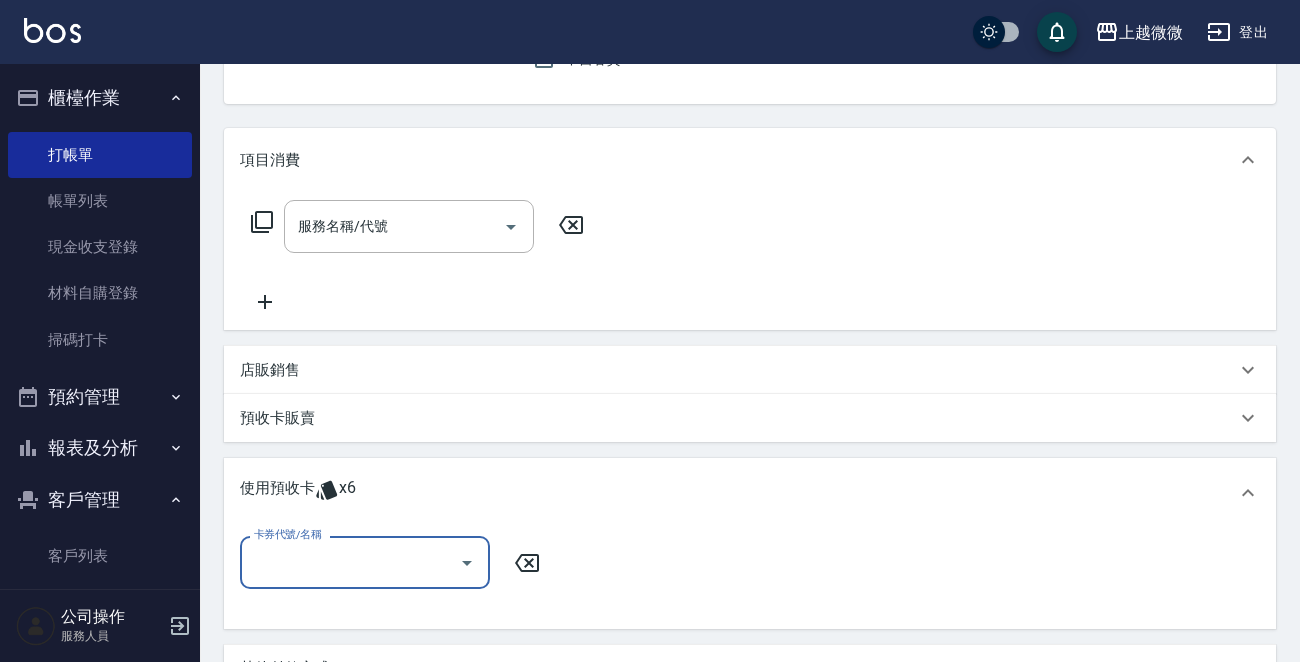 scroll, scrollTop: 0, scrollLeft: 0, axis: both 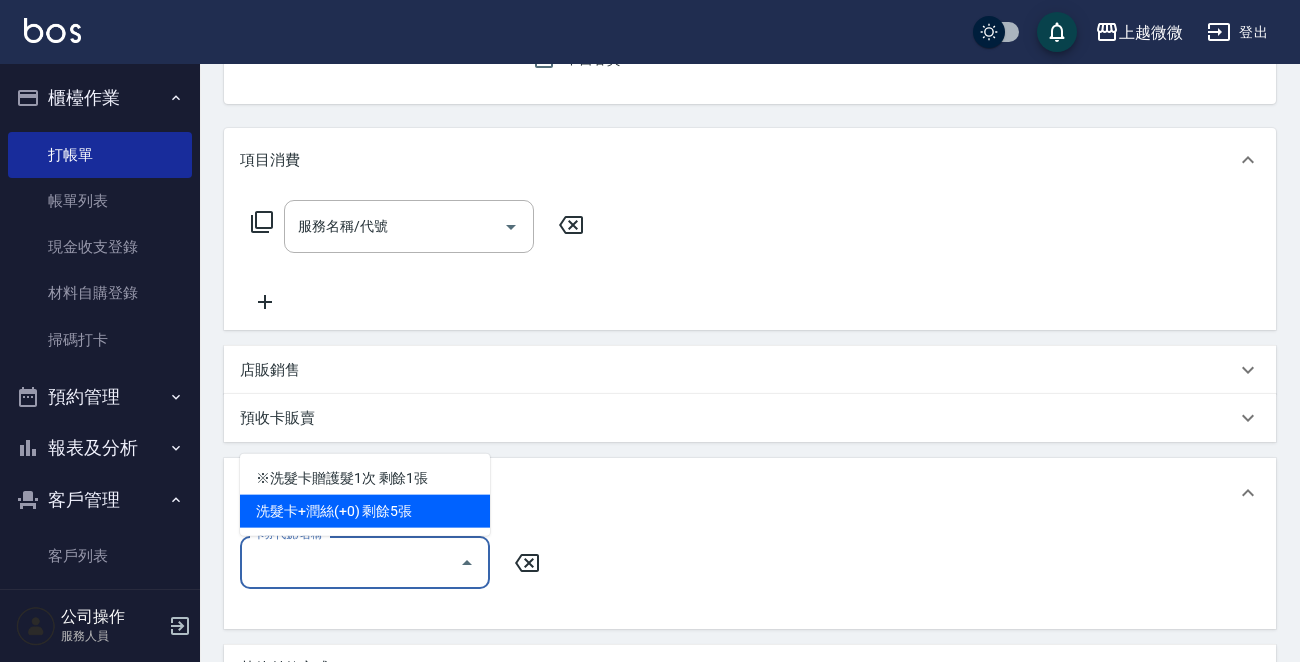 click on "洗髮卡+潤絲(+0) 剩餘5張" at bounding box center (365, 511) 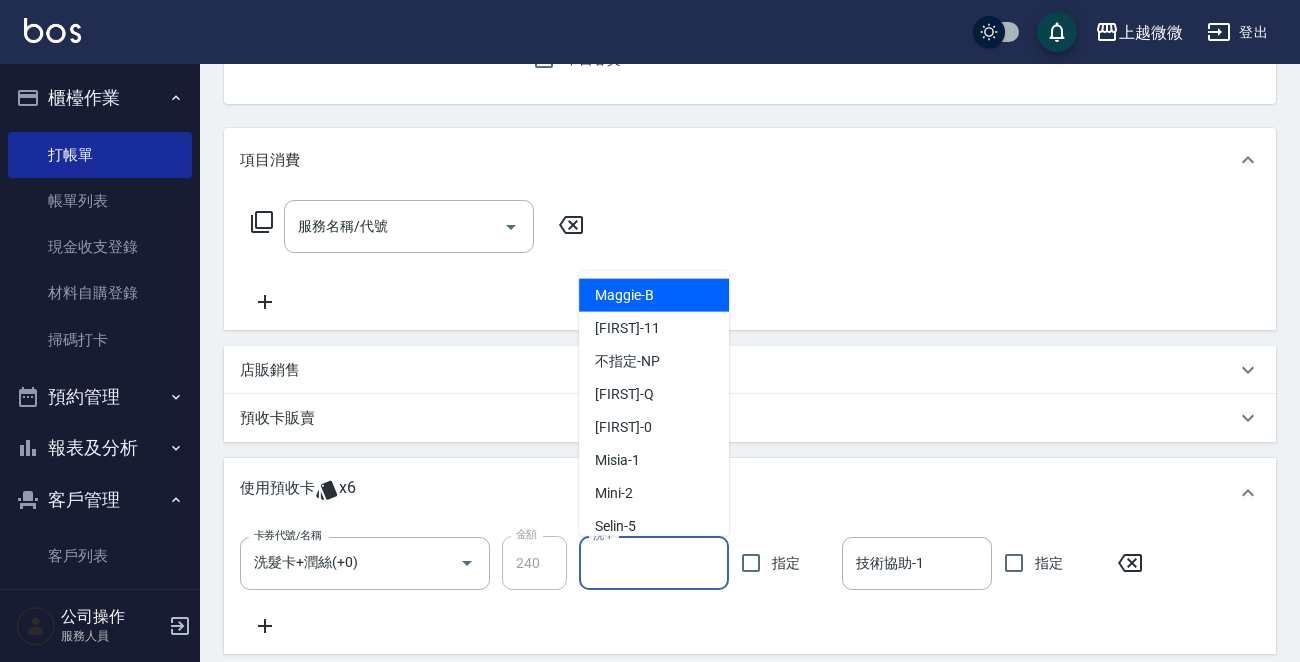 click on "洗-1" at bounding box center (654, 563) 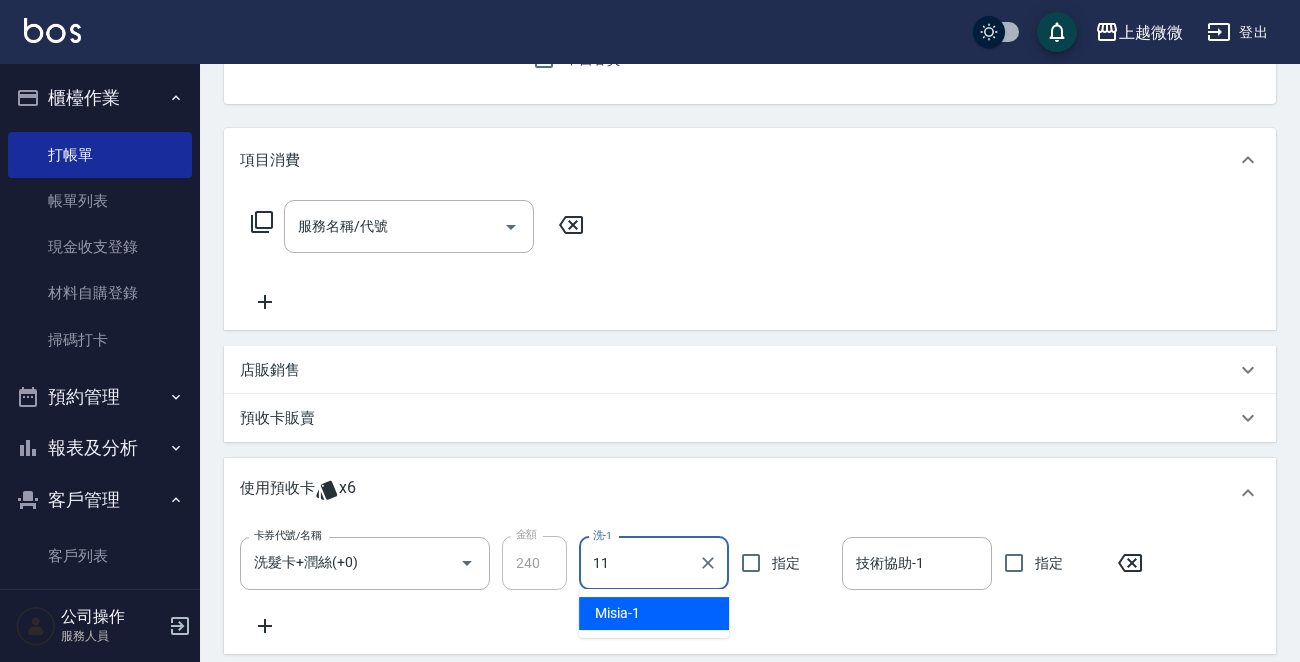 type on "Kristin-11" 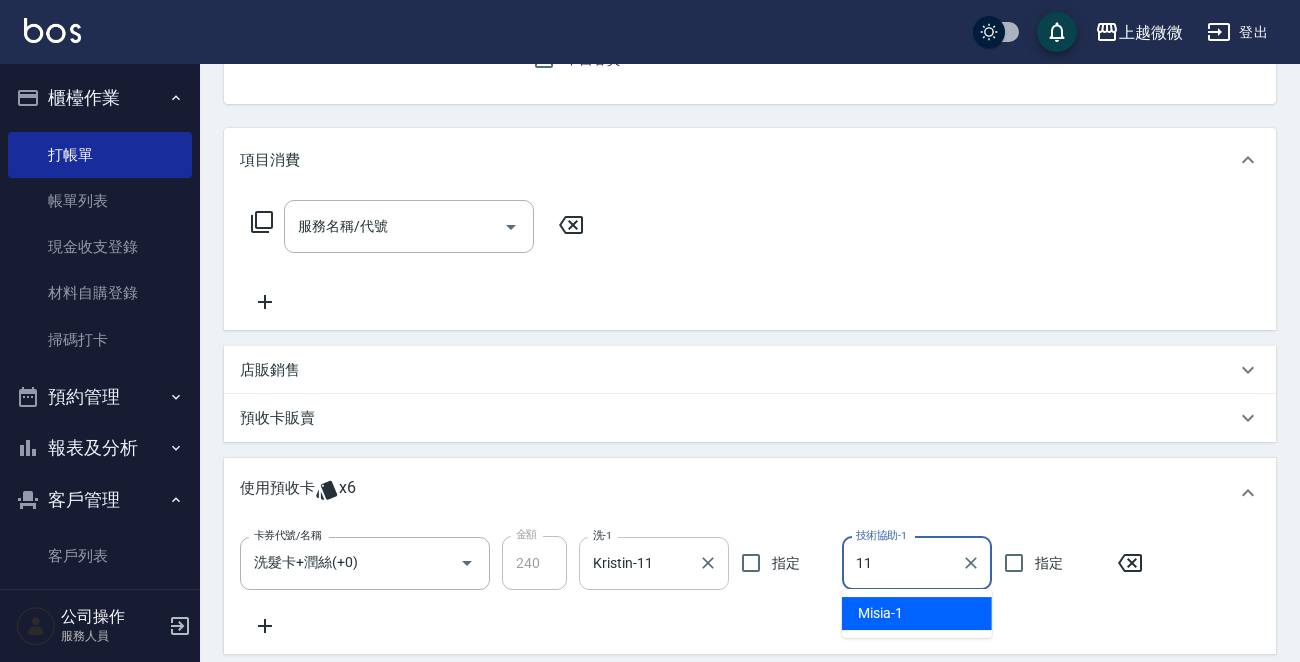 type on "Kristin-11" 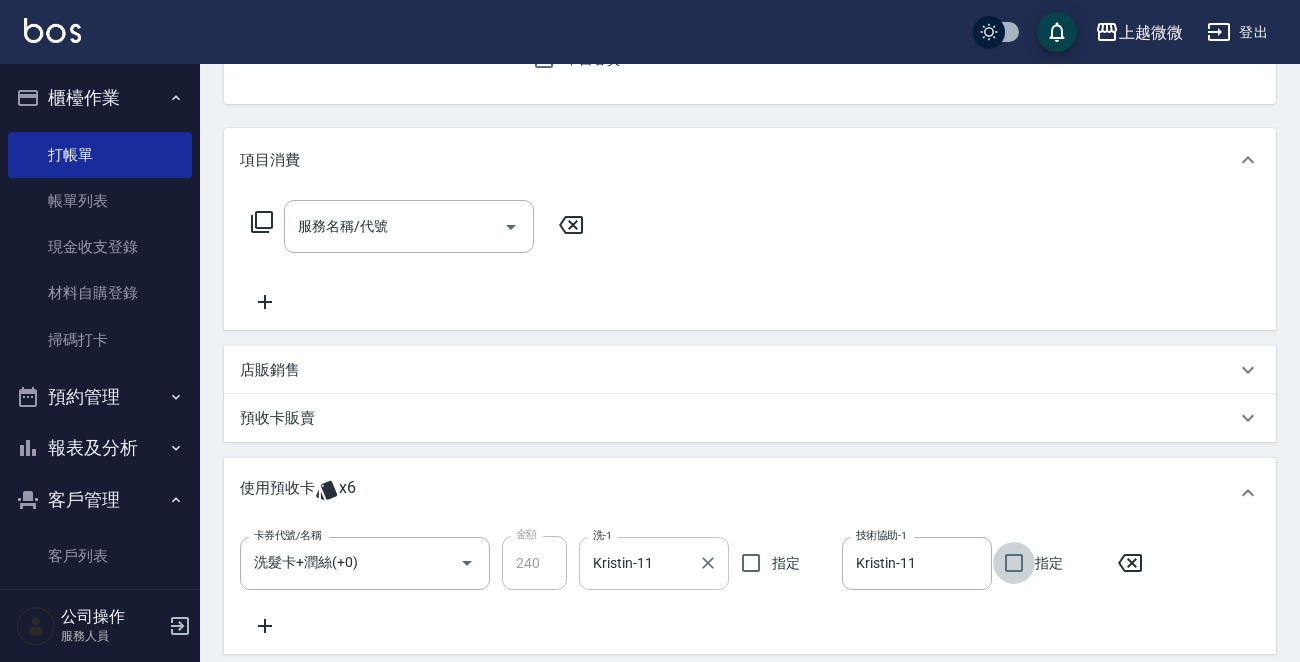type on "2025/08/08 18:40" 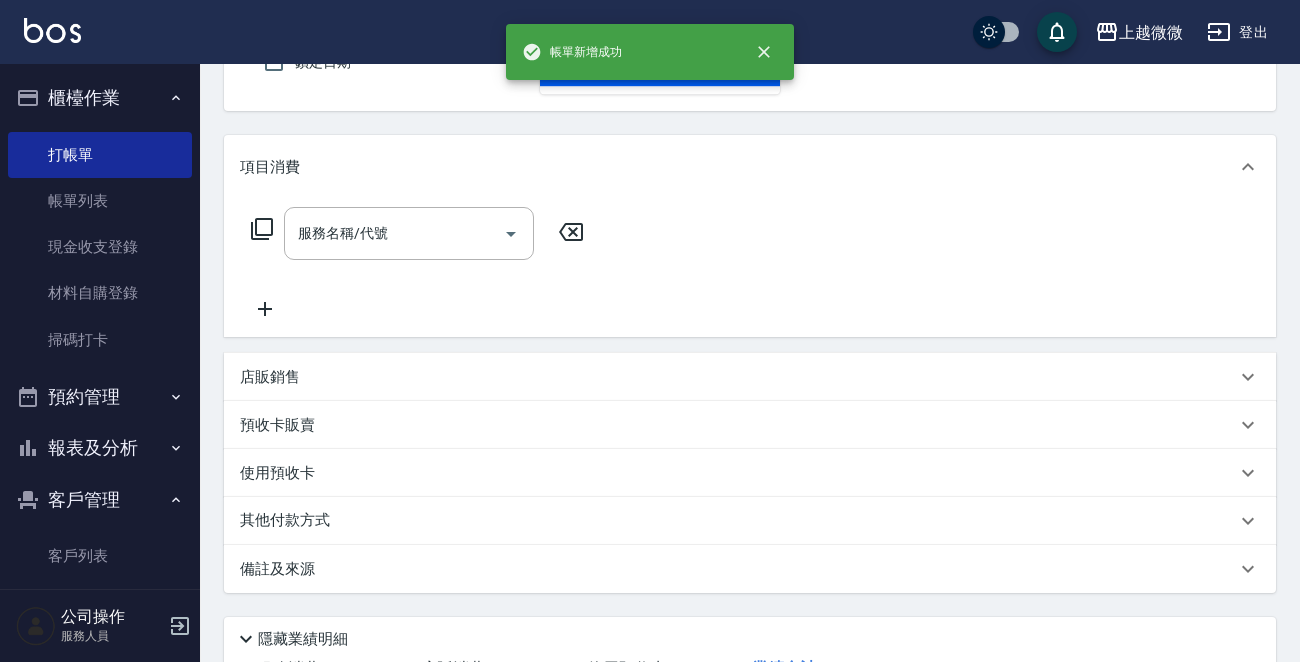 scroll, scrollTop: 0, scrollLeft: 0, axis: both 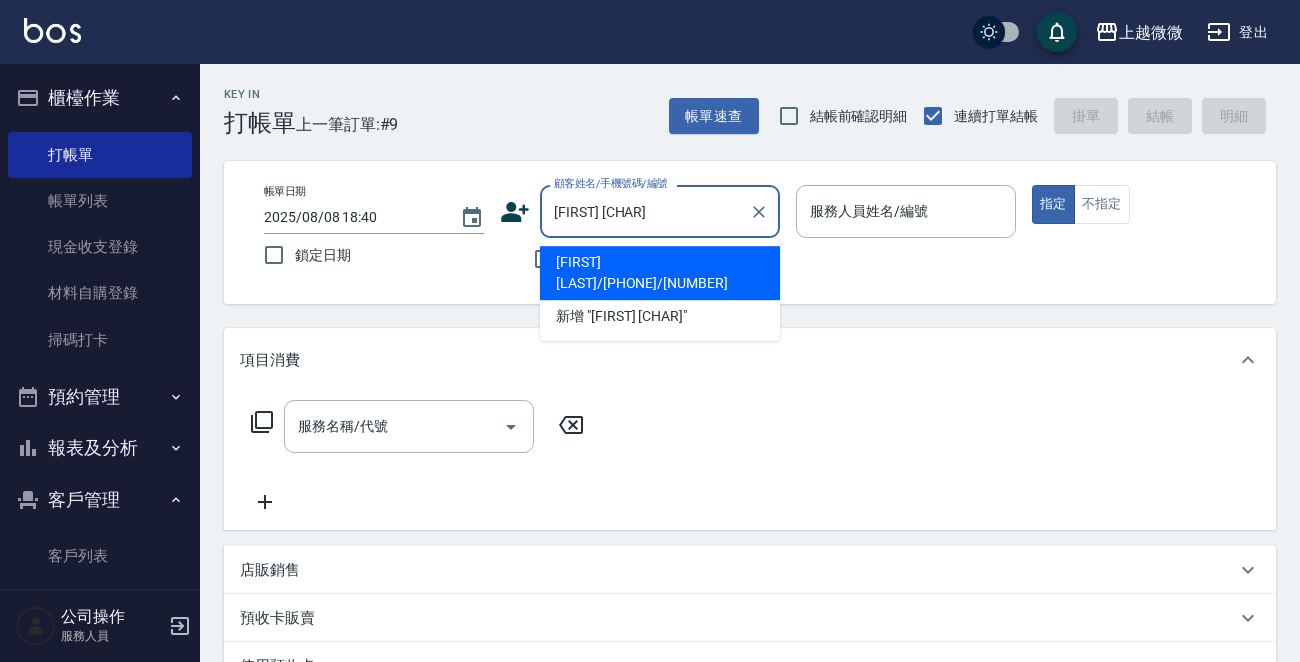type on "[FIRST] [LAST]/[PHONE]/[NUMBER]" 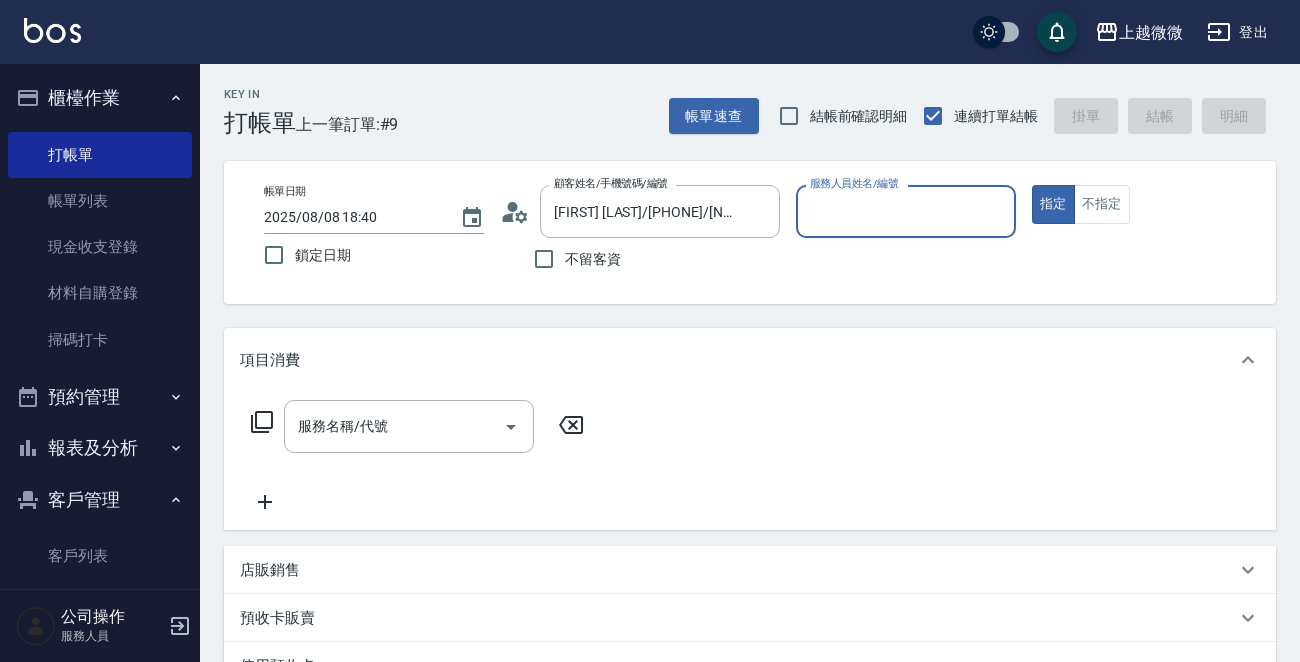 type on "Selin-5" 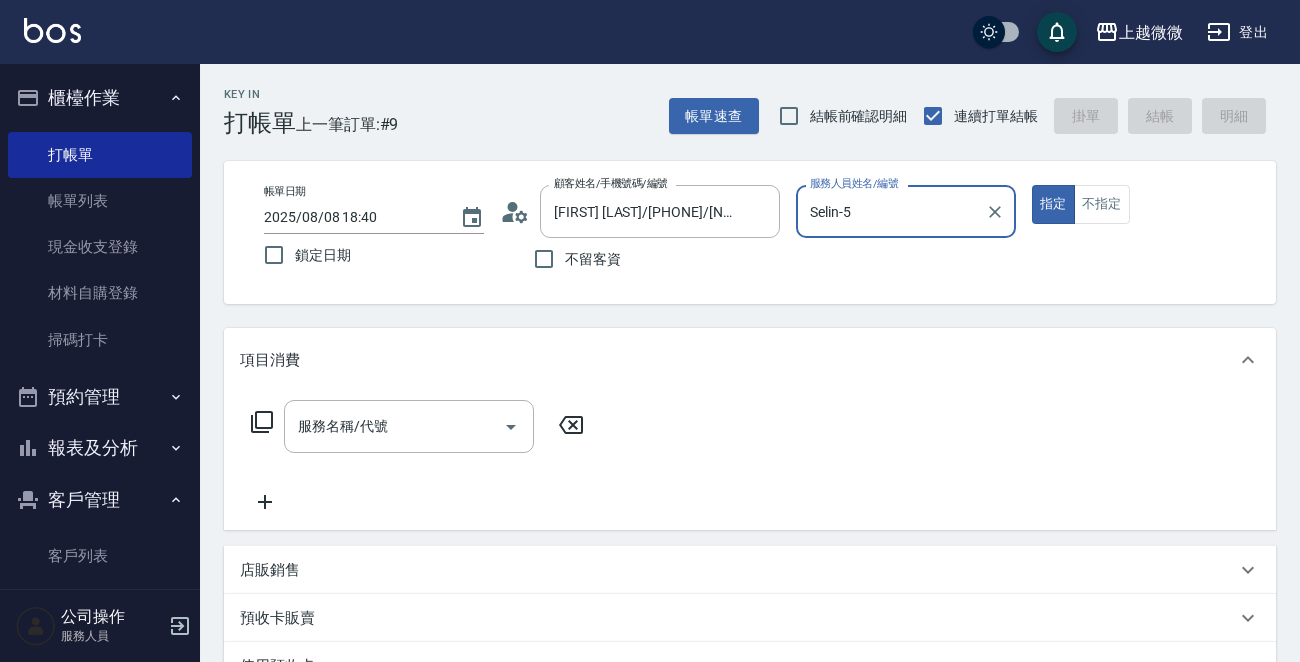 click on "指定" at bounding box center [1053, 204] 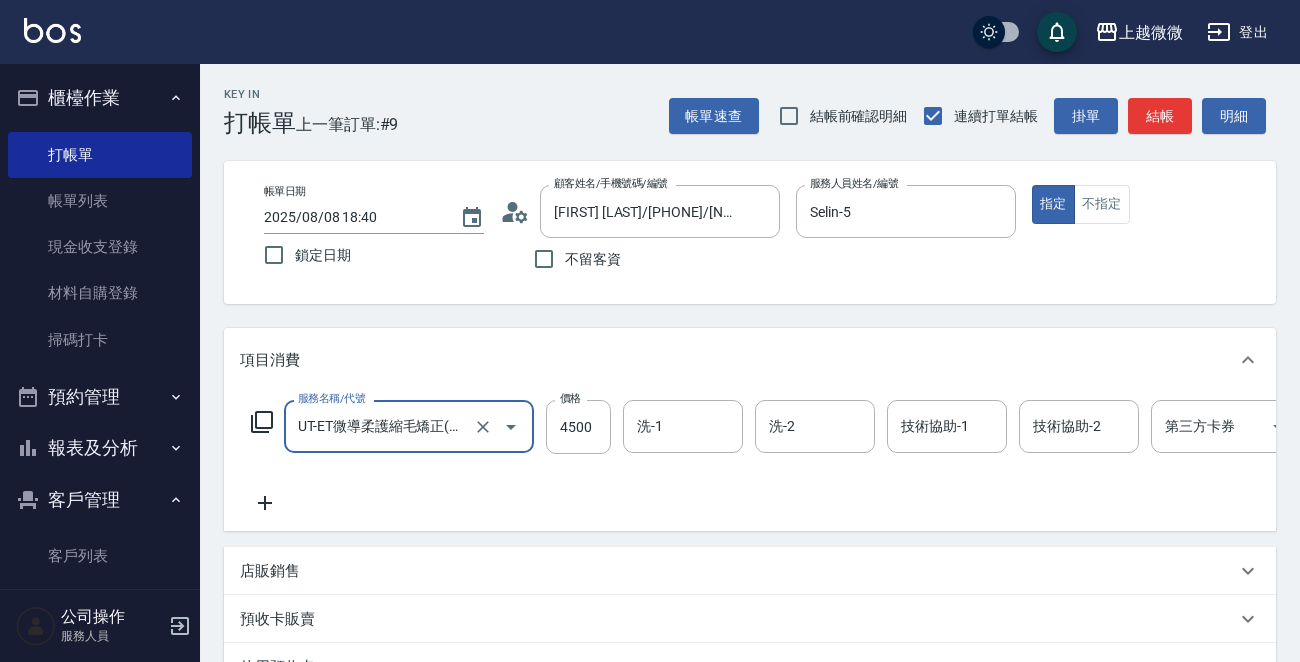 type on "UT-ET微導柔護縮毛矯正(溫塑燙)(C14)" 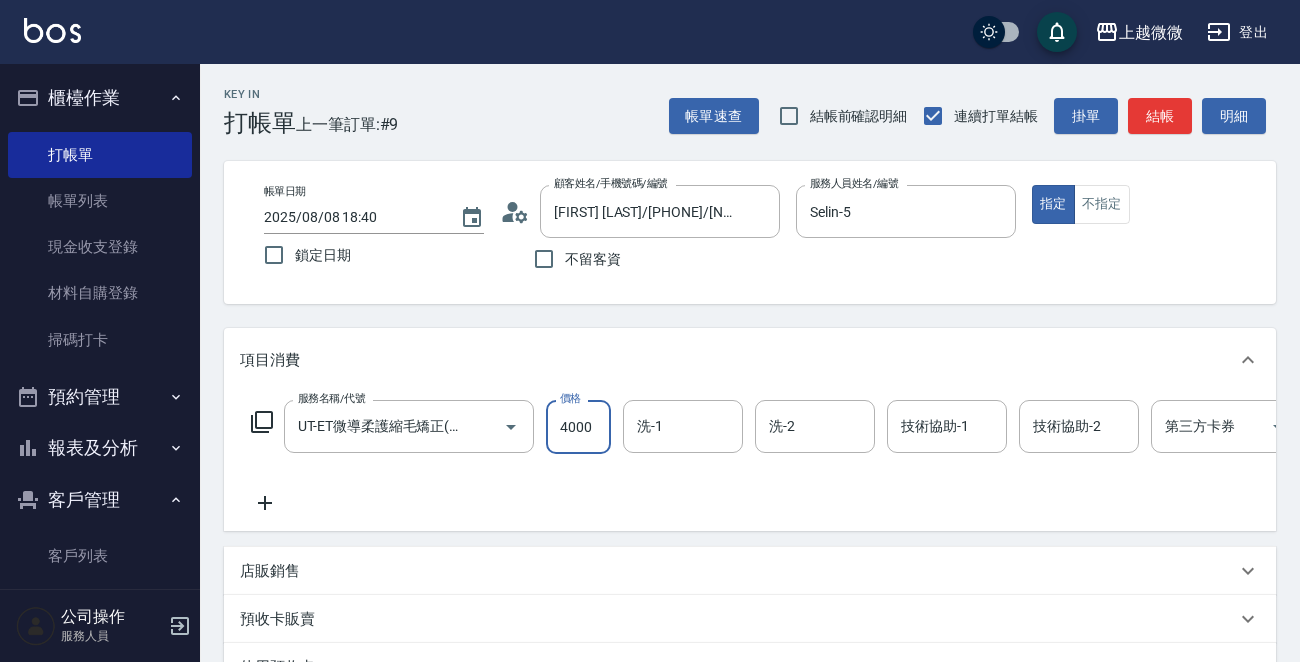 type on "4000" 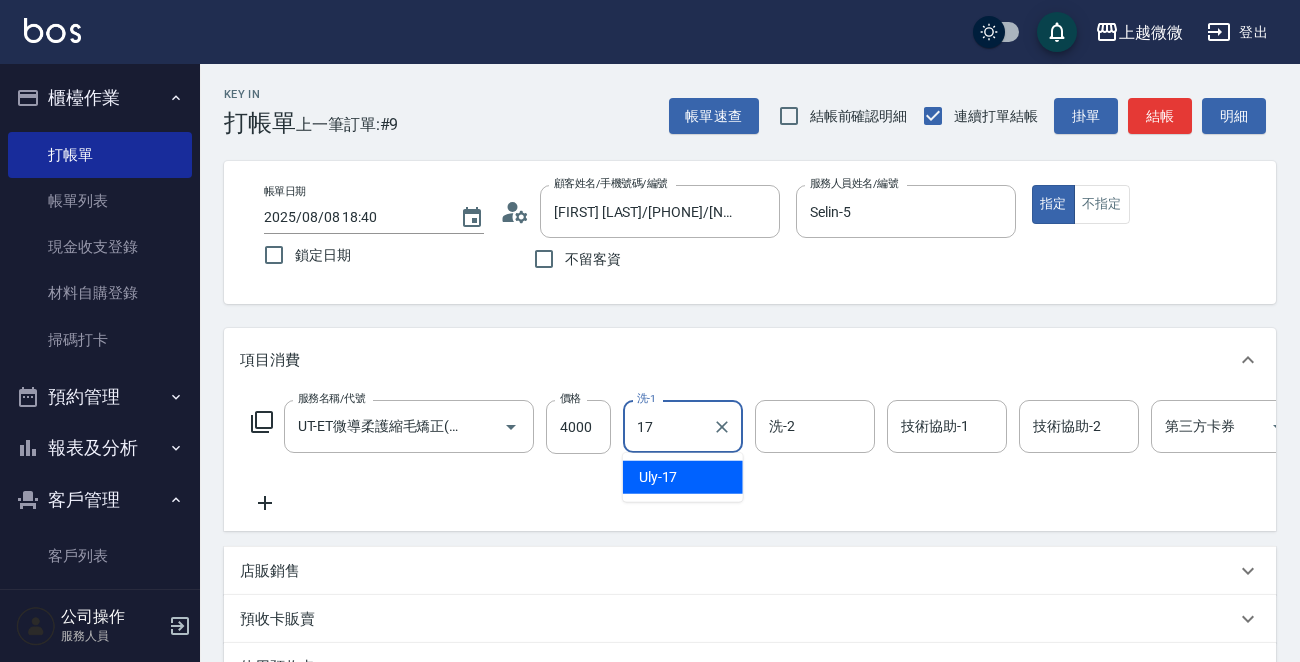 type on "Uly-17" 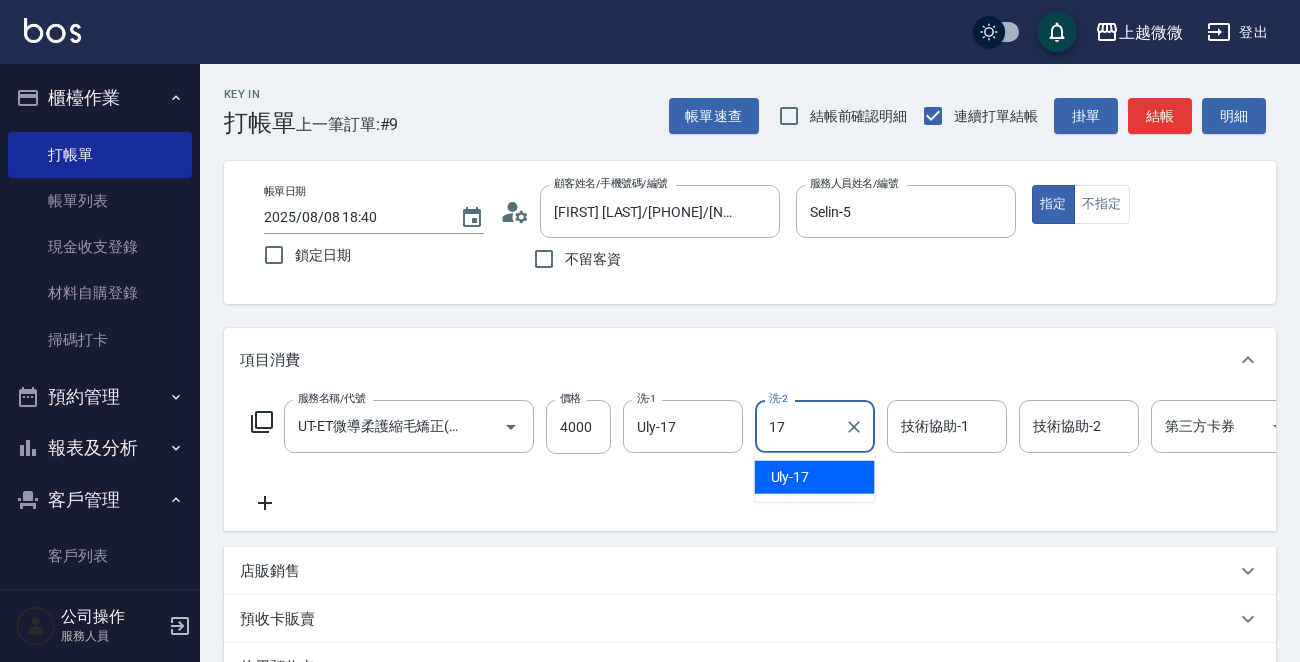 type on "Uly-17" 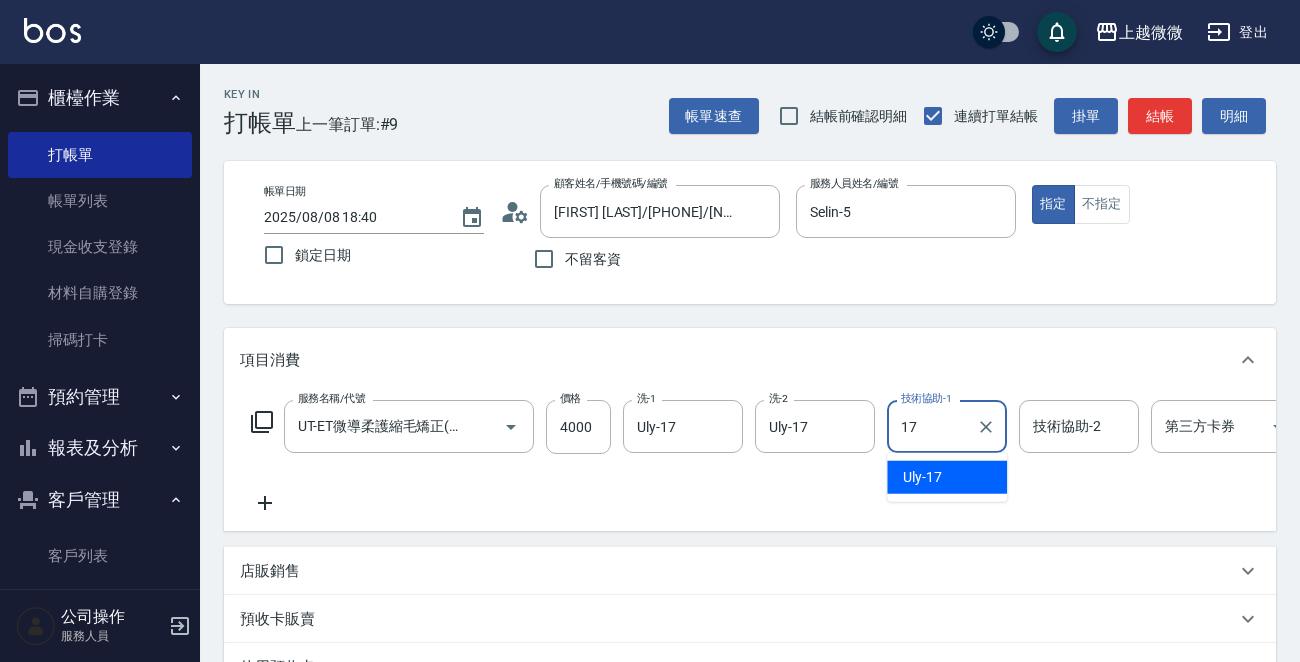 type on "Uly-17" 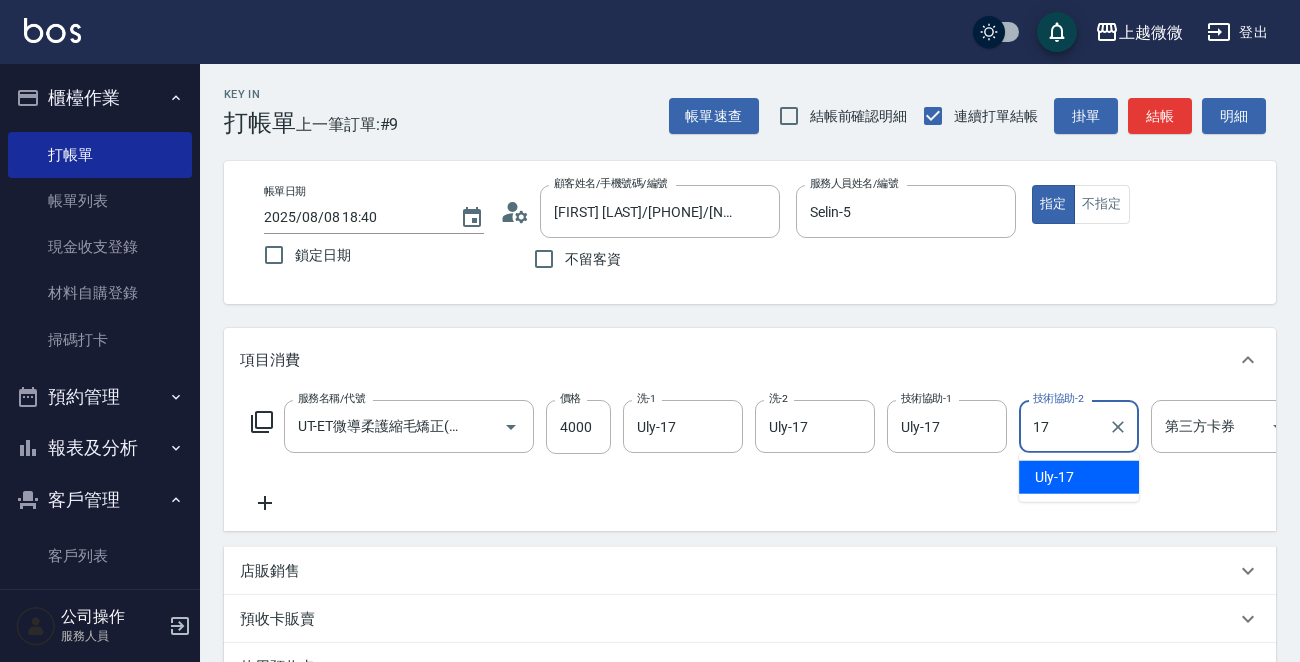 type on "Uly-17" 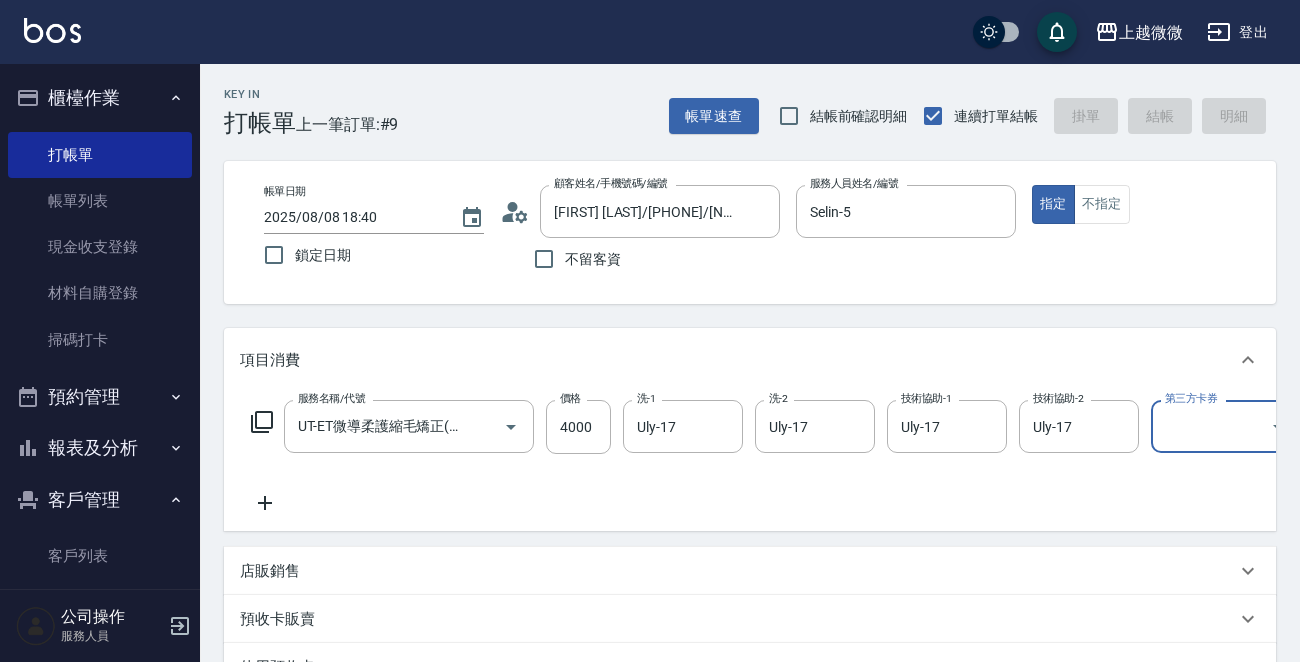 type 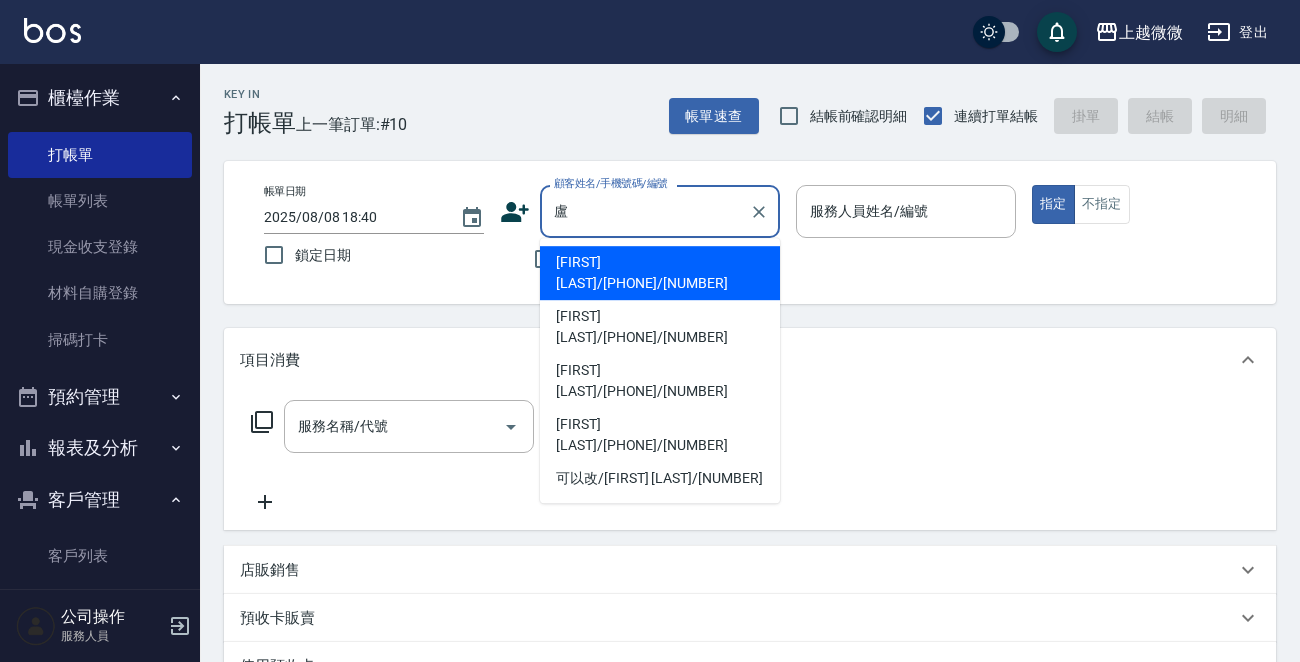 type on "[FIRST] [LAST]/[PHONE]/[NUMBER]" 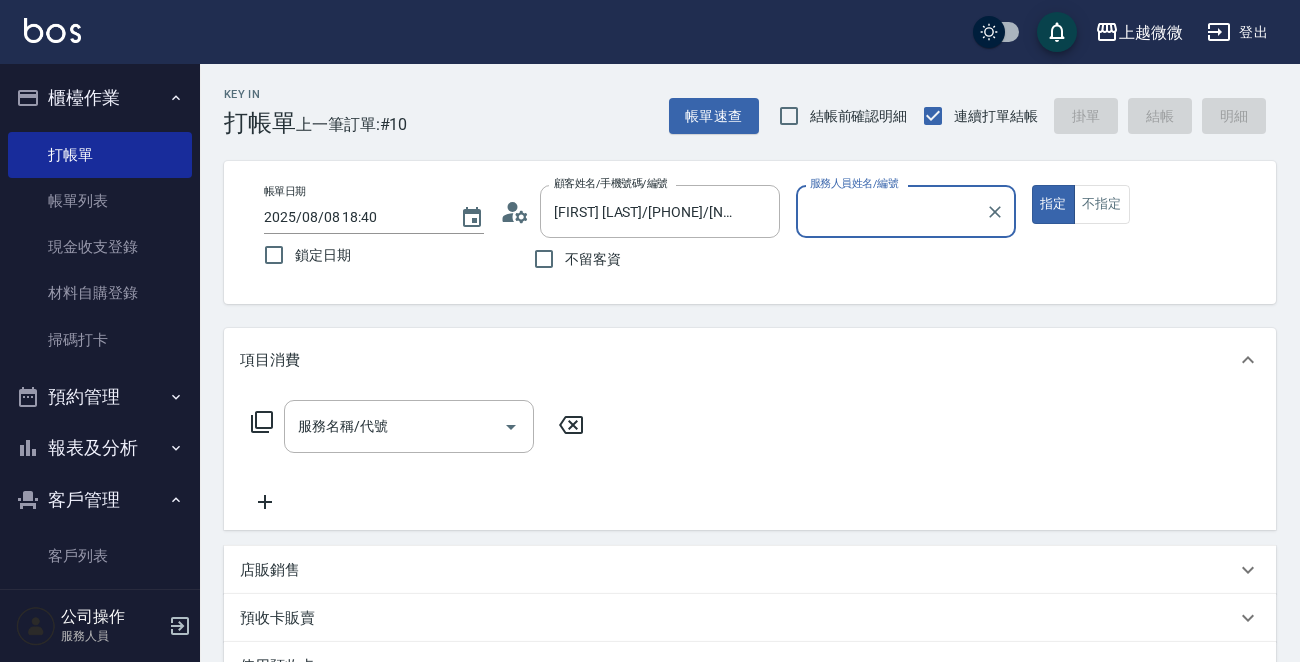 type on "Selin-5" 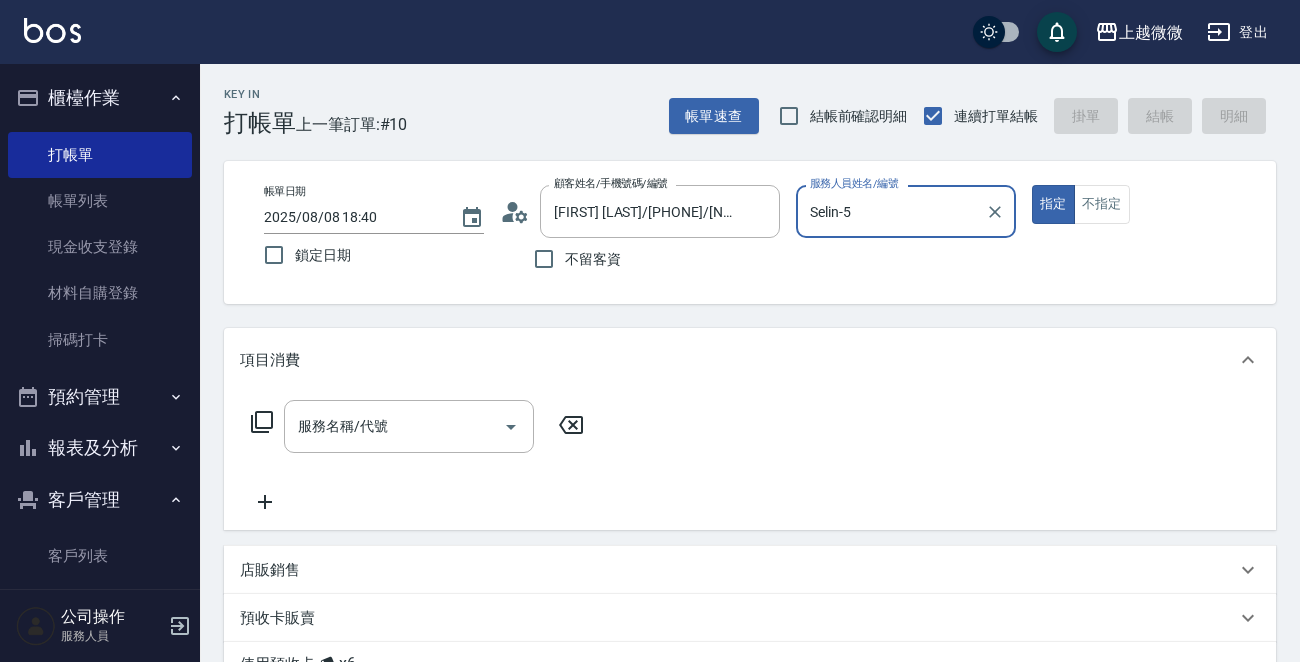 click on "指定" at bounding box center (1053, 204) 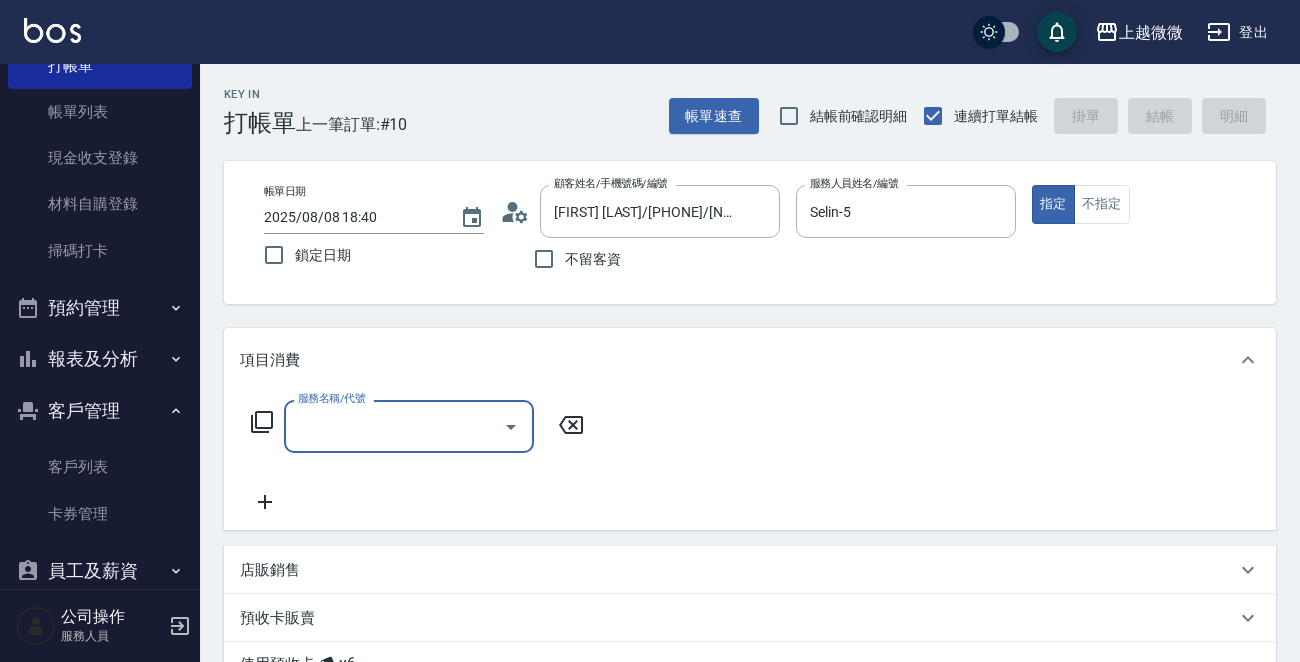 scroll, scrollTop: 171, scrollLeft: 0, axis: vertical 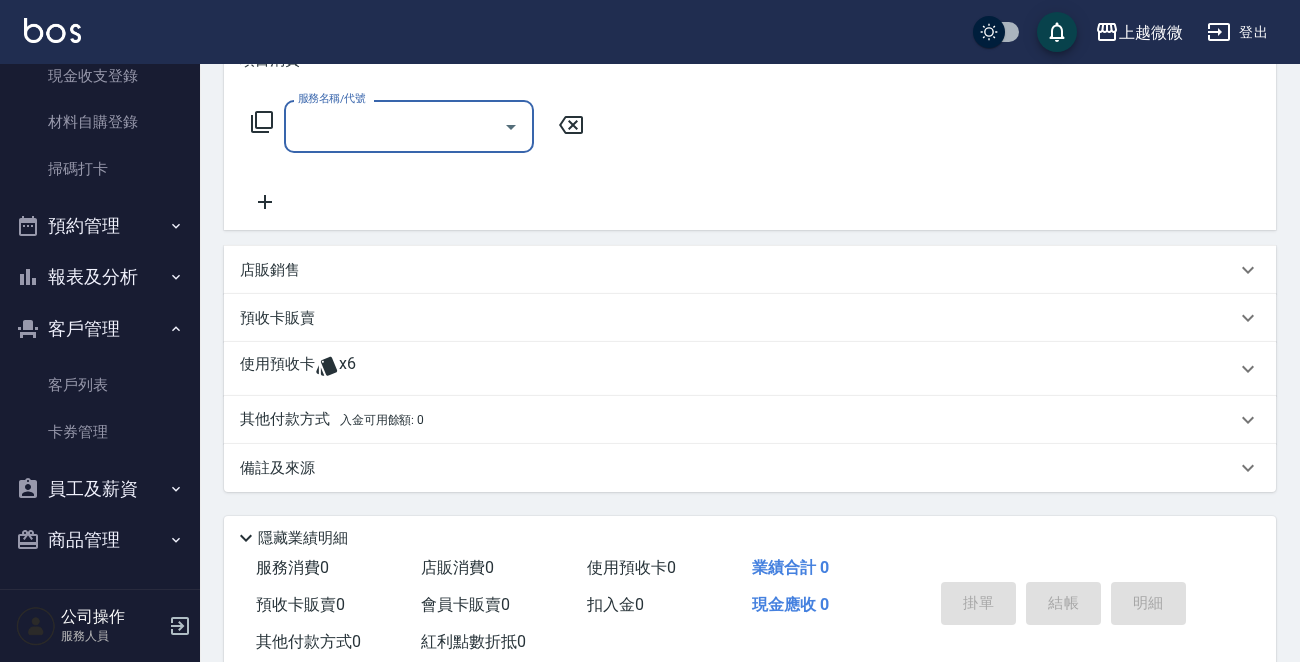 click on "使用預收卡 x6" at bounding box center (738, 369) 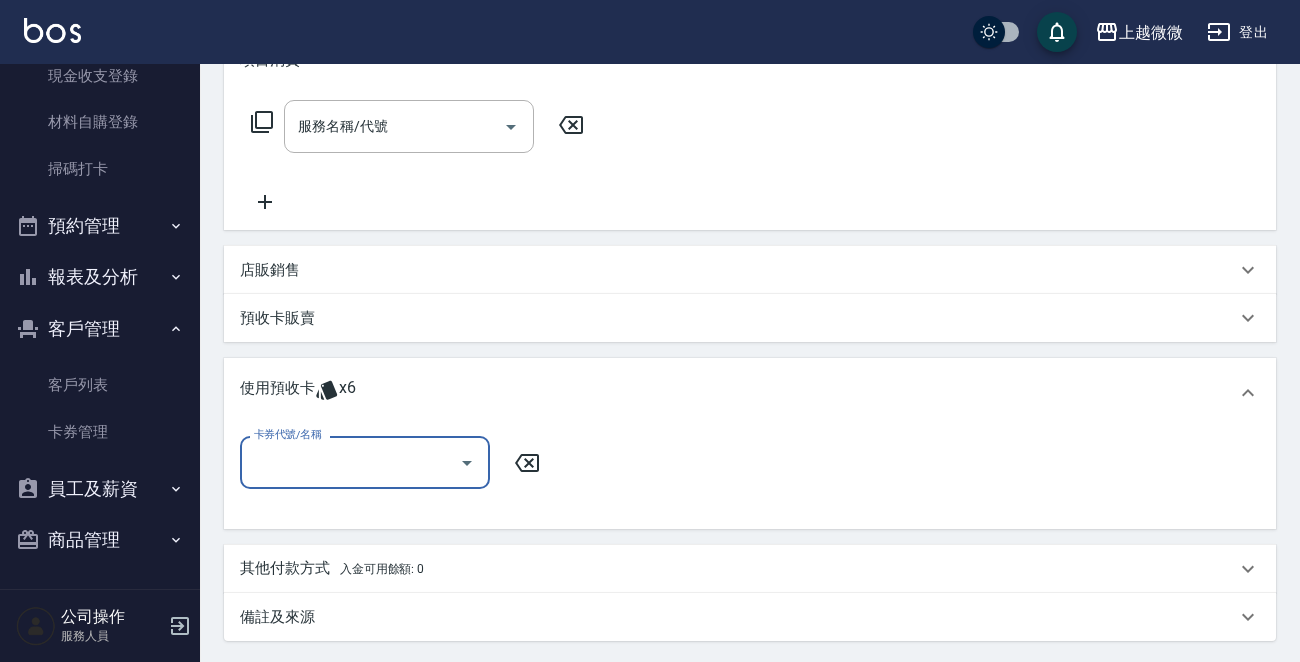scroll, scrollTop: 0, scrollLeft: 0, axis: both 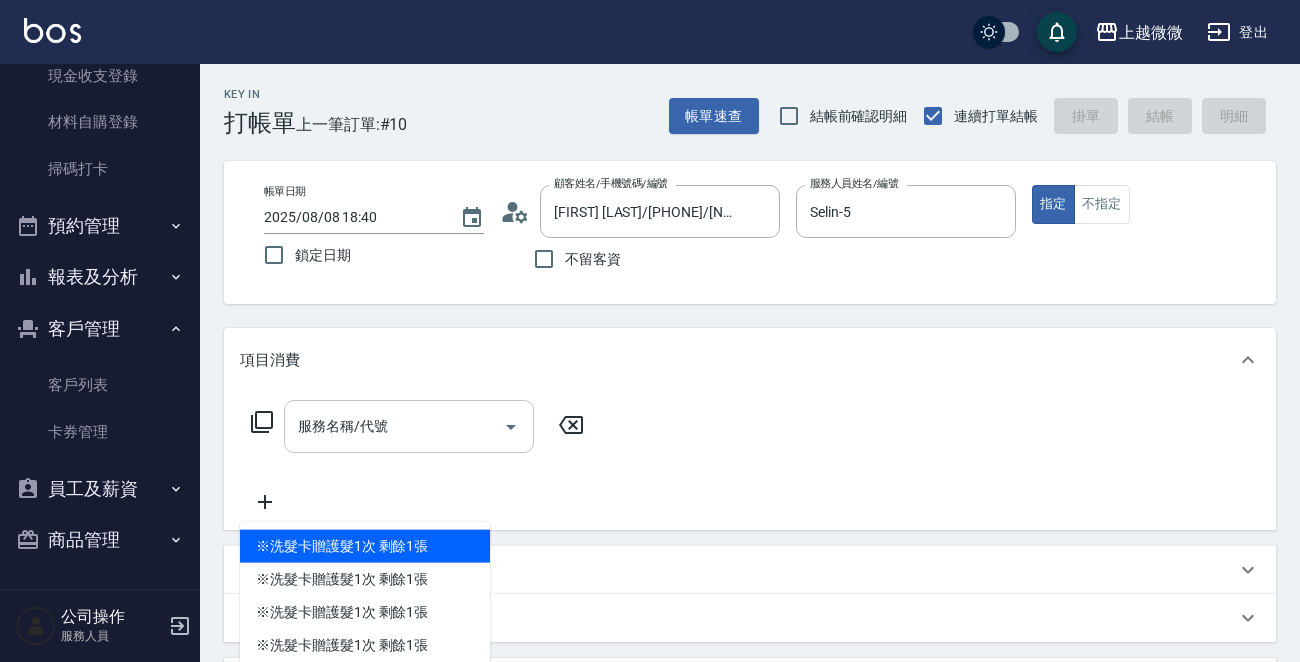 click on "服務名稱/代號" at bounding box center [394, 426] 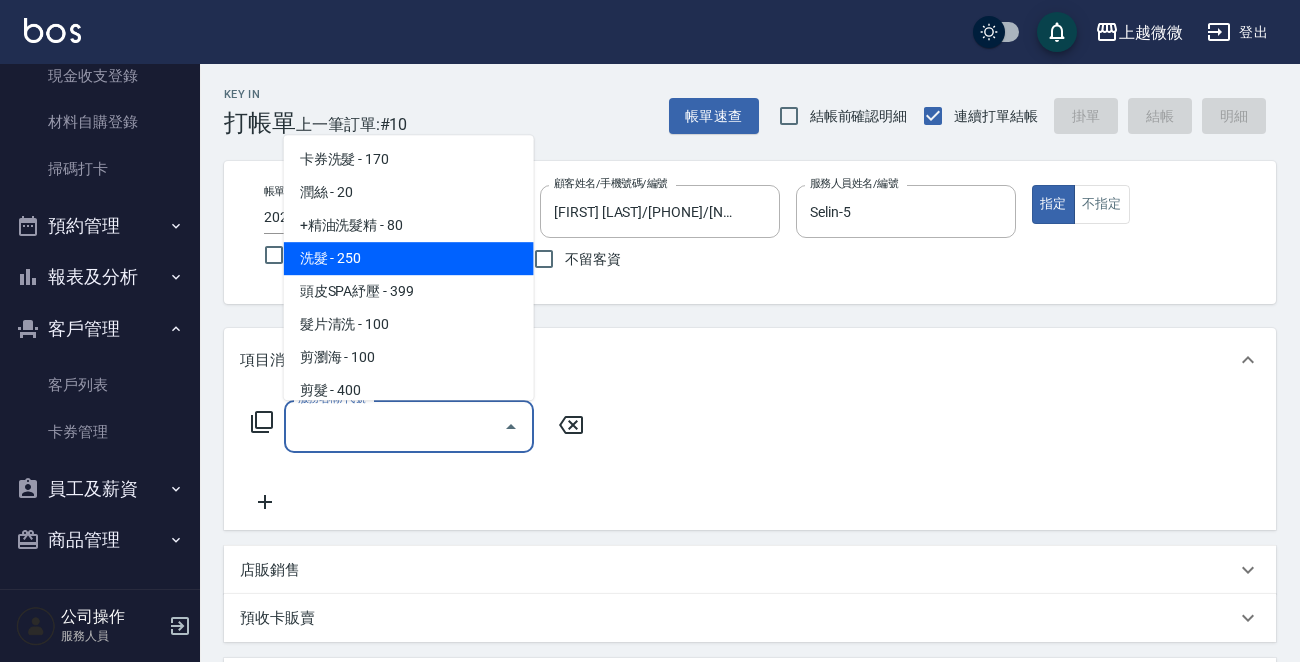 click on "洗髮 - 250" at bounding box center [409, 258] 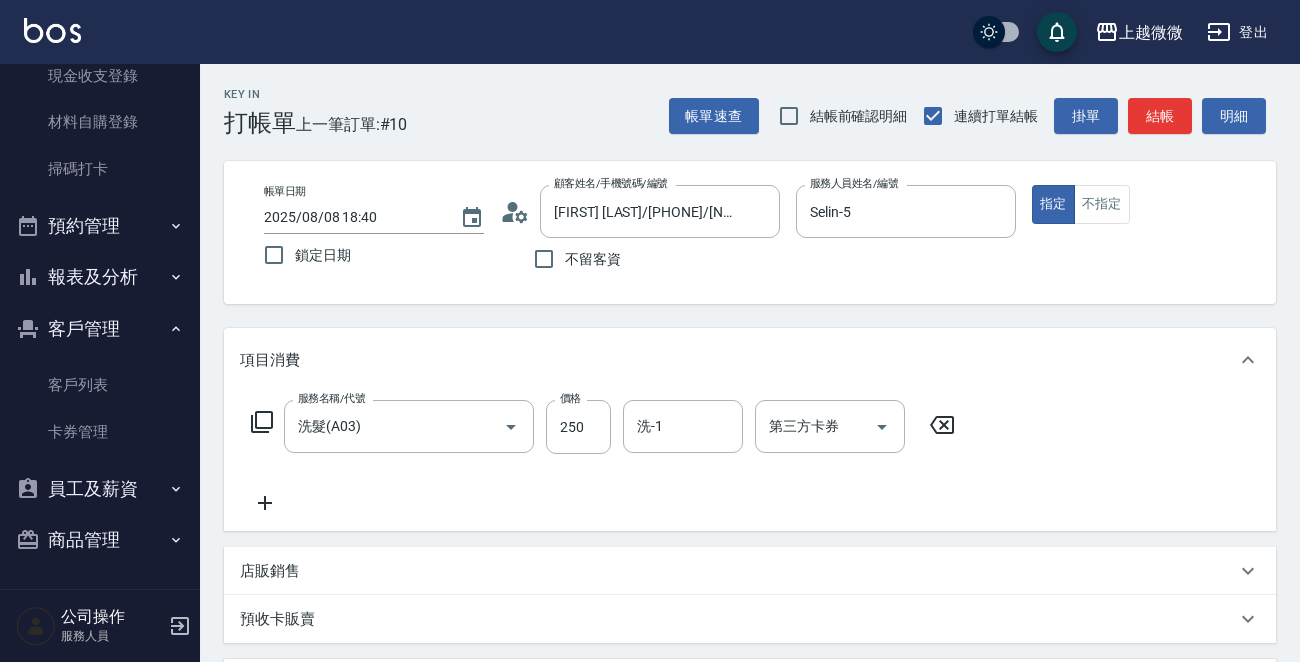 click 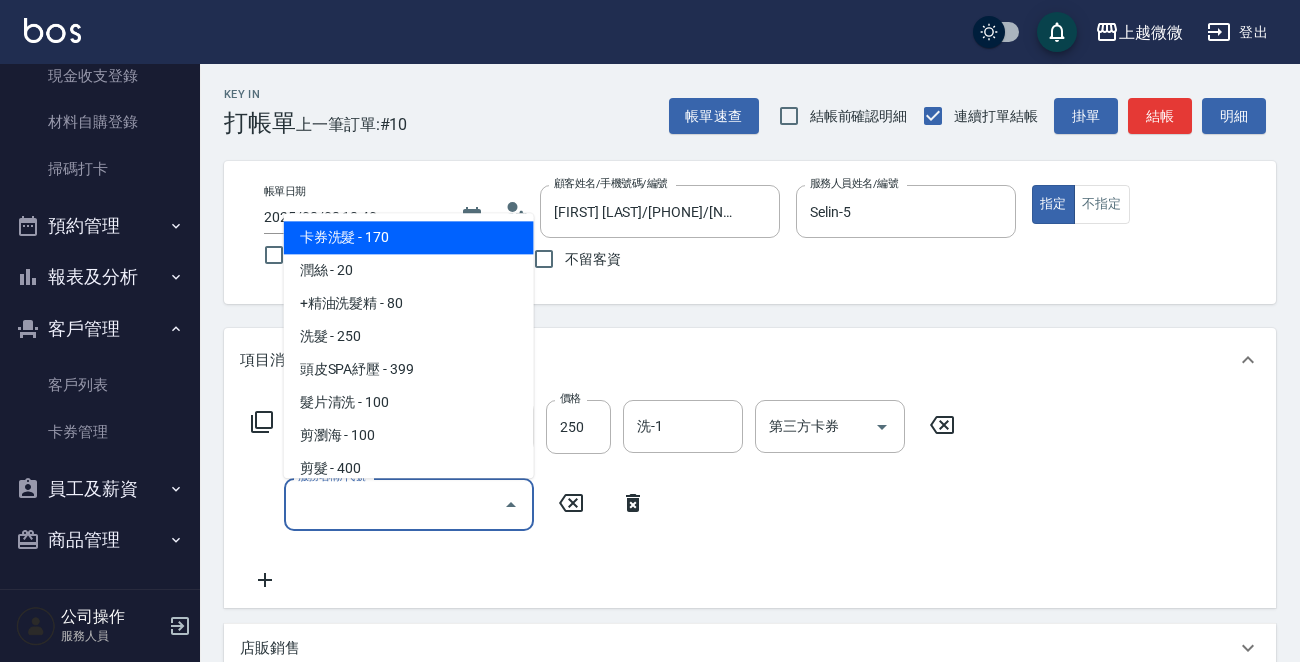 click on "服務名稱/代號" at bounding box center (394, 504) 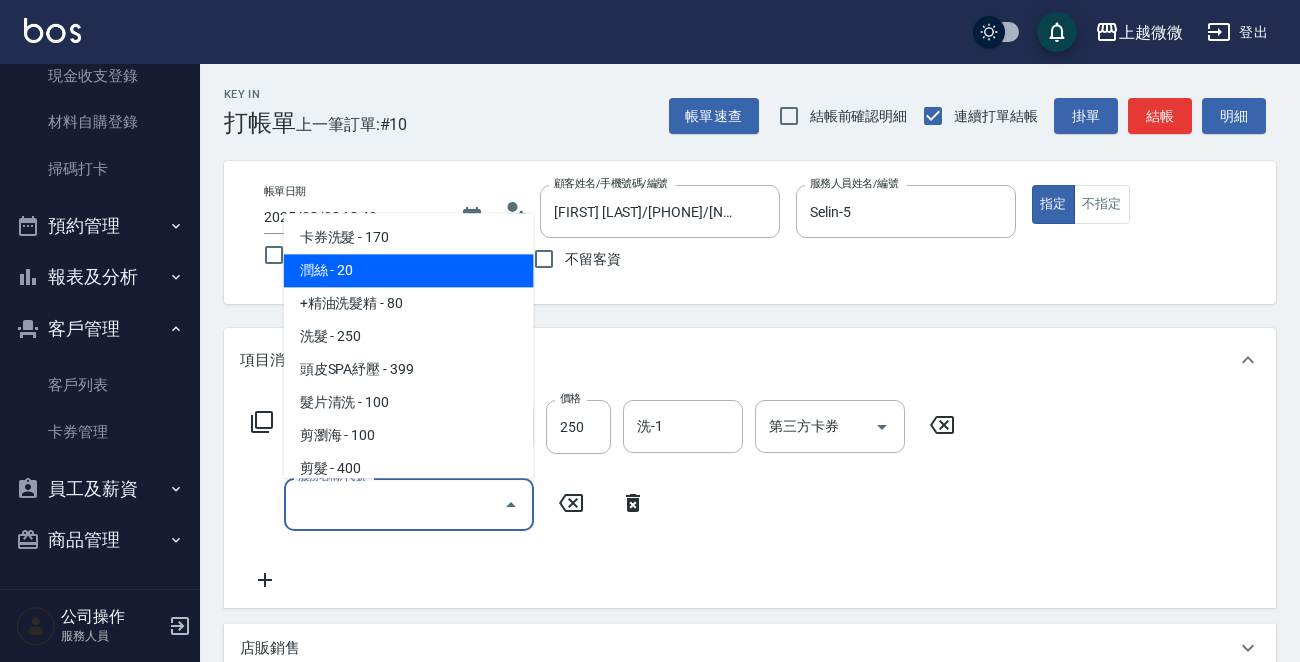 click on "潤絲 - 20" at bounding box center (409, 271) 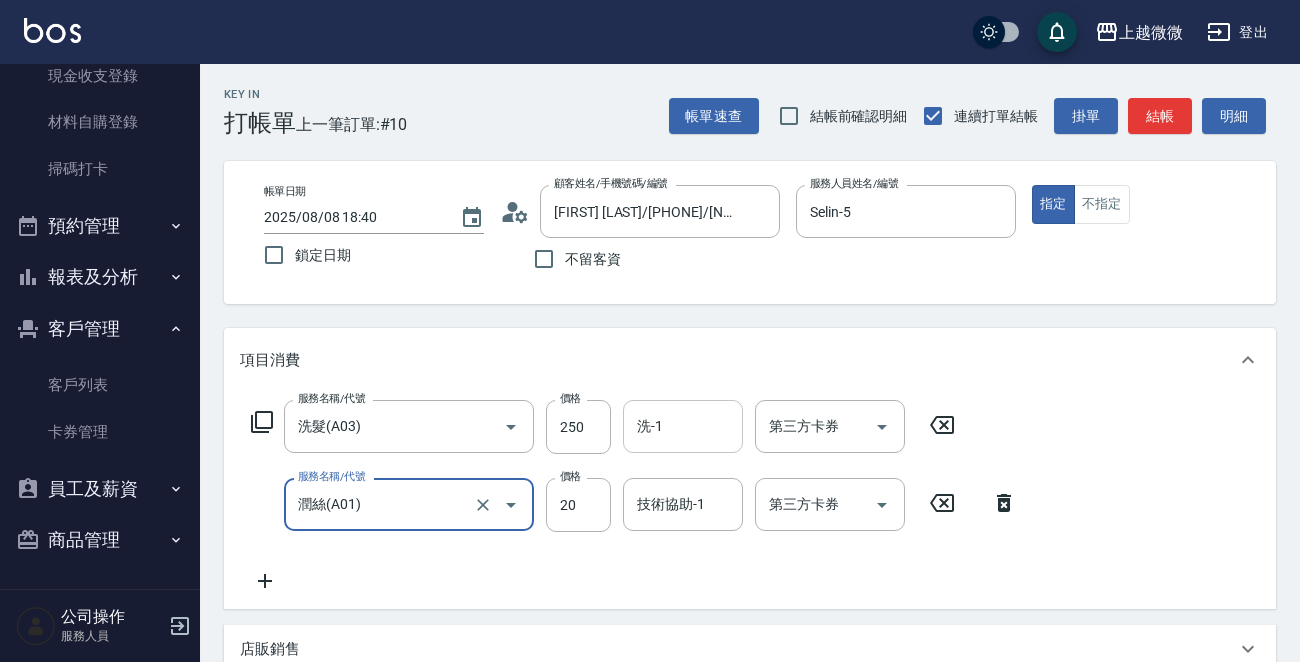 click on "洗-1" at bounding box center [683, 426] 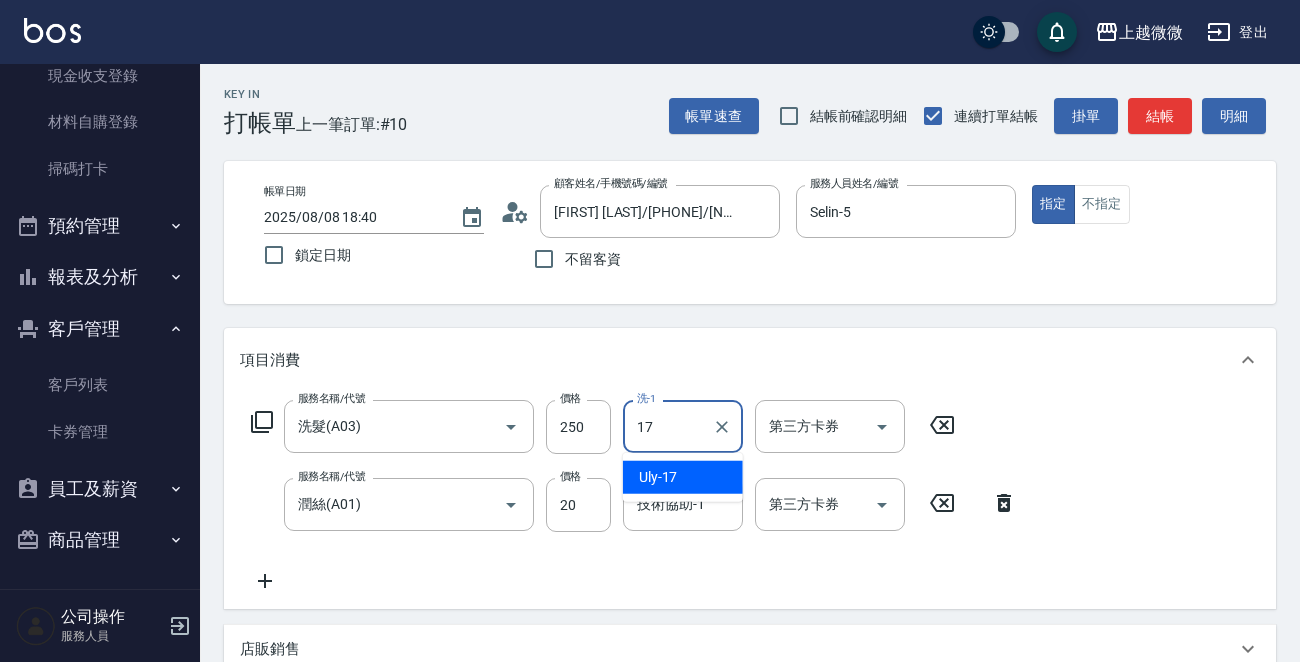 click on "Uly -17" at bounding box center (658, 477) 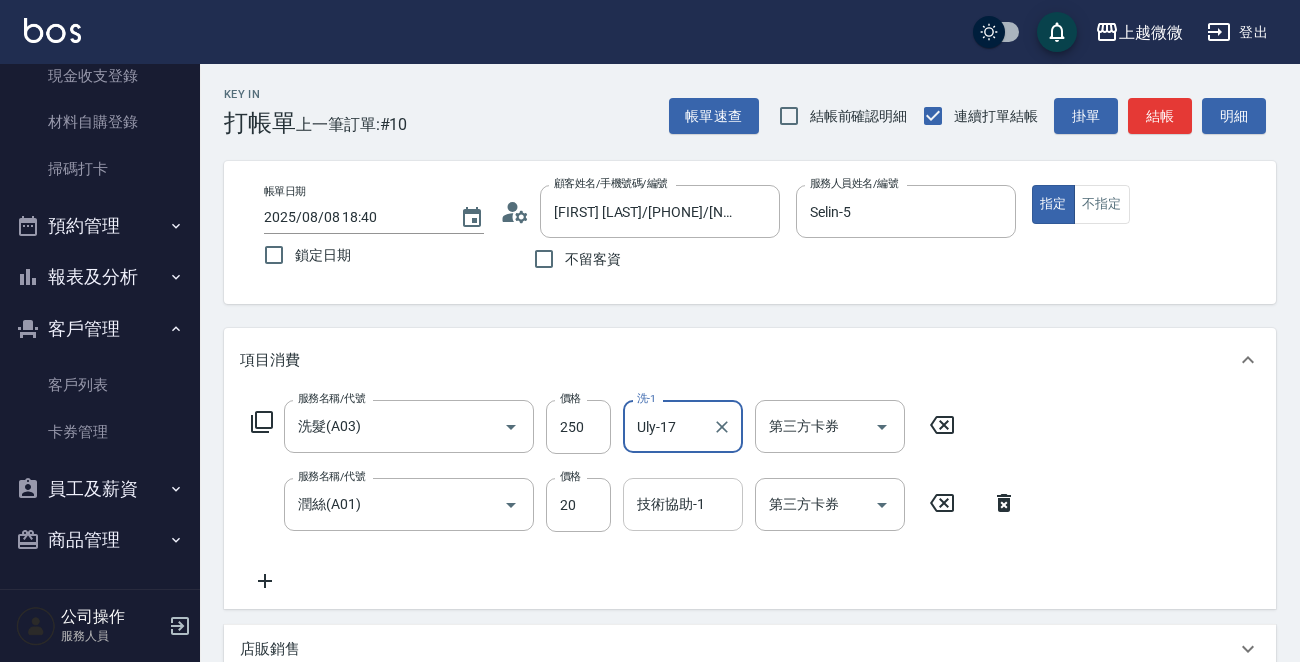 type on "Uly-17" 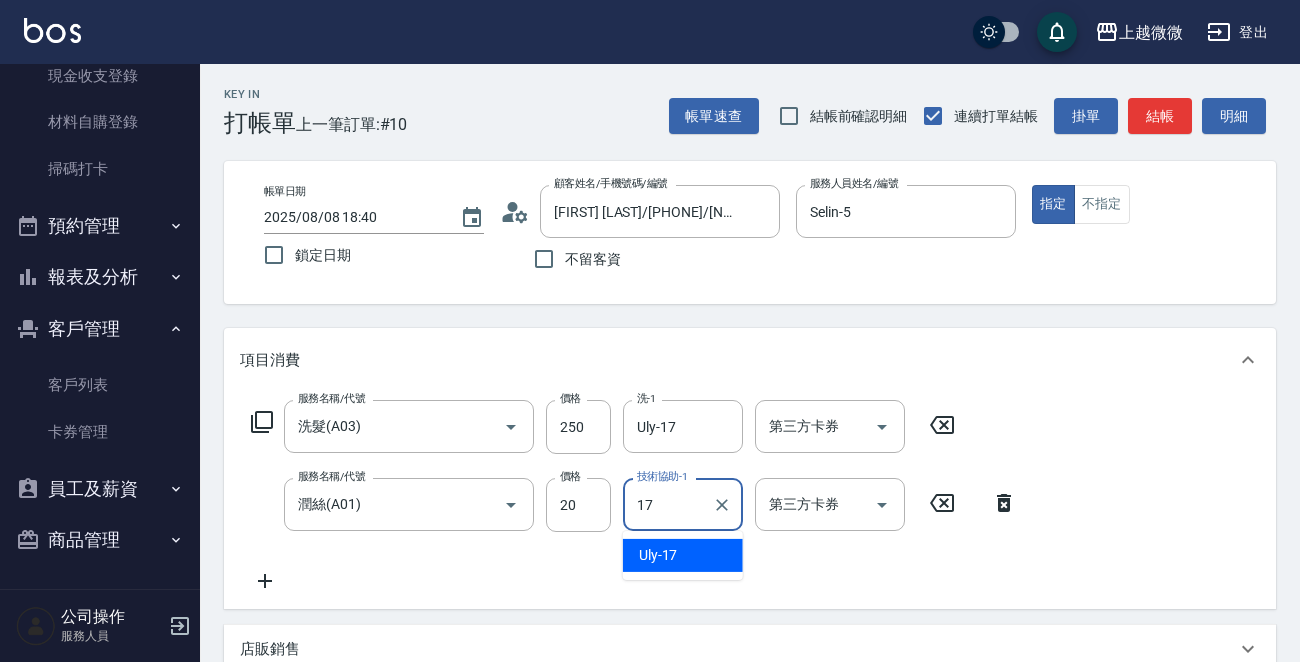 click on "Uly -17" at bounding box center [683, 555] 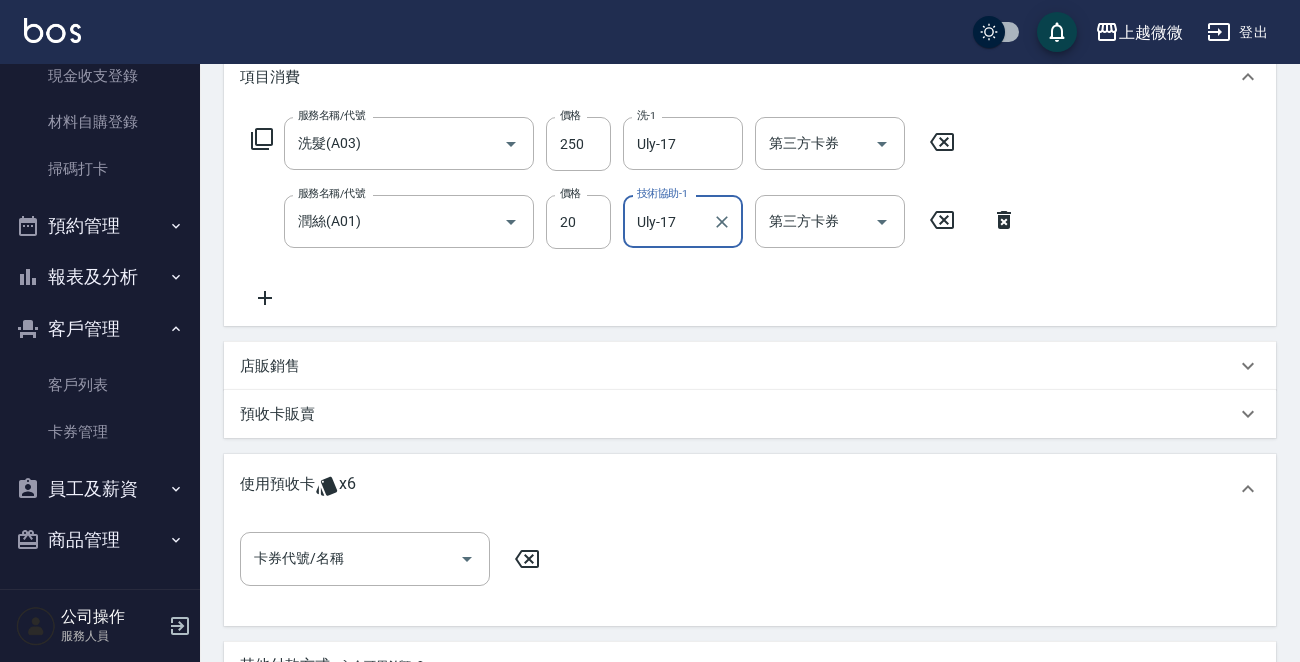 scroll, scrollTop: 580, scrollLeft: 0, axis: vertical 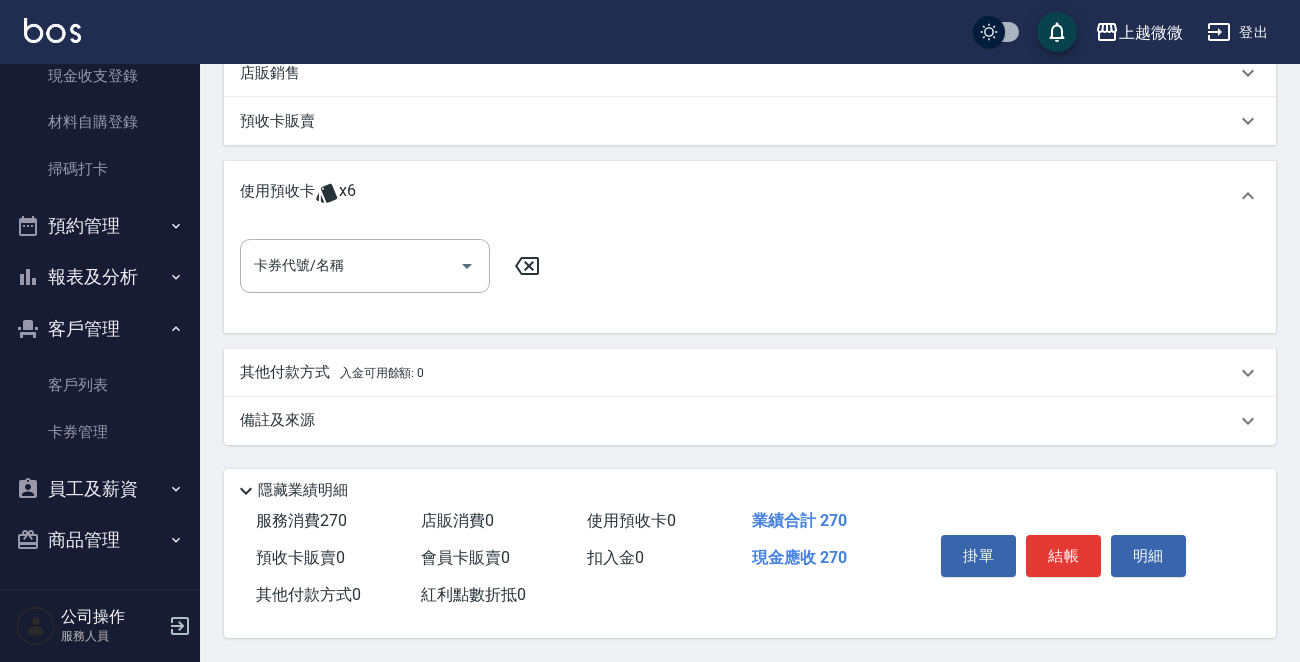 type on "Uly-17" 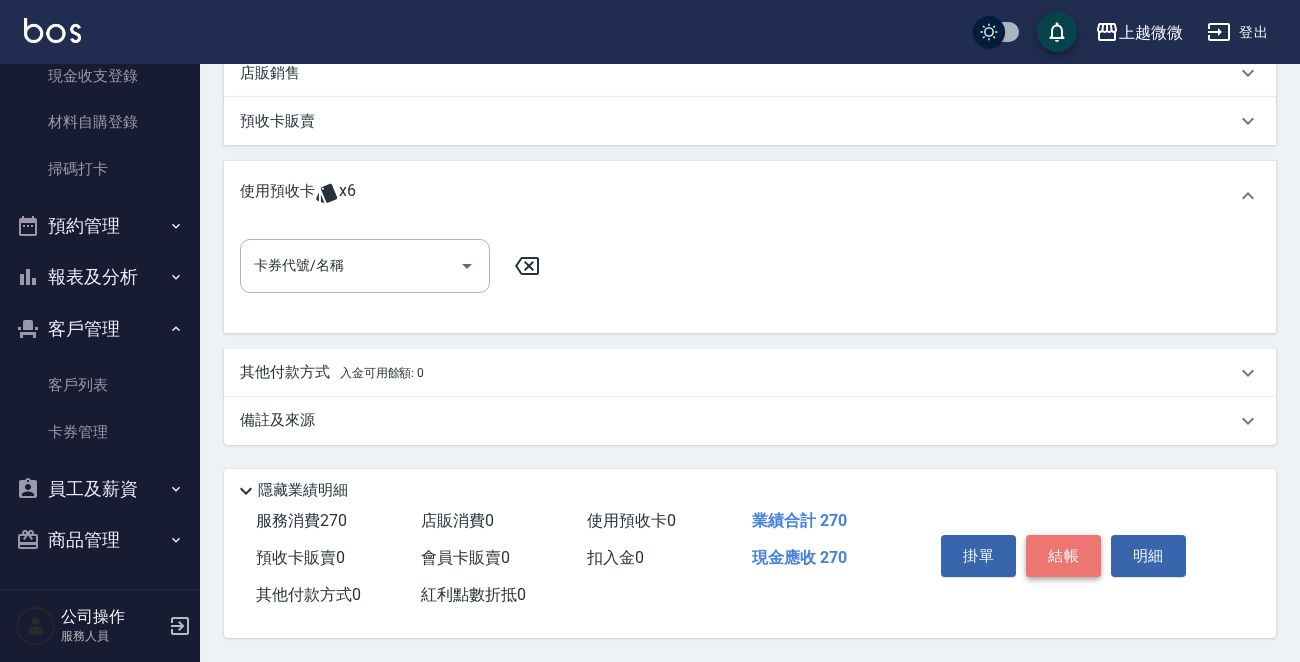 click on "結帳" at bounding box center [1063, 556] 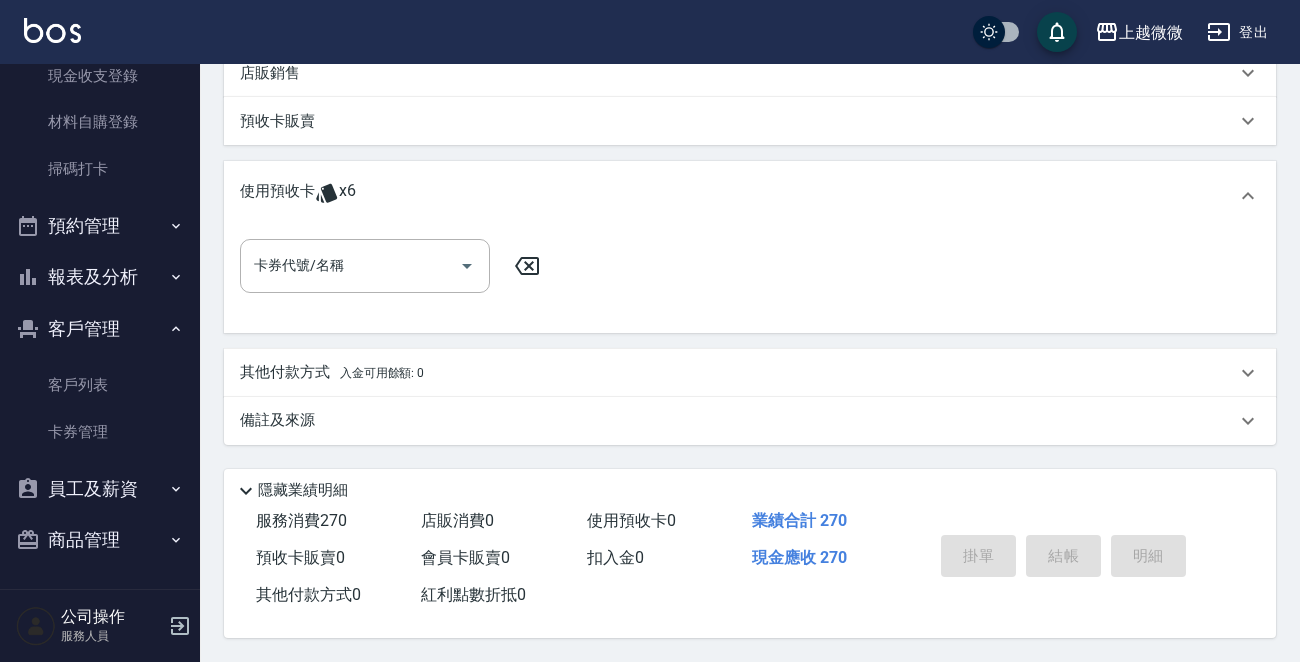 type on "2025/08/08 18:49" 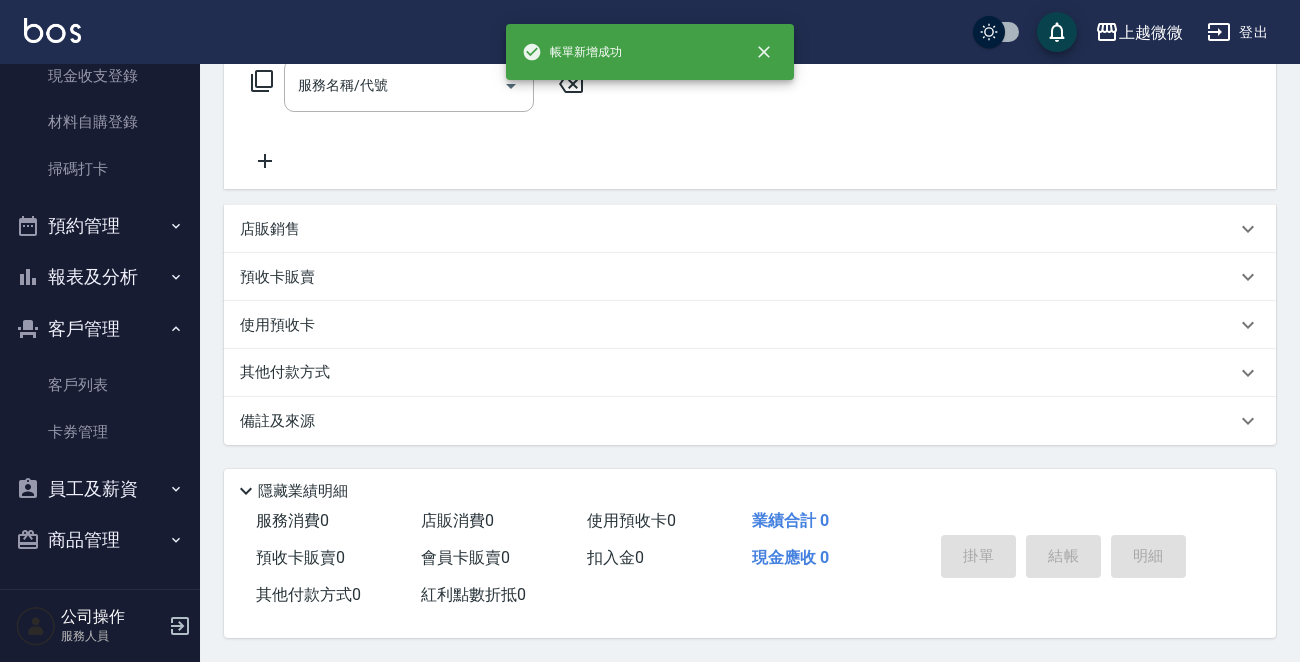 scroll, scrollTop: 0, scrollLeft: 0, axis: both 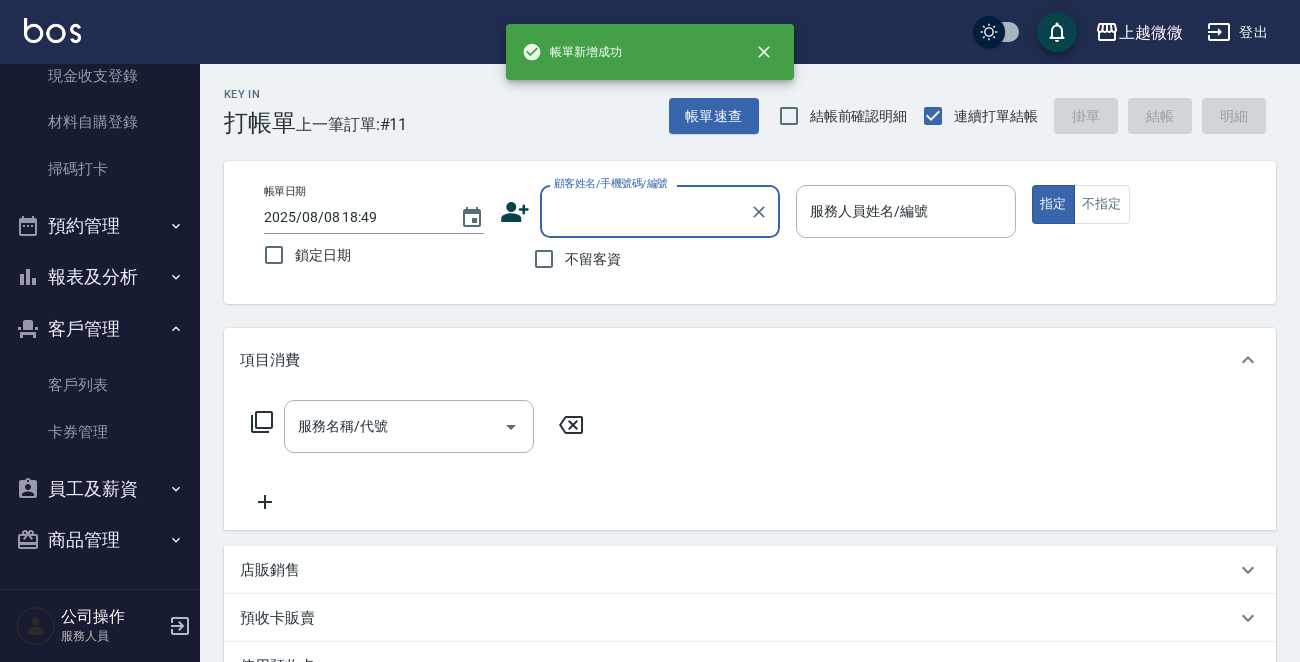 click on "報表及分析" at bounding box center [100, 277] 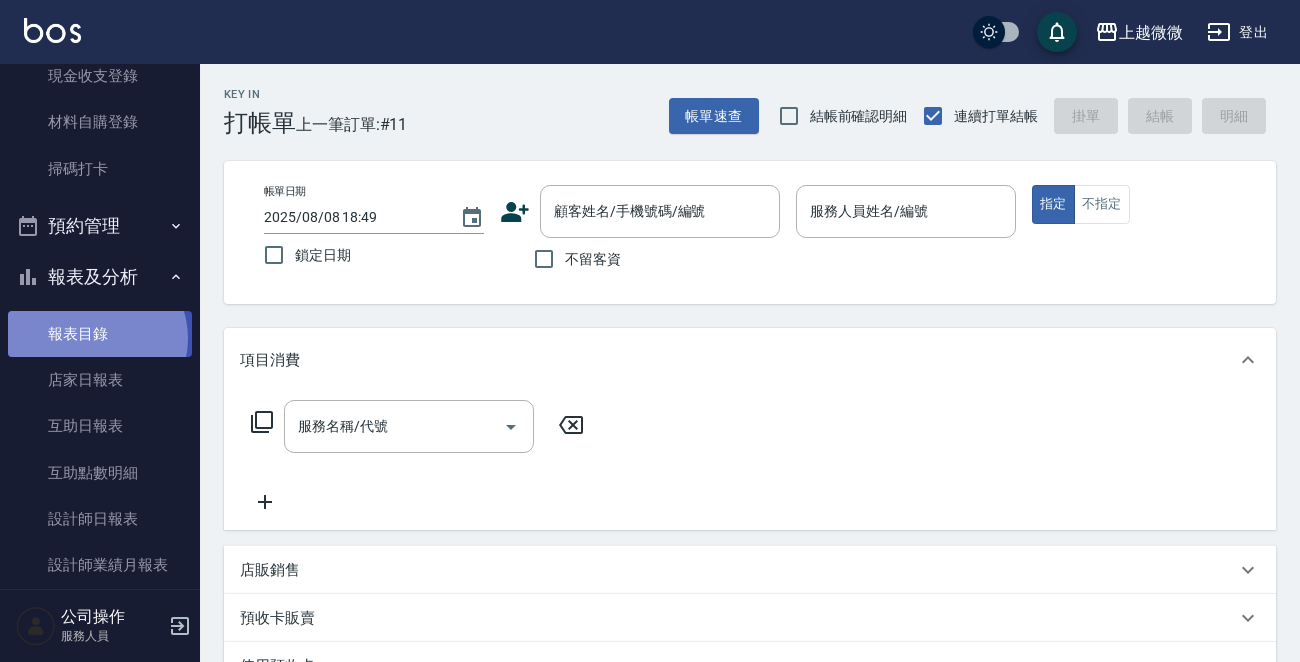 click on "報表目錄" at bounding box center [100, 334] 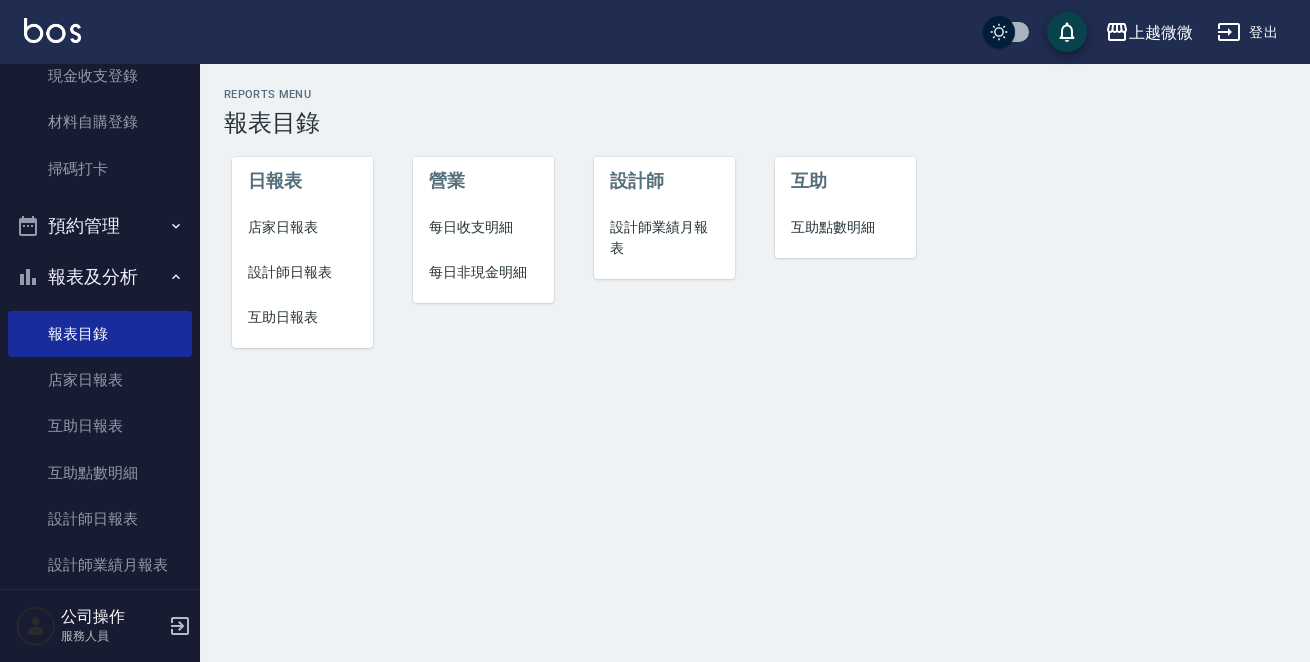 click on "店家日報表" at bounding box center (302, 227) 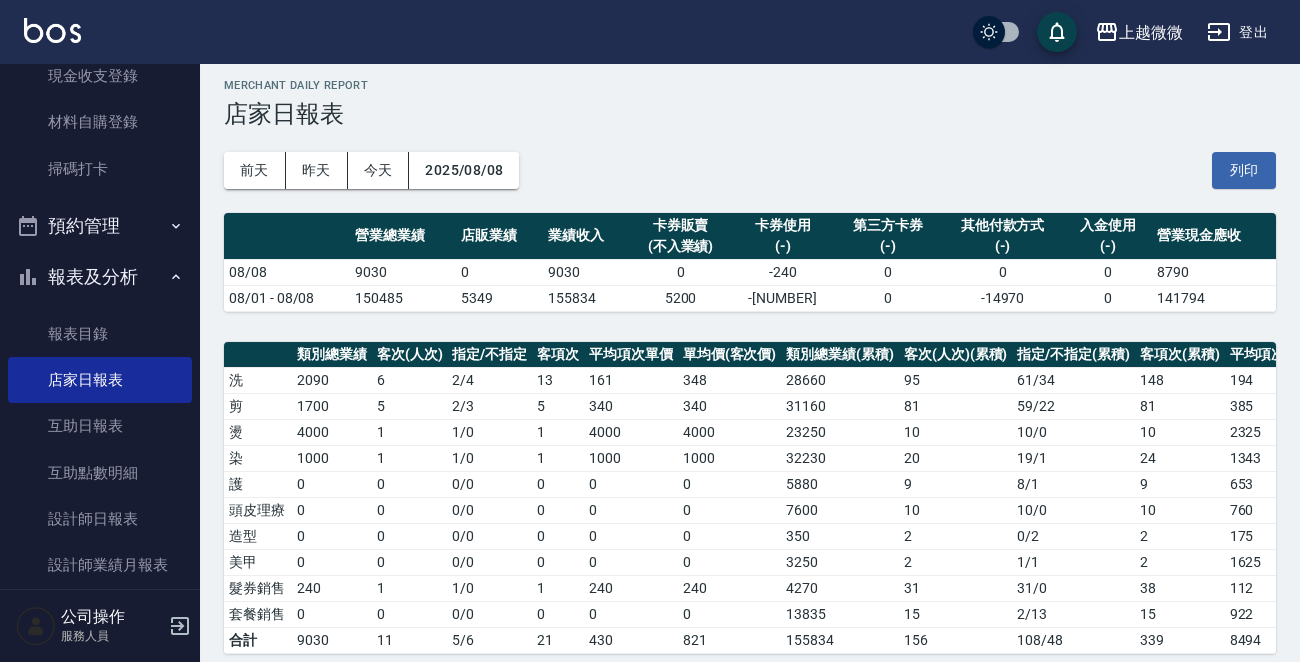 scroll, scrollTop: 0, scrollLeft: 0, axis: both 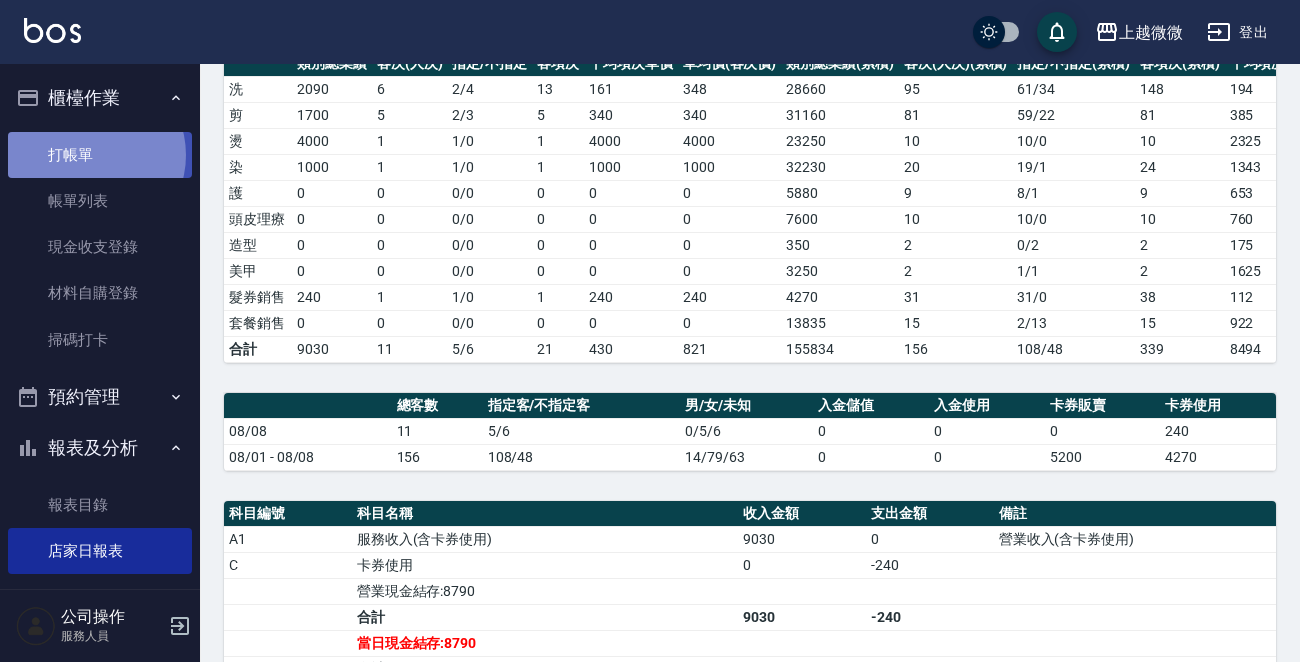 click on "打帳單" at bounding box center (100, 155) 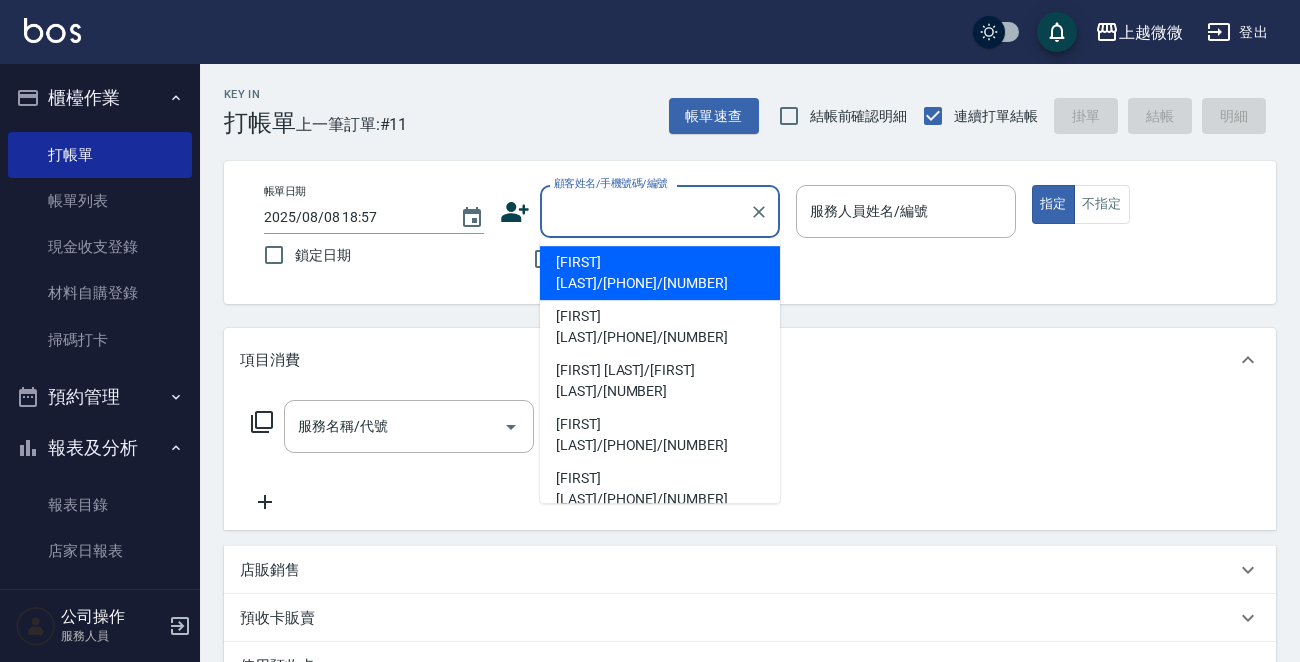 click on "顧客姓名/手機號碼/編號" at bounding box center [645, 211] 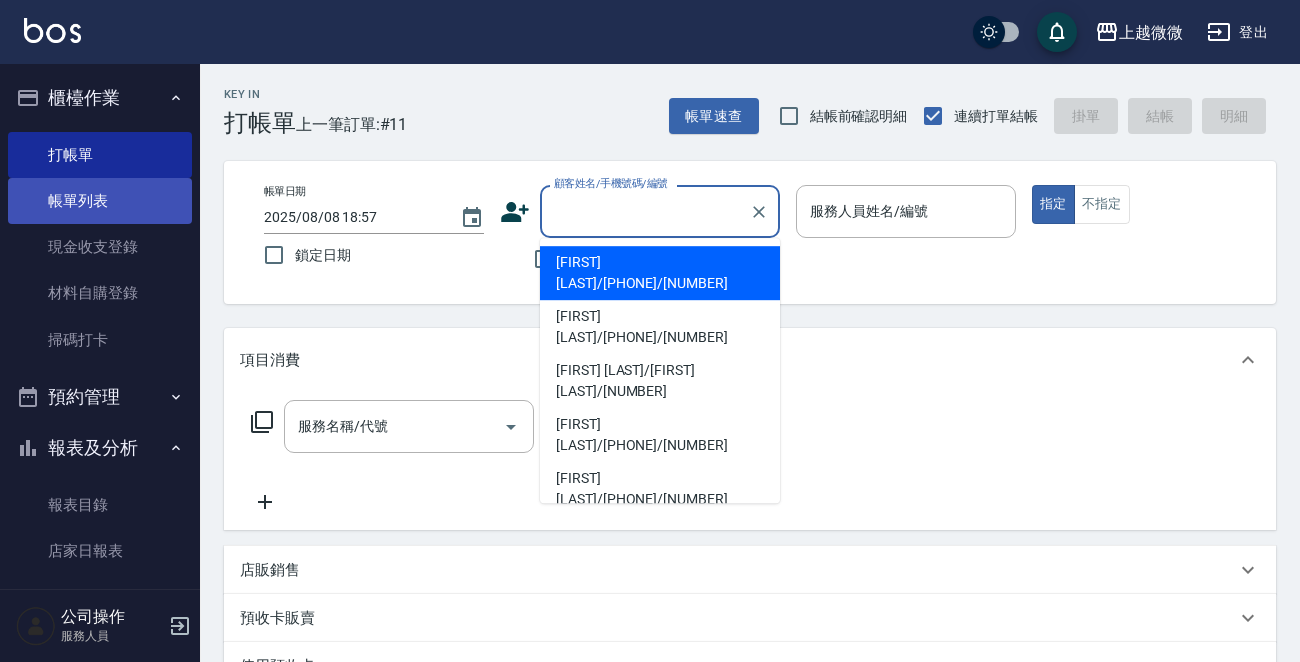 click on "帳單列表" at bounding box center [100, 201] 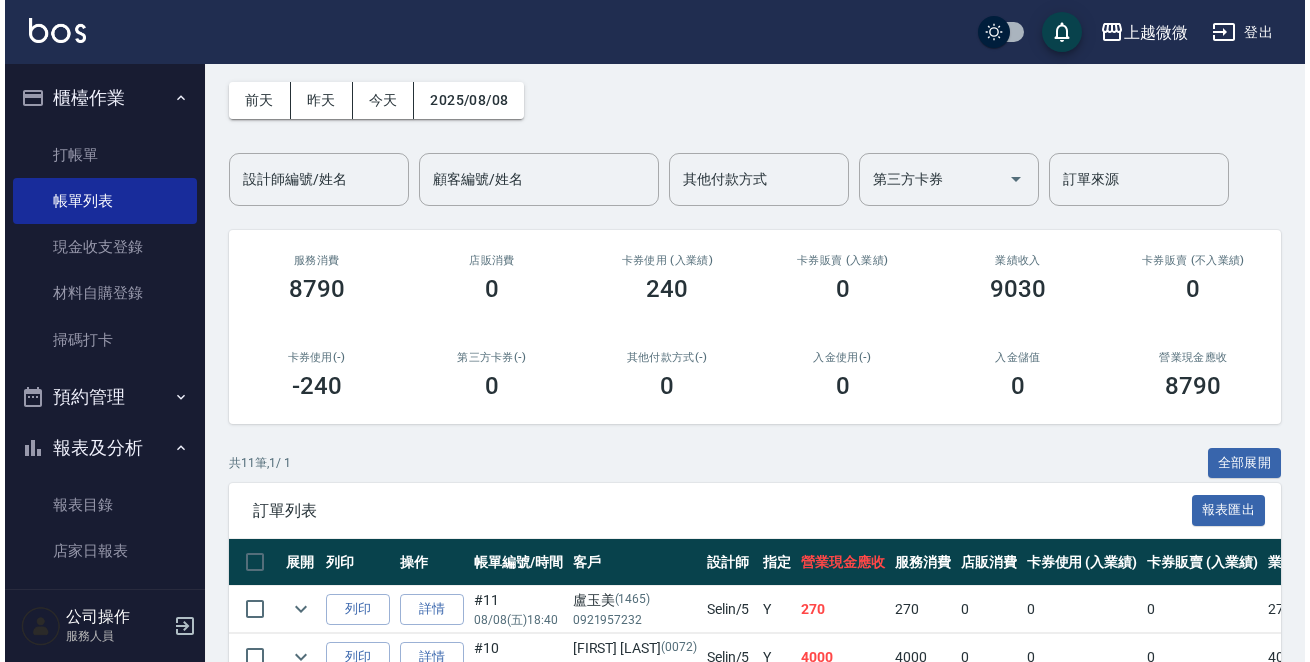 scroll, scrollTop: 200, scrollLeft: 0, axis: vertical 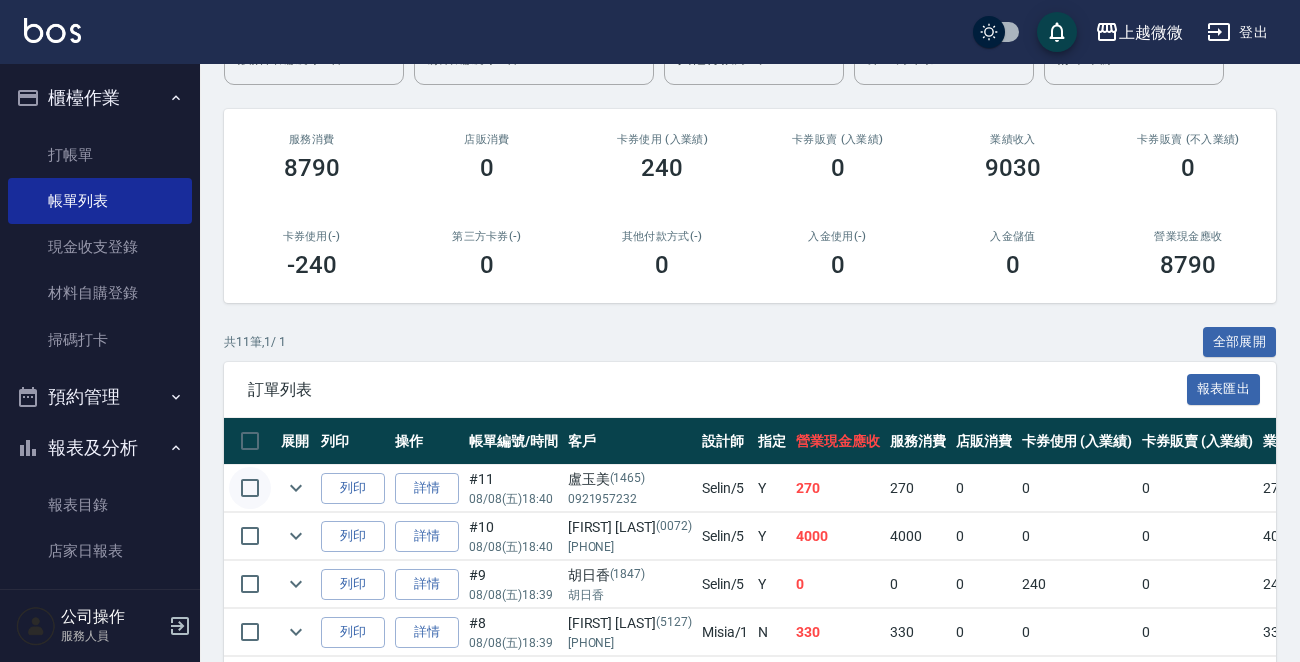 click at bounding box center (250, 488) 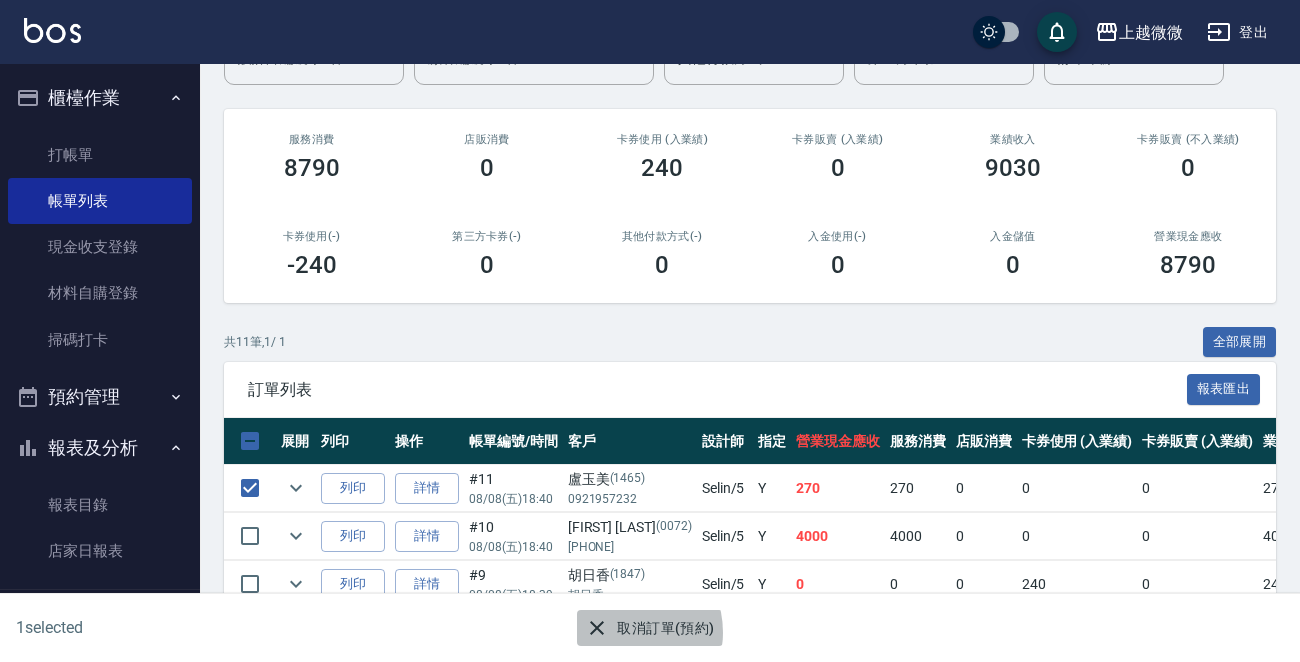 click on "取消訂單(預約)" at bounding box center [649, 628] 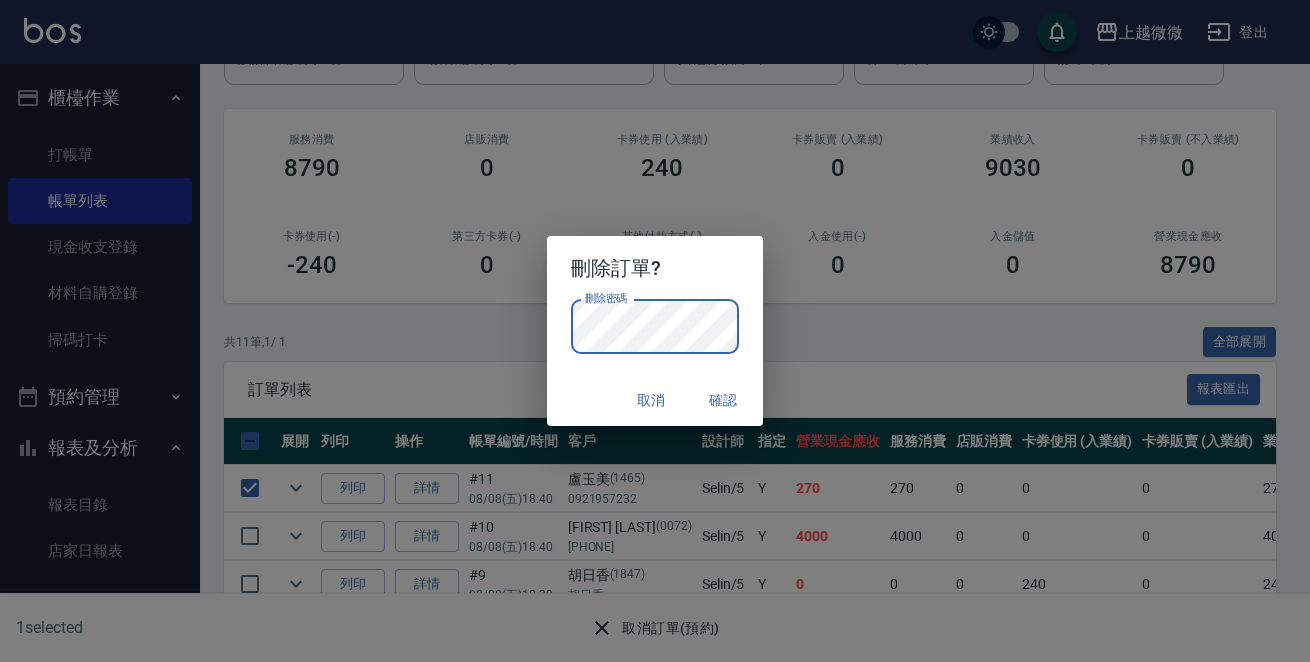 click on "確認" at bounding box center (723, 400) 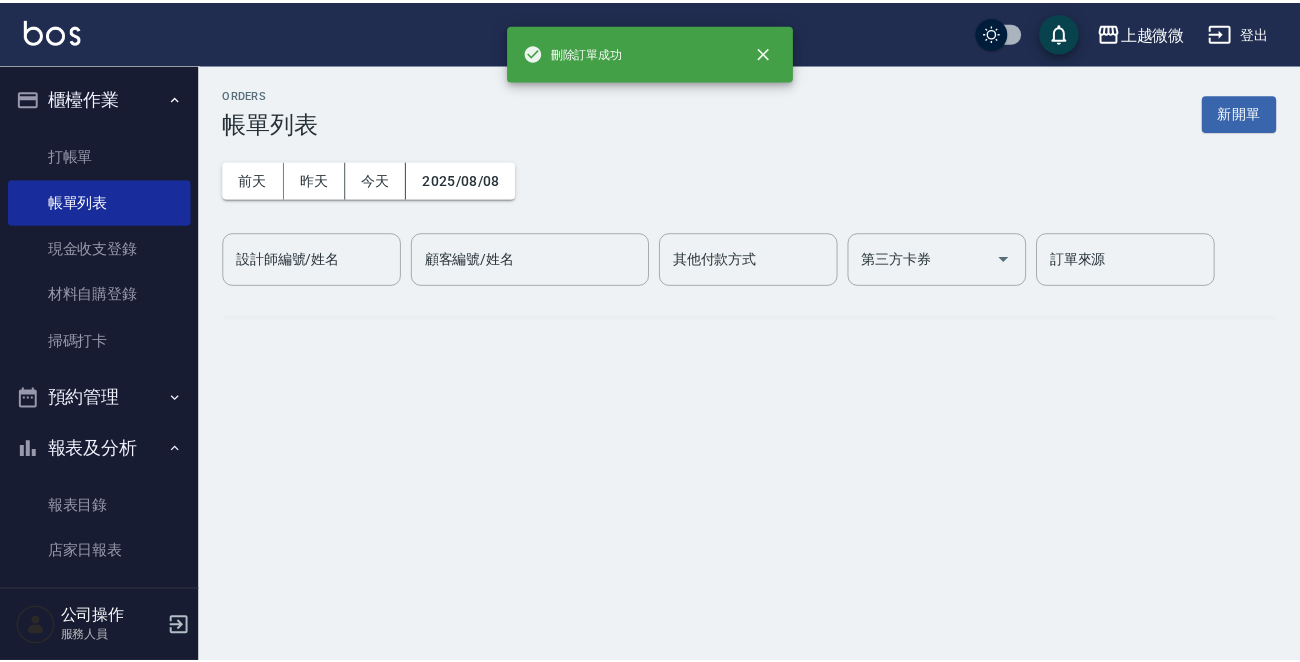 scroll, scrollTop: 0, scrollLeft: 0, axis: both 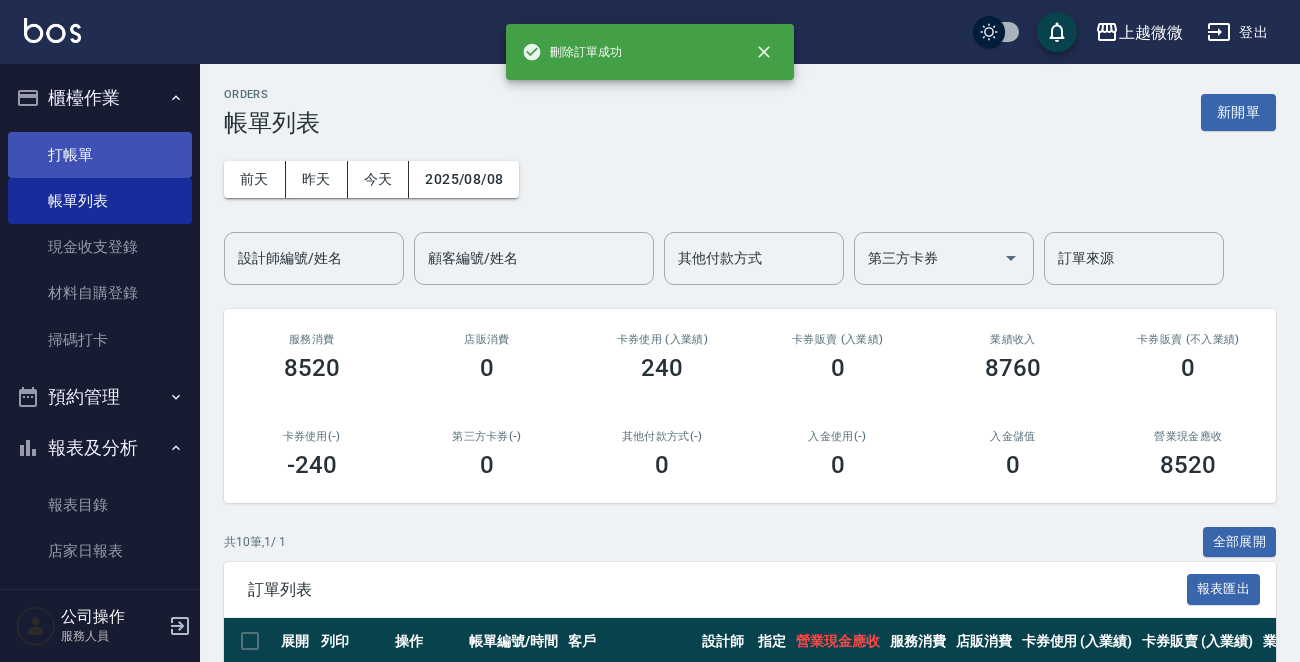 click on "打帳單" at bounding box center [100, 155] 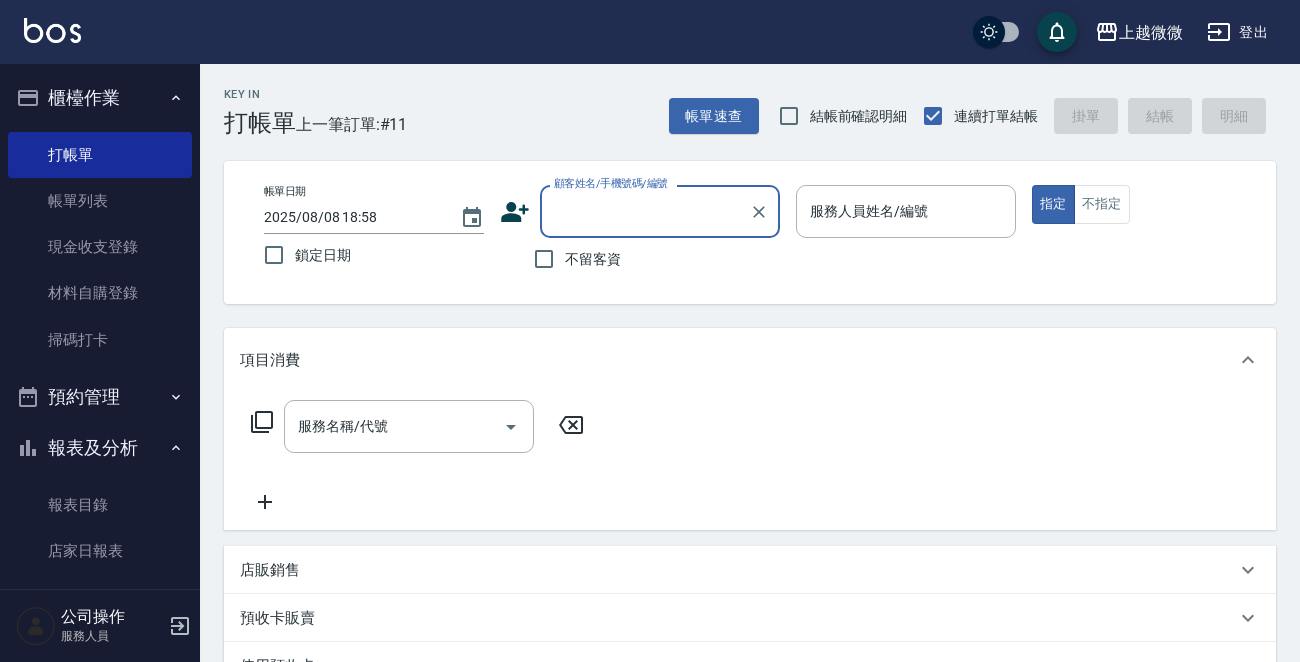 click on "顧客姓名/手機號碼/編號" at bounding box center (645, 211) 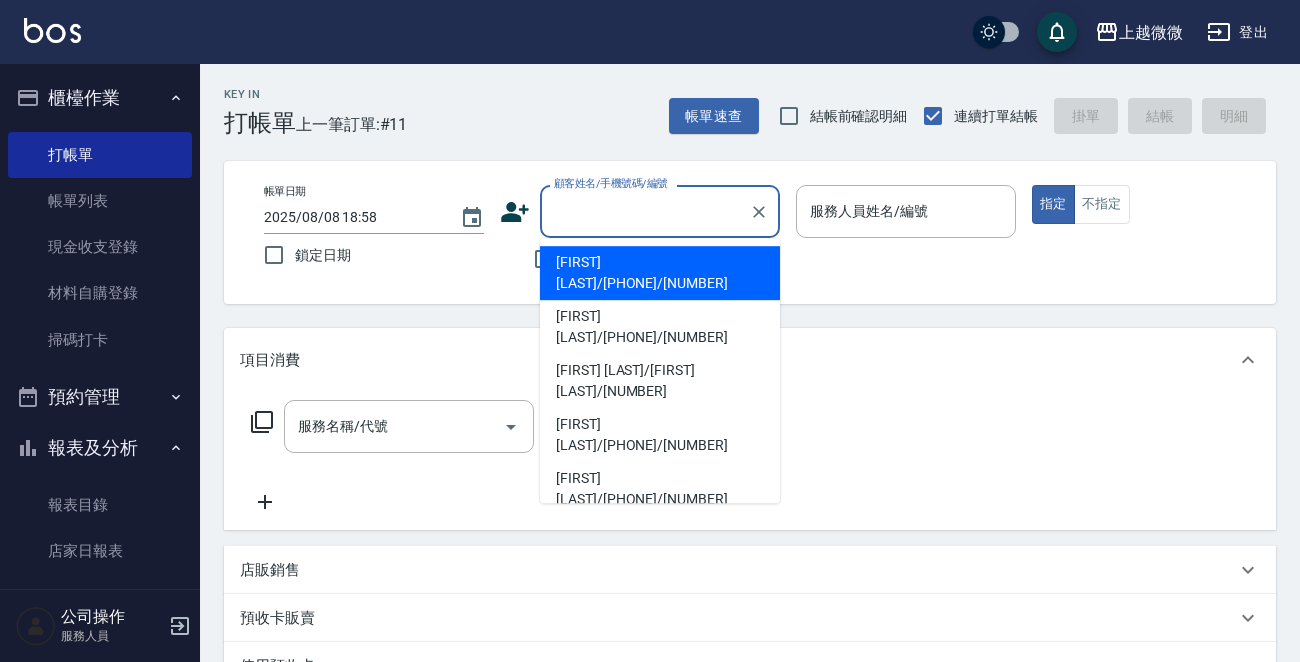 click on "[FIRST] [LAST]/[PHONE]/[NUMBER]" at bounding box center (660, 273) 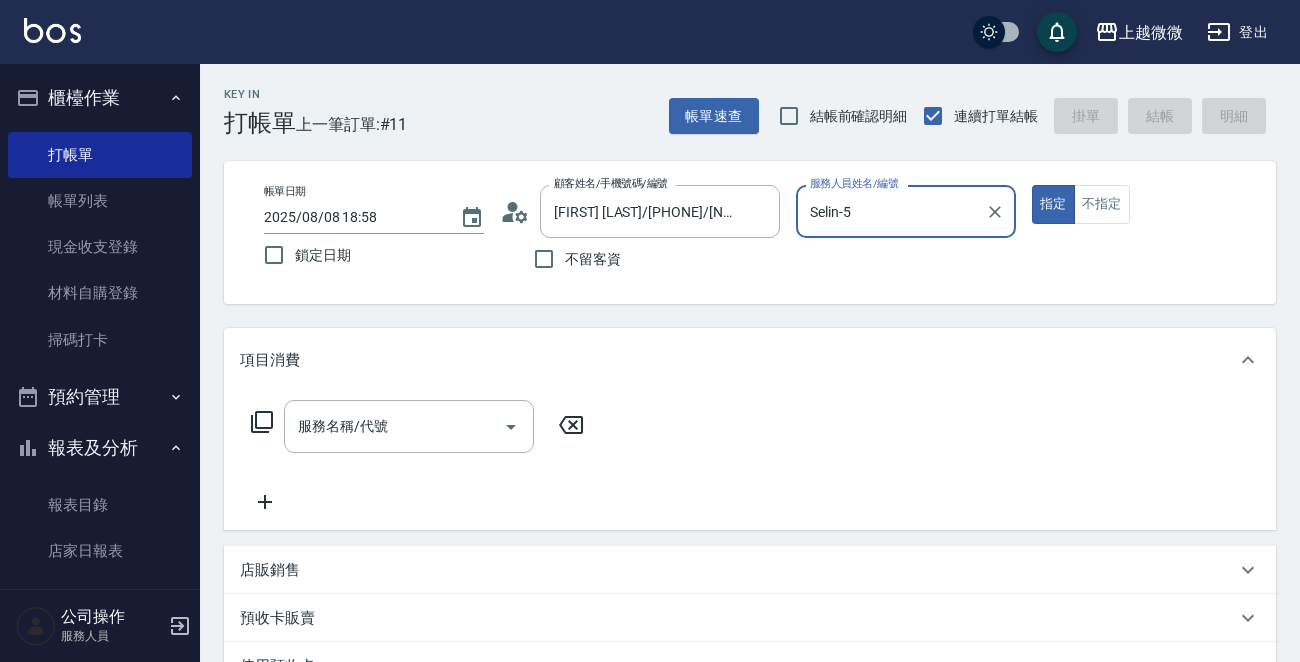type on "Selin-5" 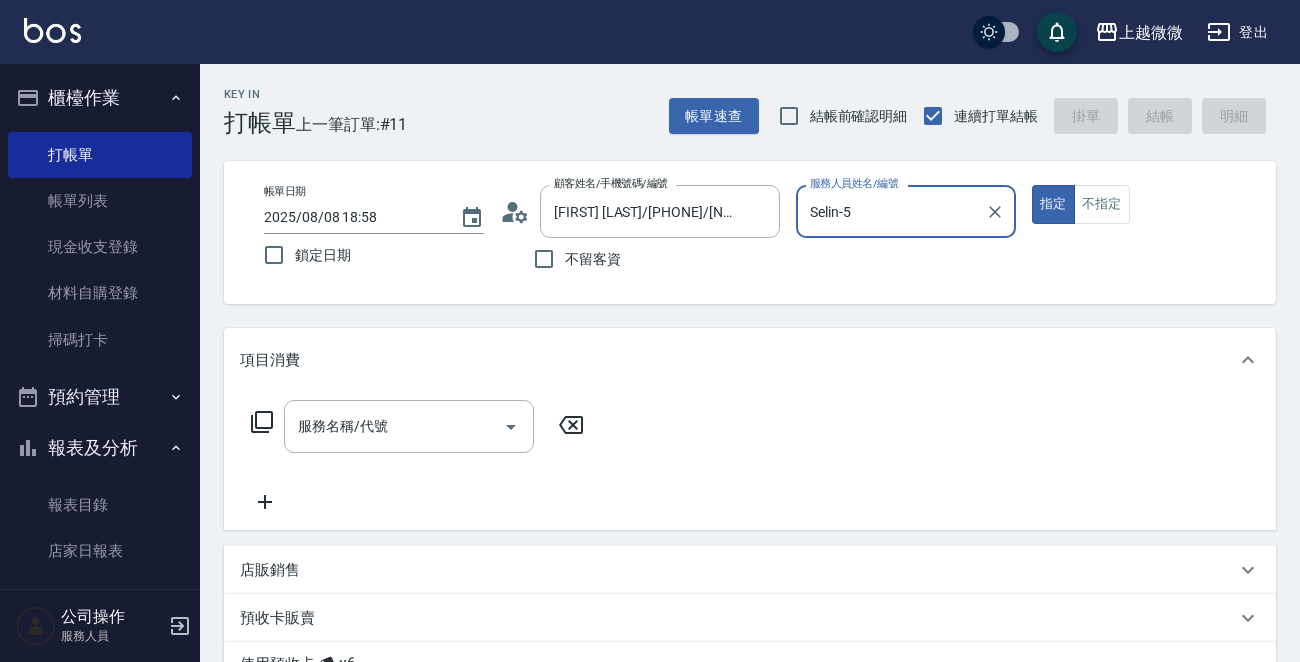 scroll, scrollTop: 200, scrollLeft: 0, axis: vertical 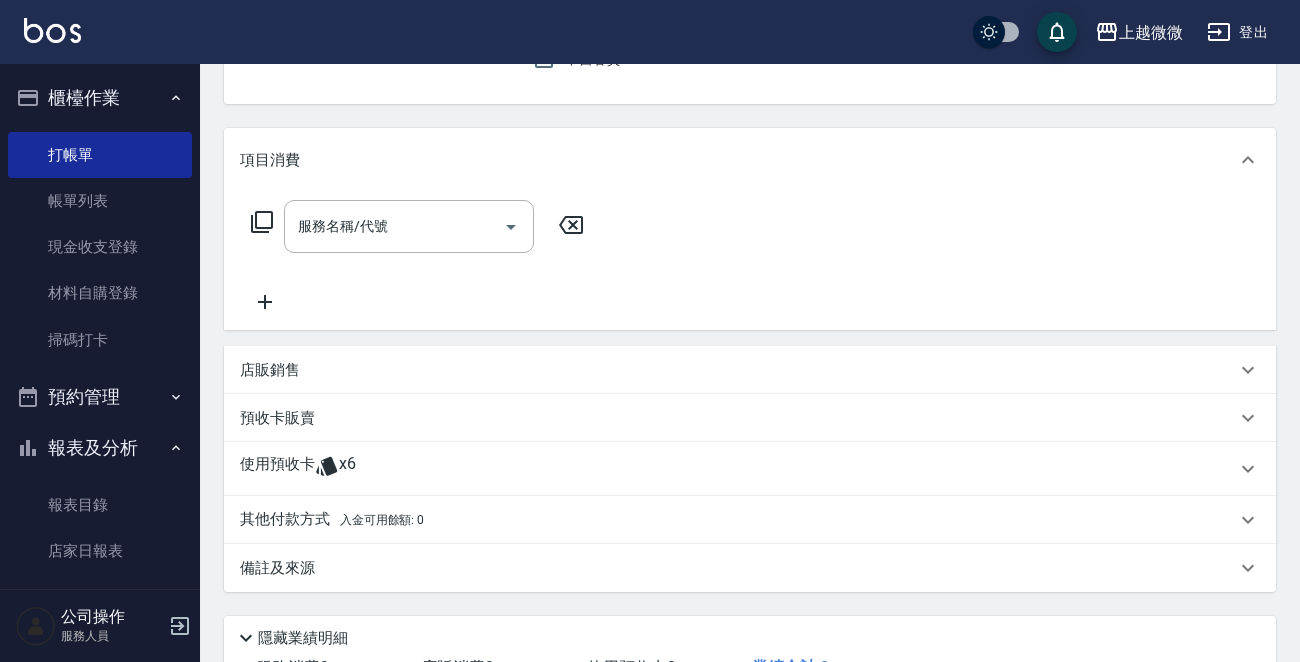 click on "預收卡販賣" at bounding box center [750, 418] 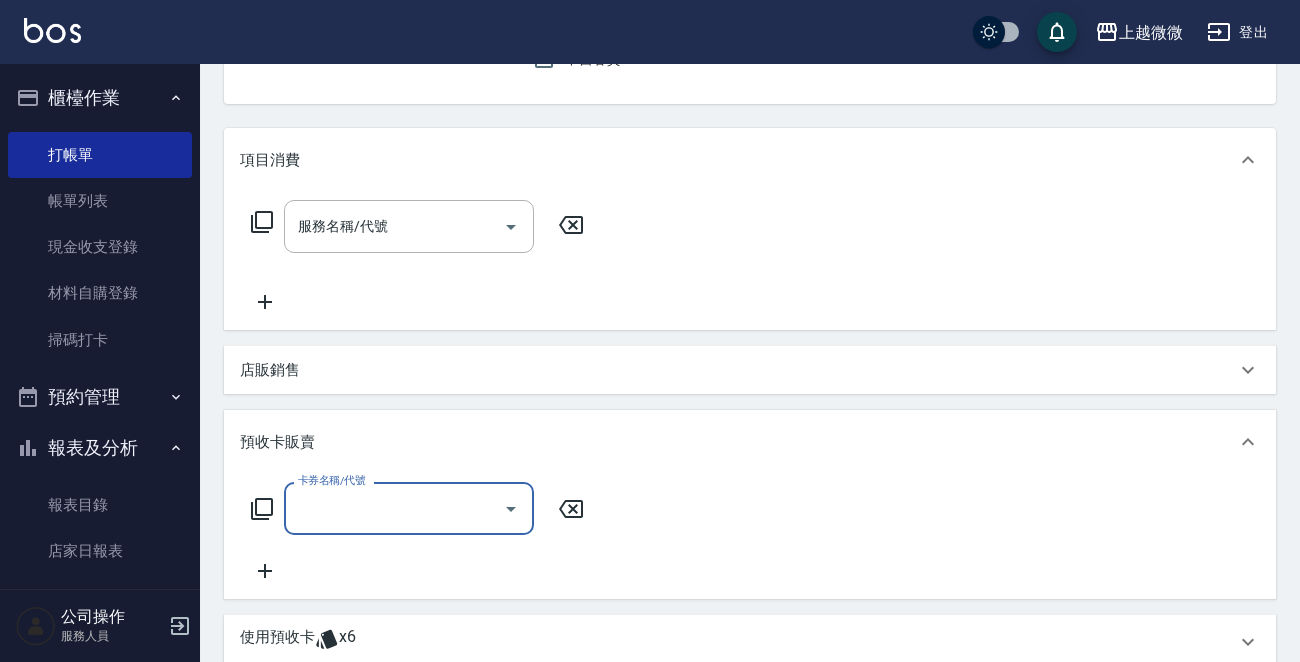 scroll, scrollTop: 0, scrollLeft: 0, axis: both 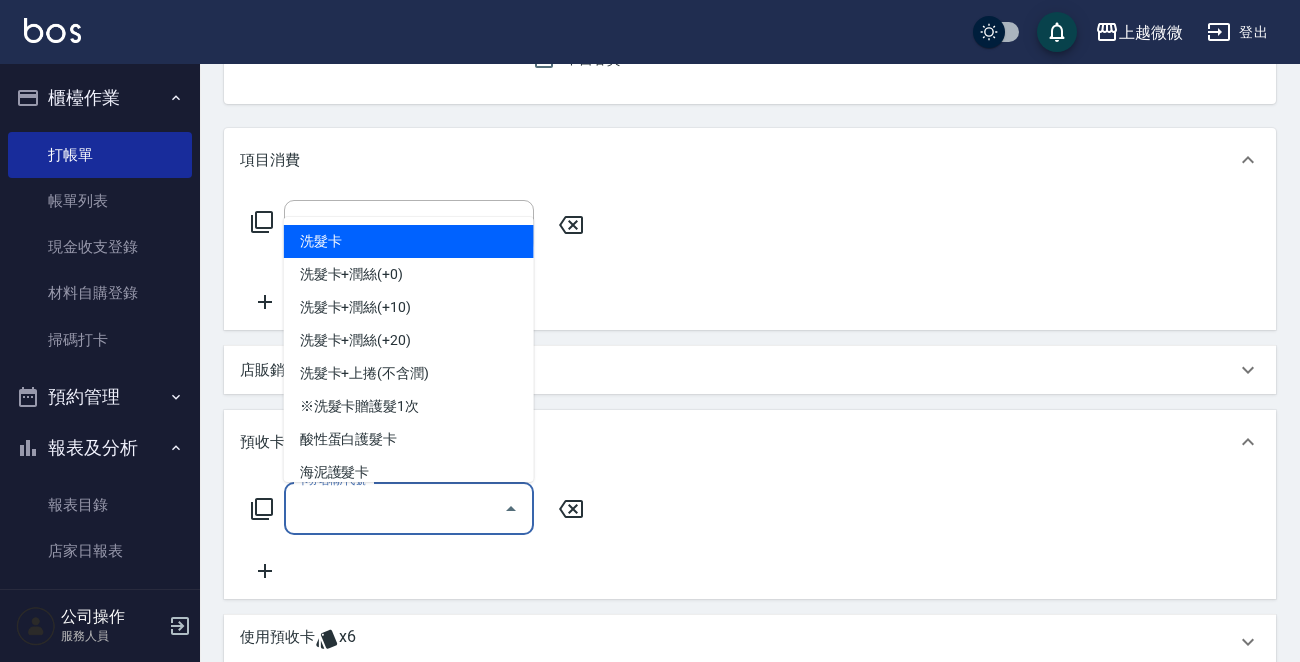 click on "洗髮卡" at bounding box center [409, 241] 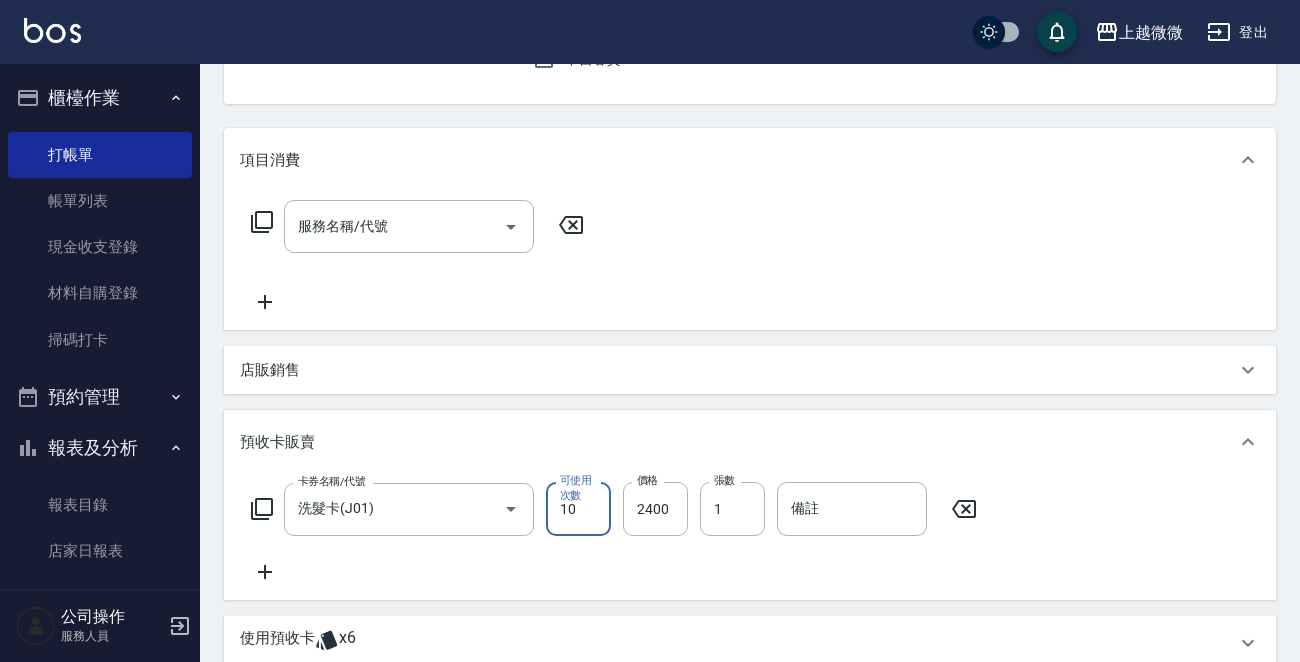 click 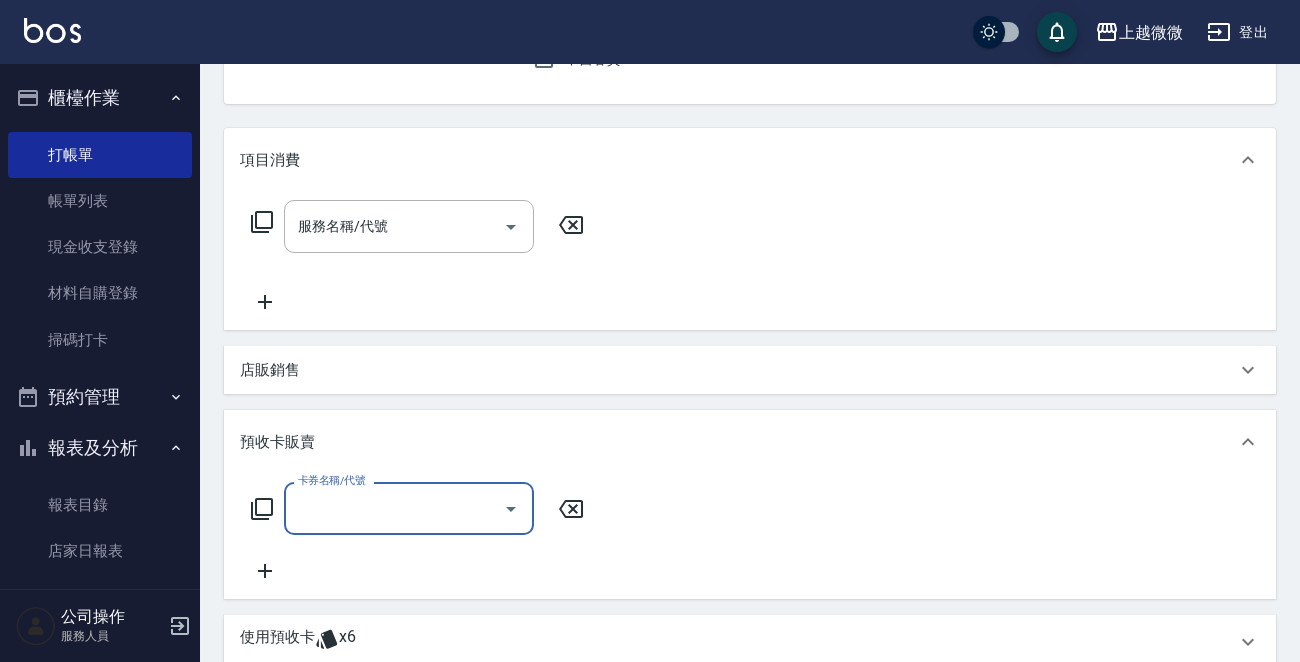 click on "卡券名稱/代號" at bounding box center [394, 508] 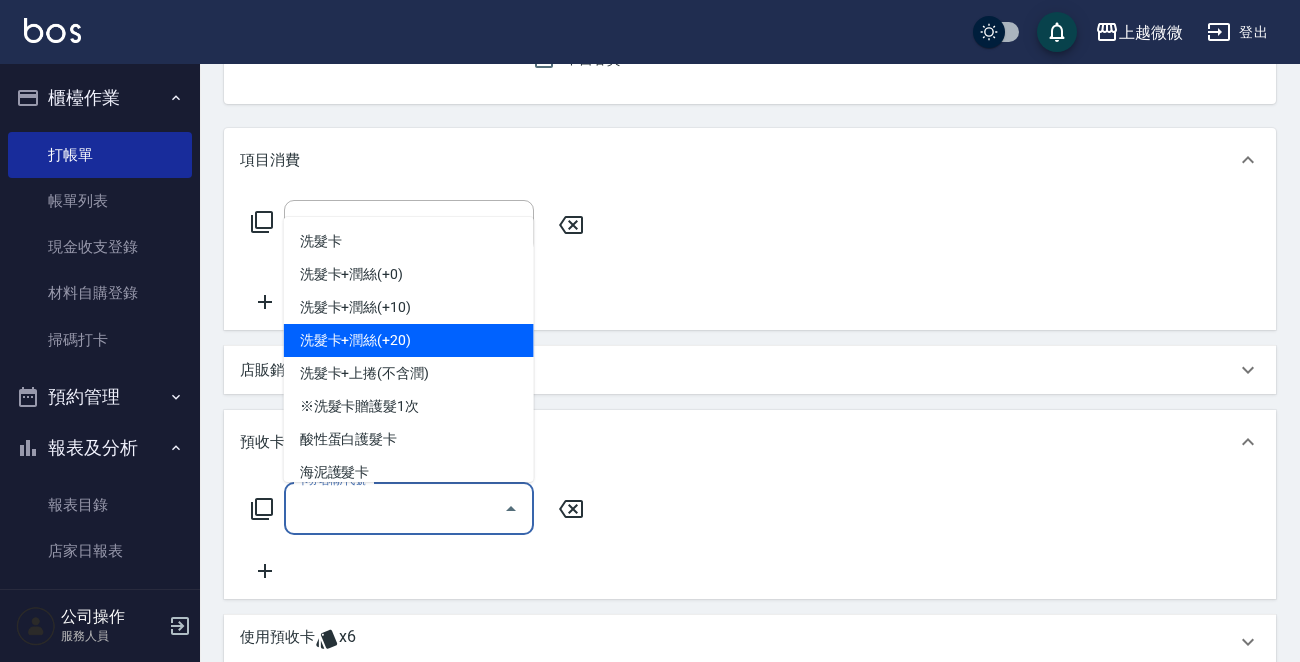 click on "洗髮卡+潤絲(+20)" at bounding box center (409, 340) 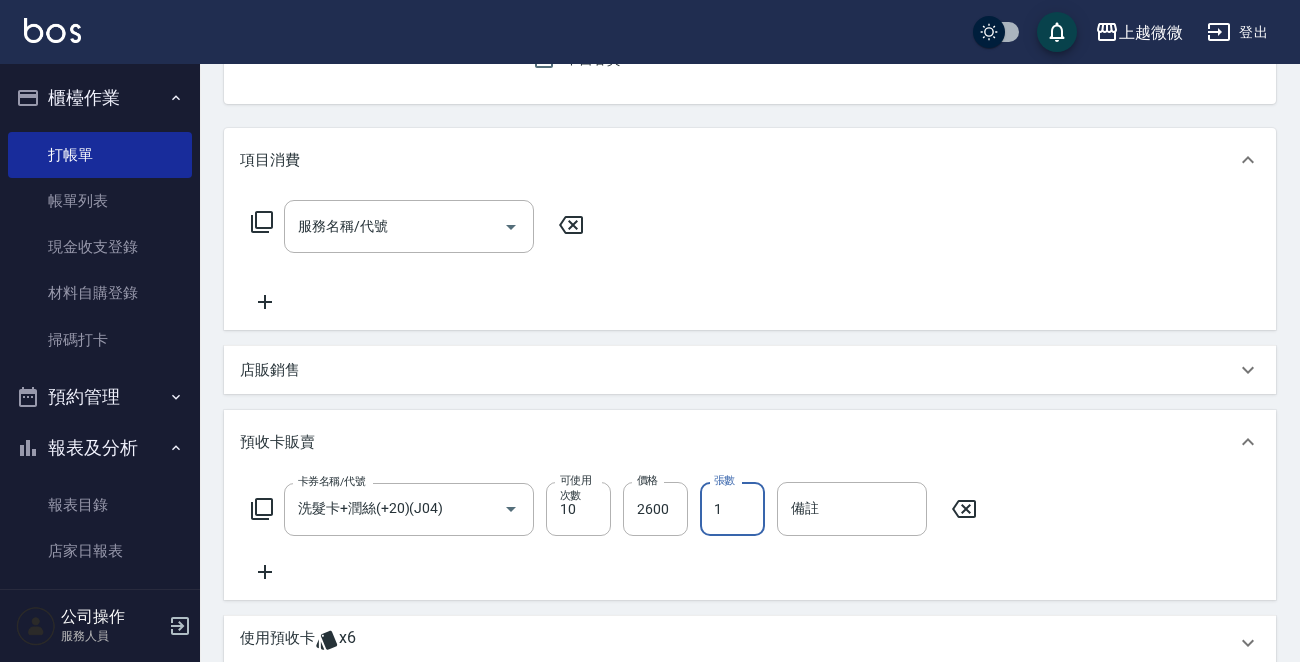 click 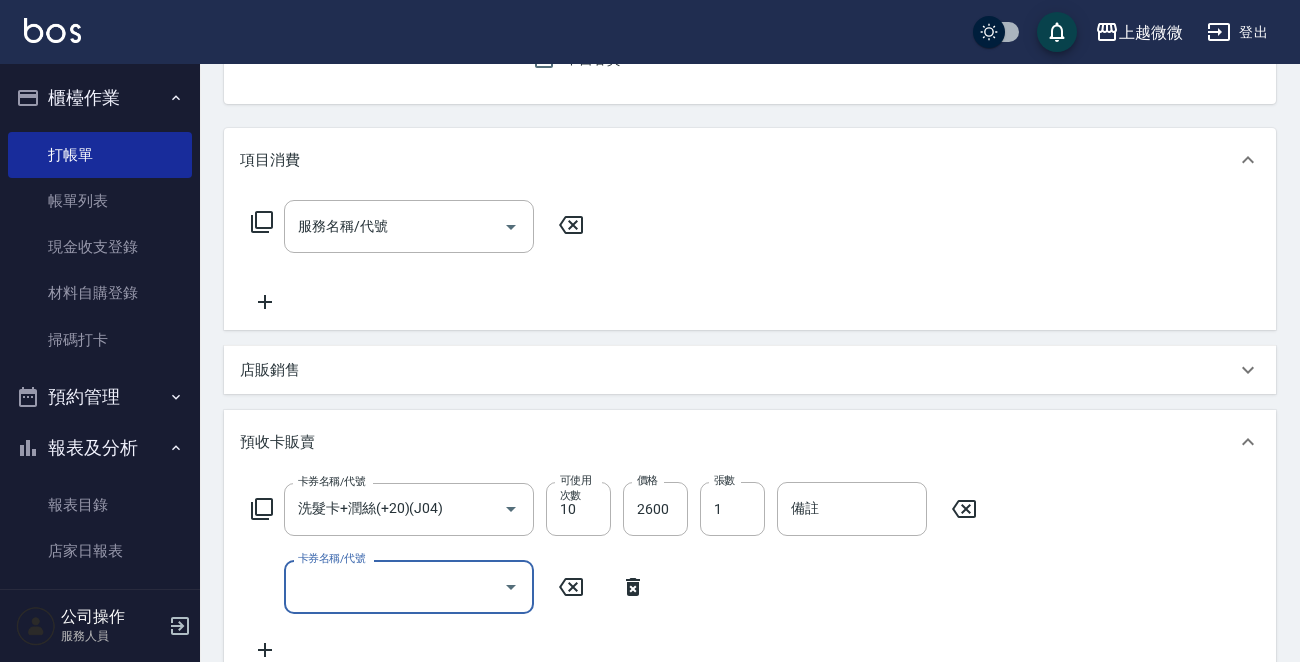 click on "卡券名稱/代號" at bounding box center (394, 586) 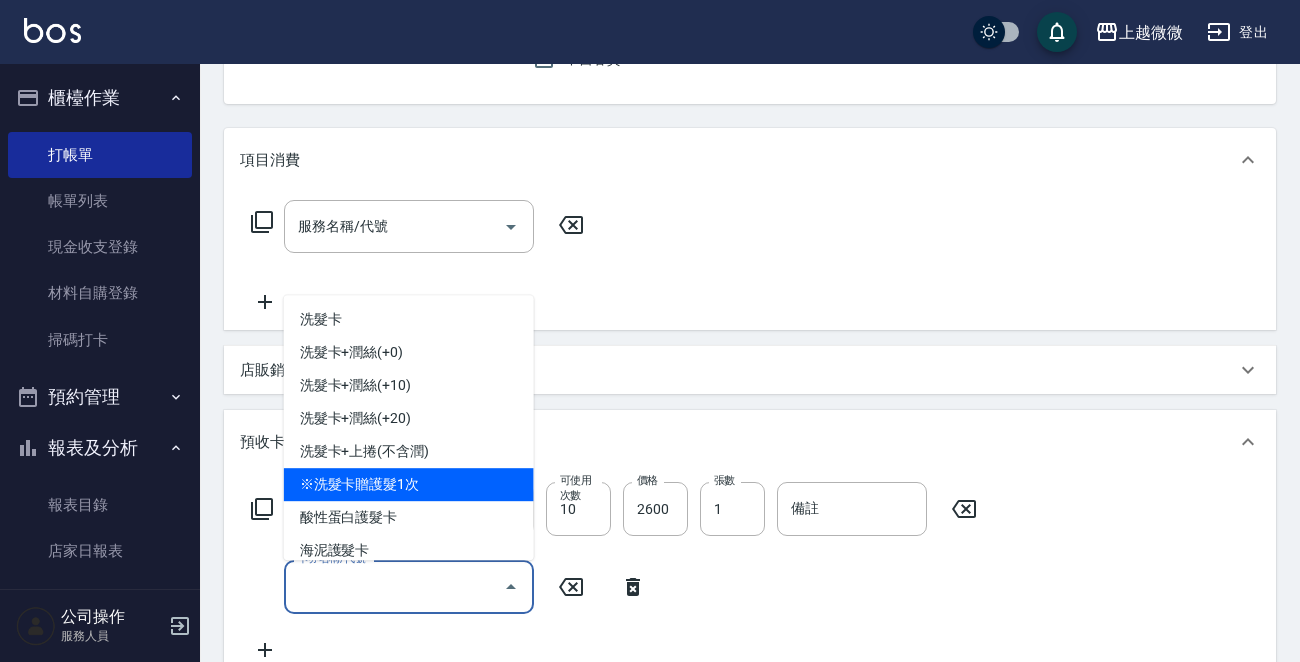 click on "※洗髮卡贈護髮1次" at bounding box center [409, 484] 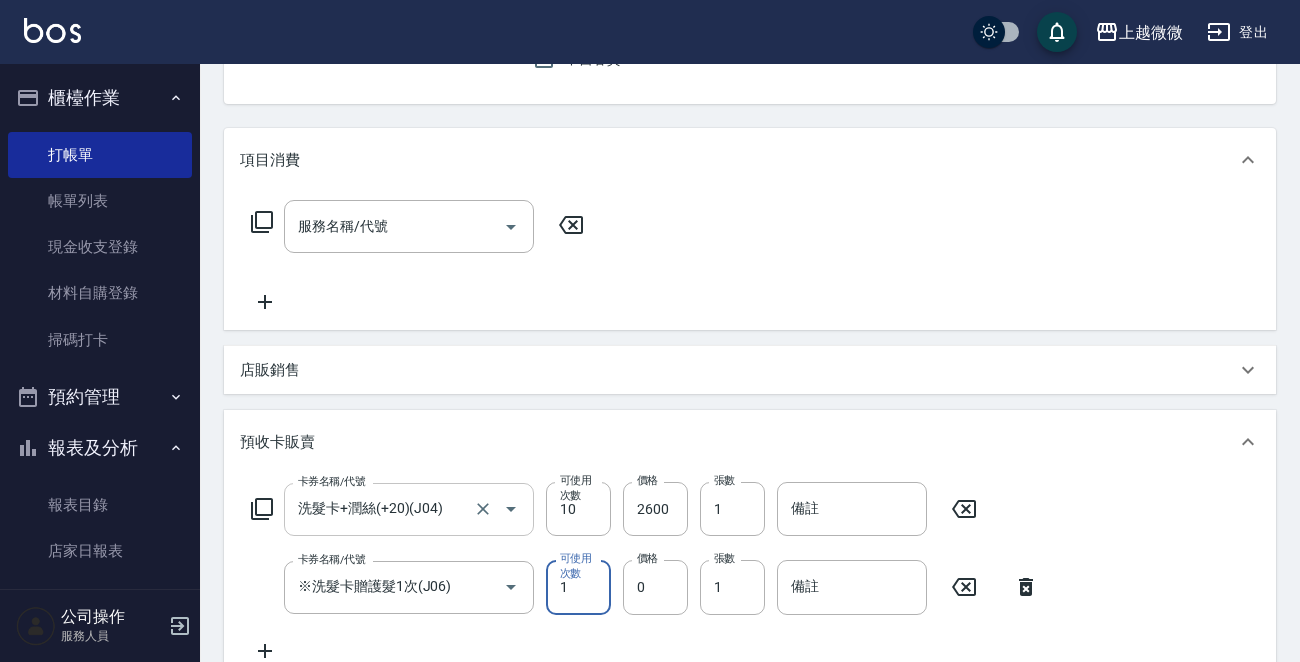 scroll, scrollTop: 603, scrollLeft: 0, axis: vertical 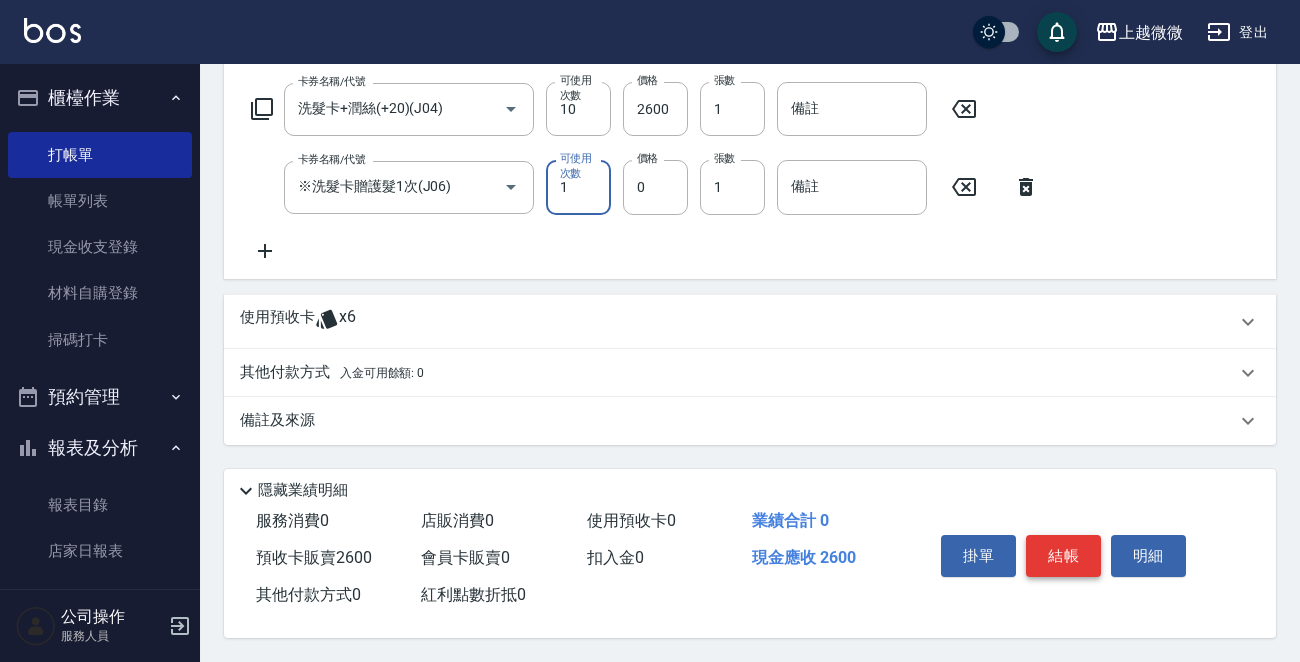 click on "結帳" at bounding box center (1063, 556) 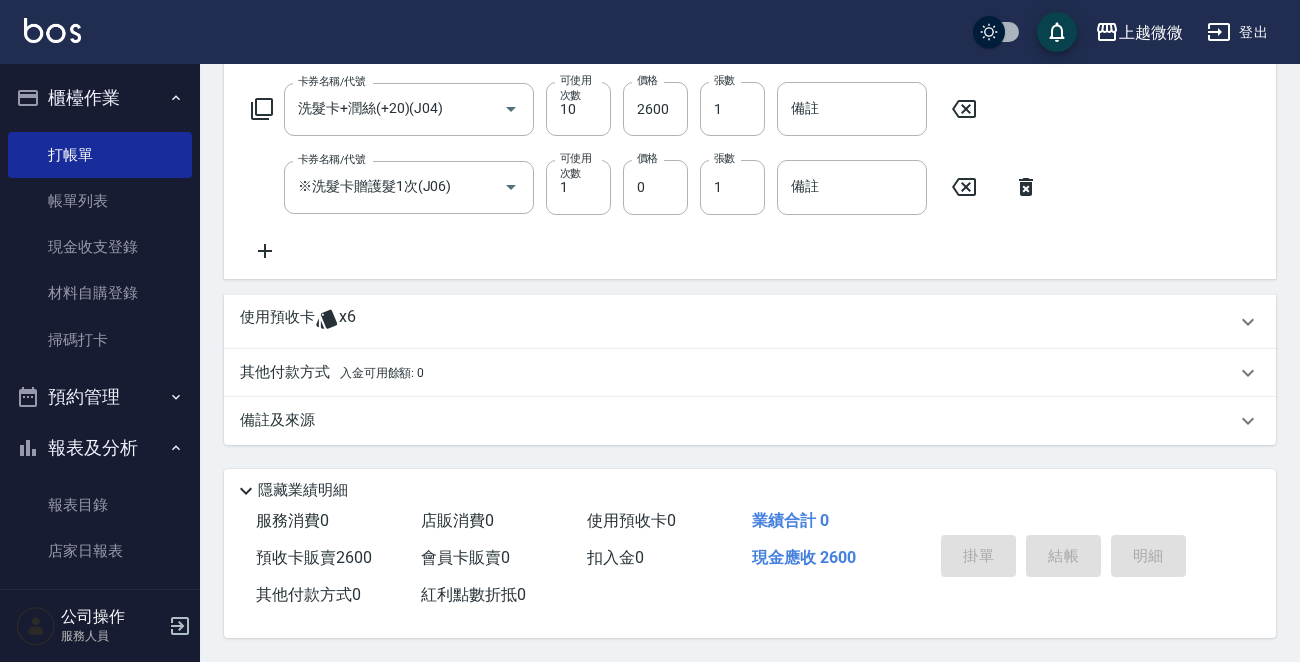 type 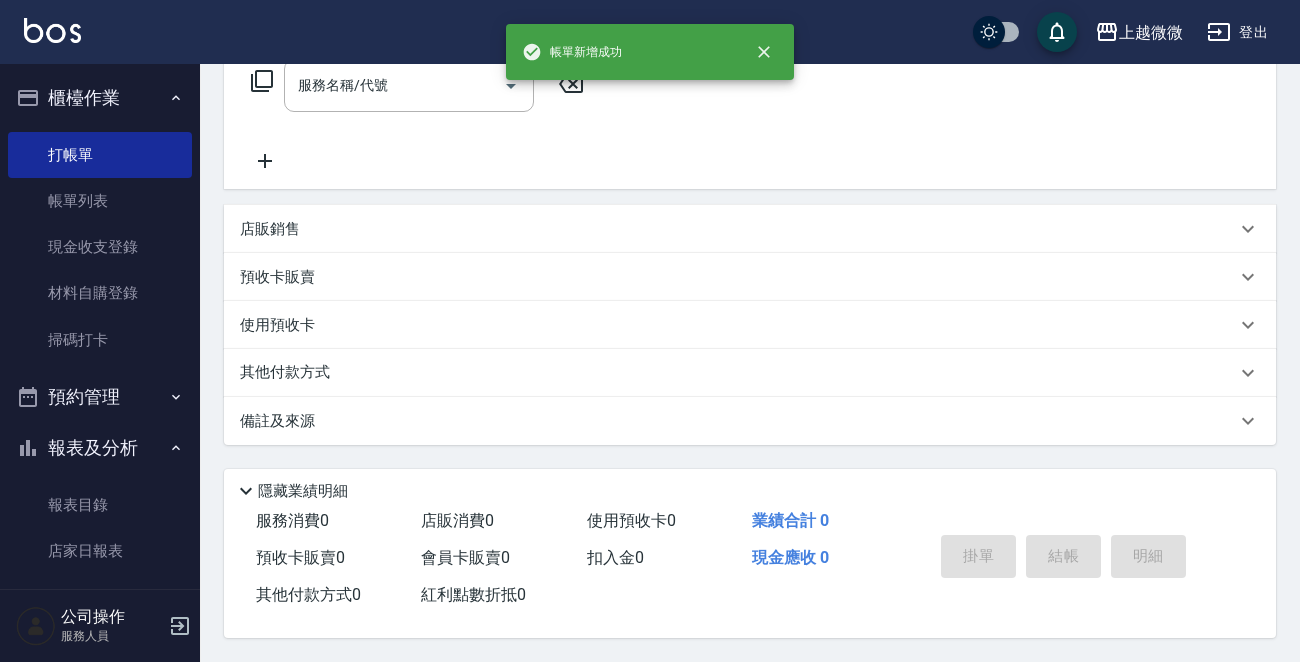 scroll, scrollTop: 0, scrollLeft: 0, axis: both 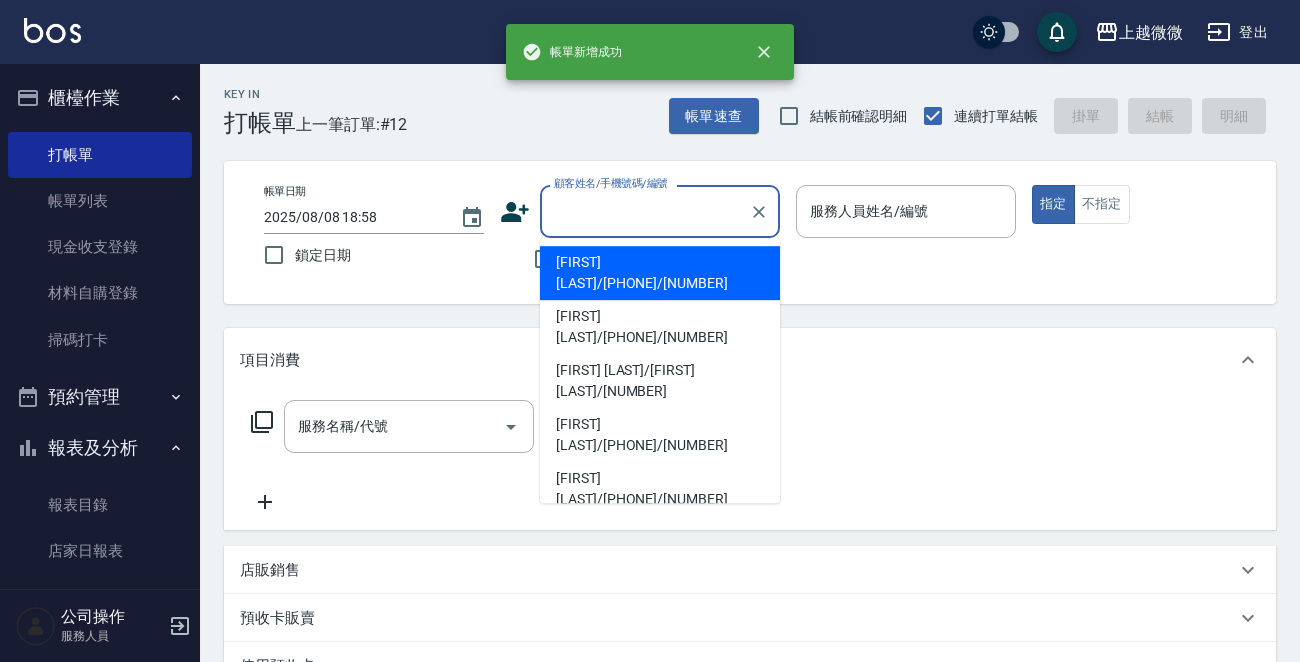 click on "顧客姓名/手機號碼/編號" at bounding box center (645, 211) 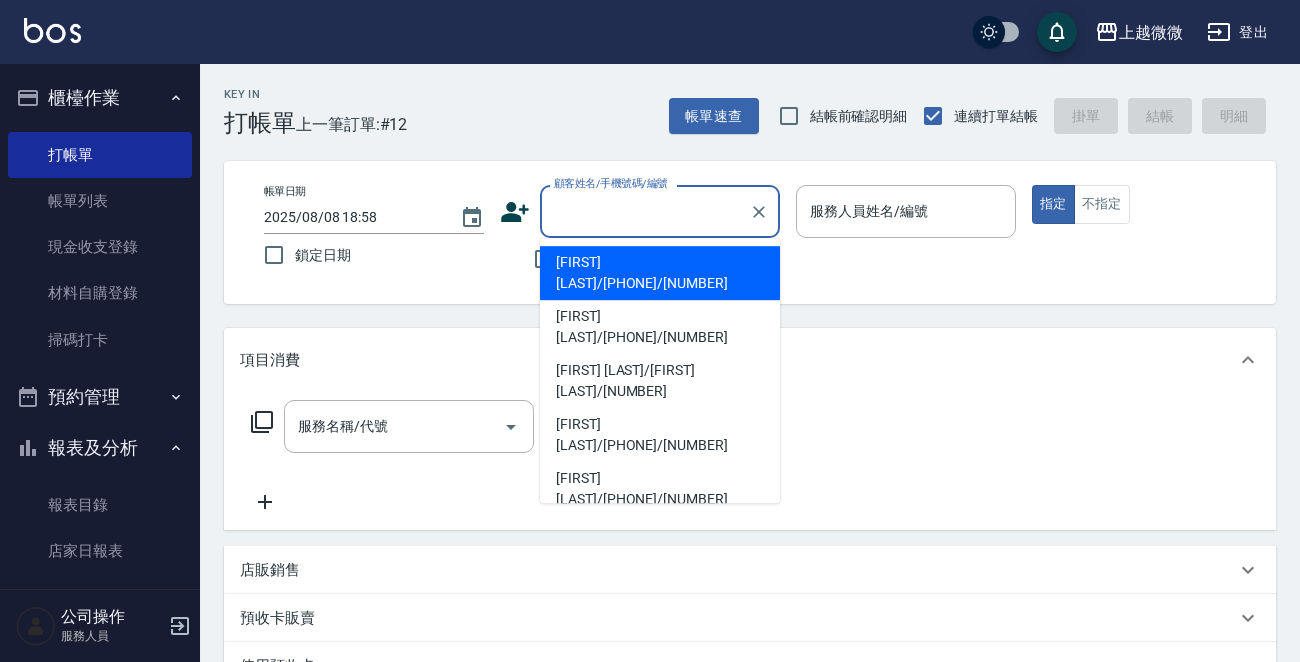 click on "[FIRST] [LAST]/[PHONE]/[NUMBER]" at bounding box center (660, 273) 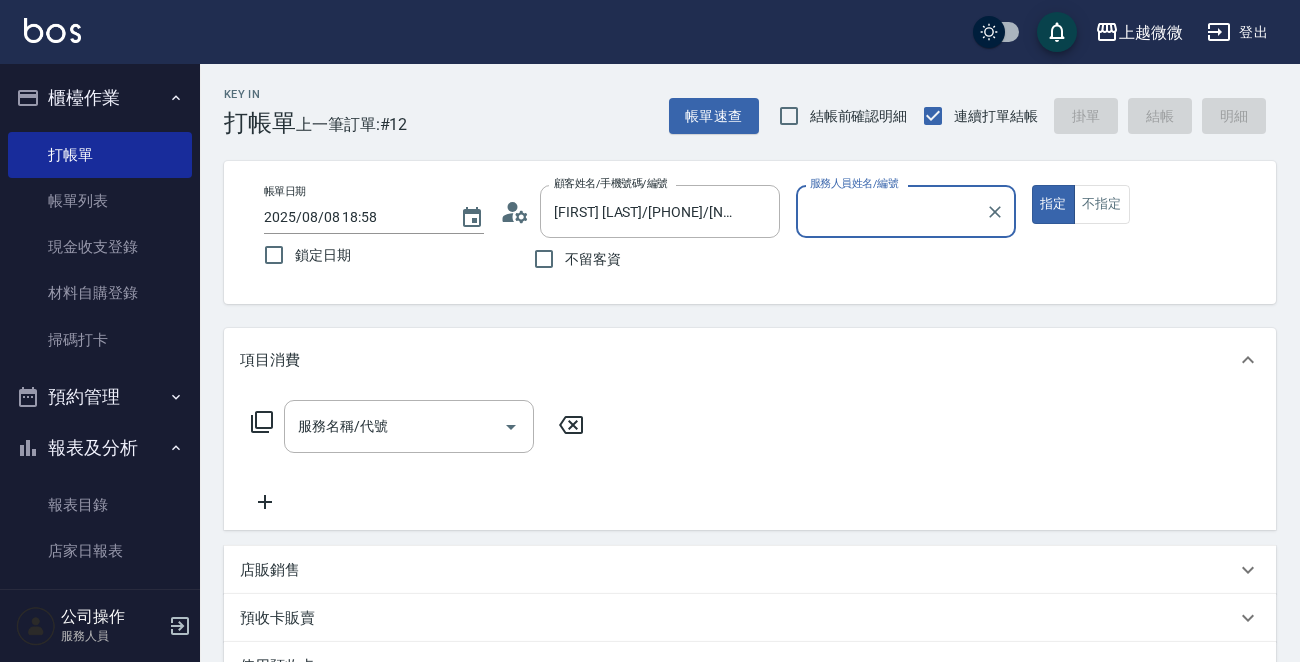 type on "Selin-5" 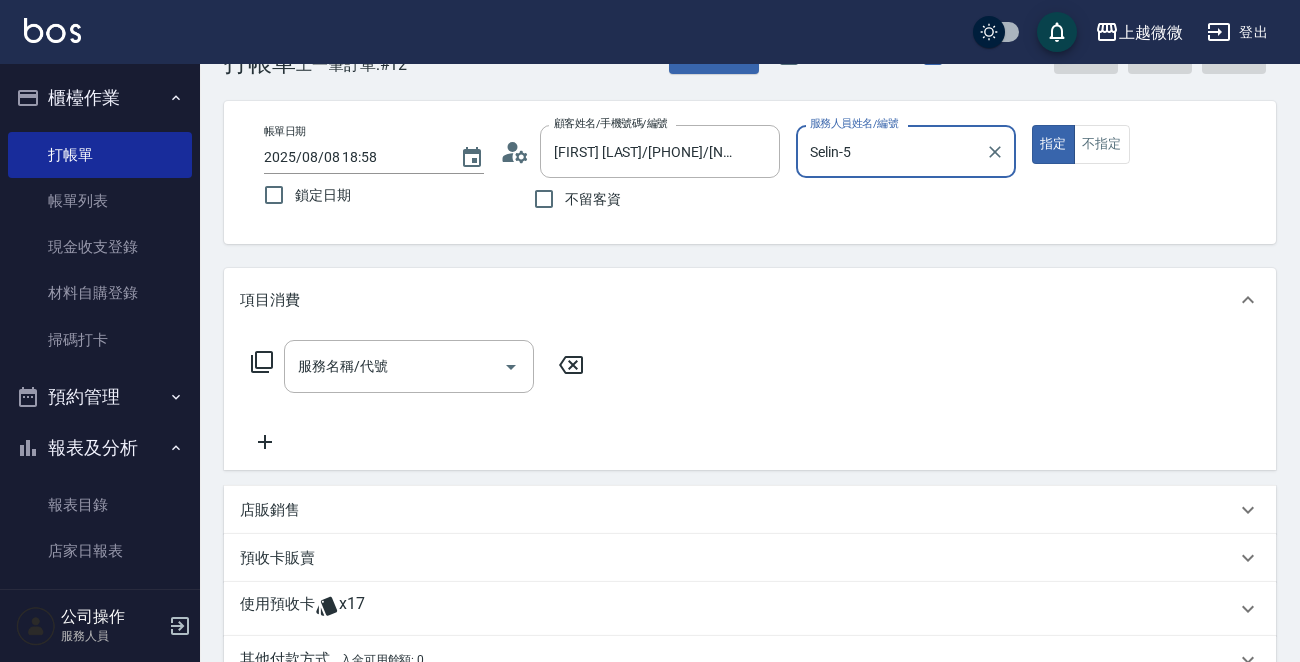 scroll, scrollTop: 351, scrollLeft: 0, axis: vertical 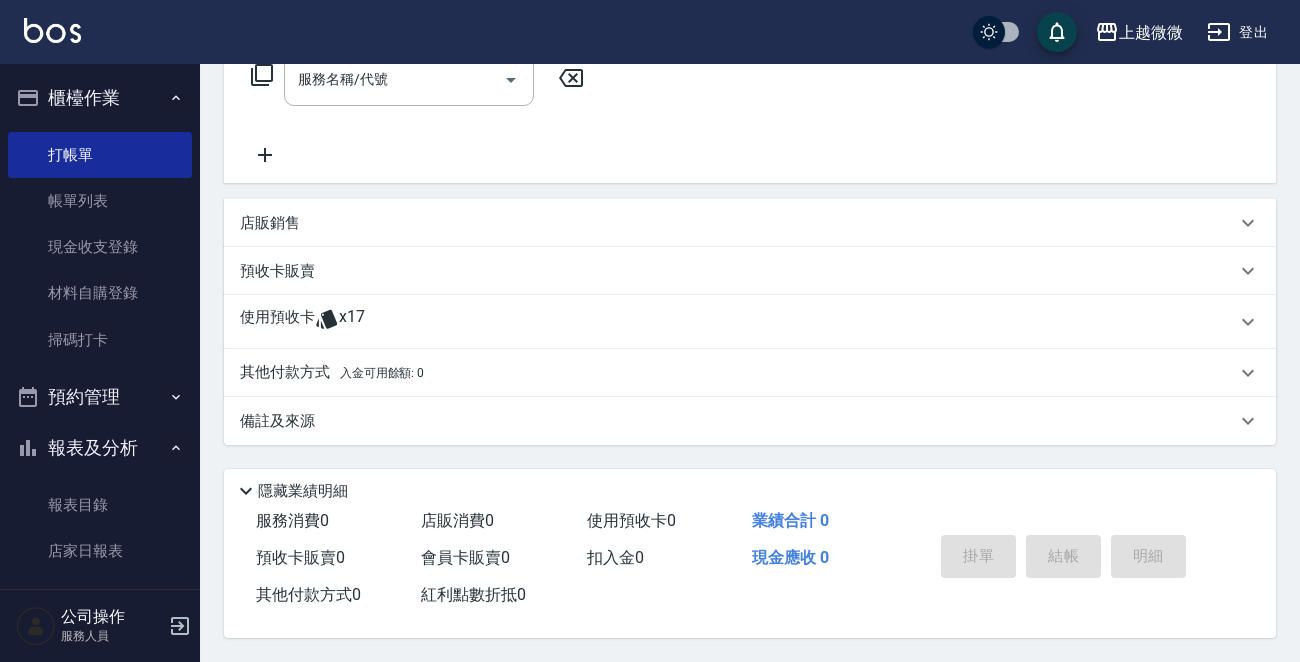 click on "使用預收卡 x17" at bounding box center [738, 322] 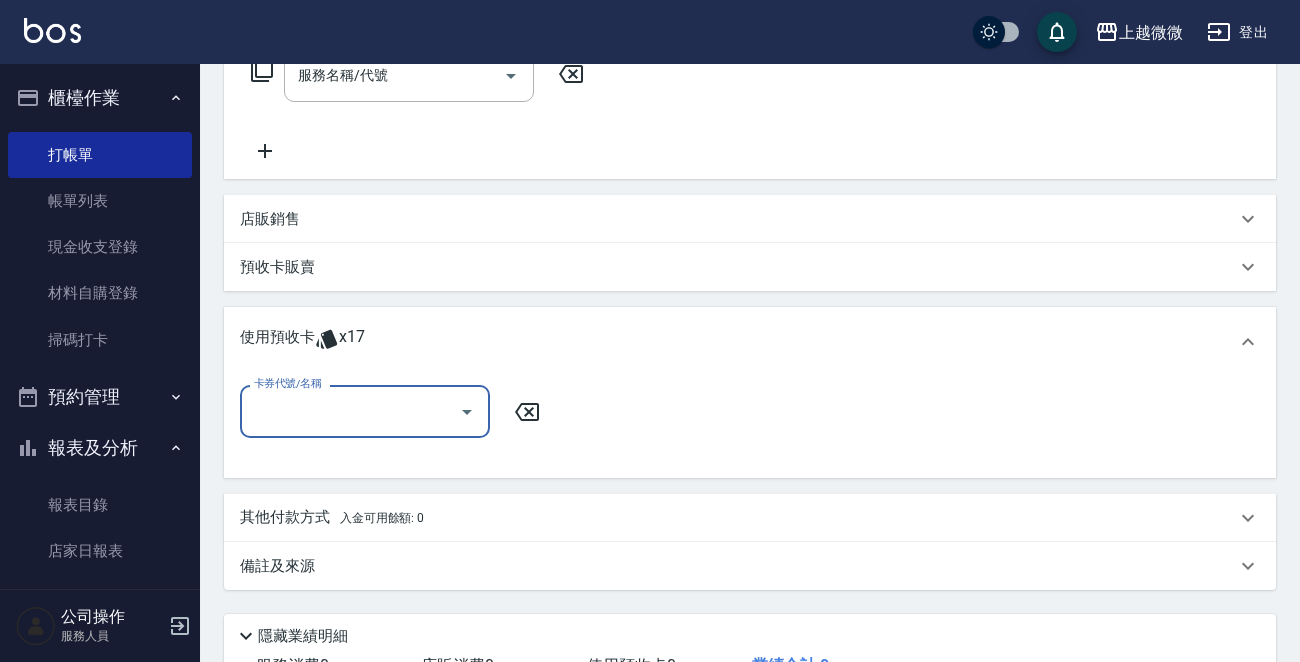 scroll, scrollTop: 0, scrollLeft: 0, axis: both 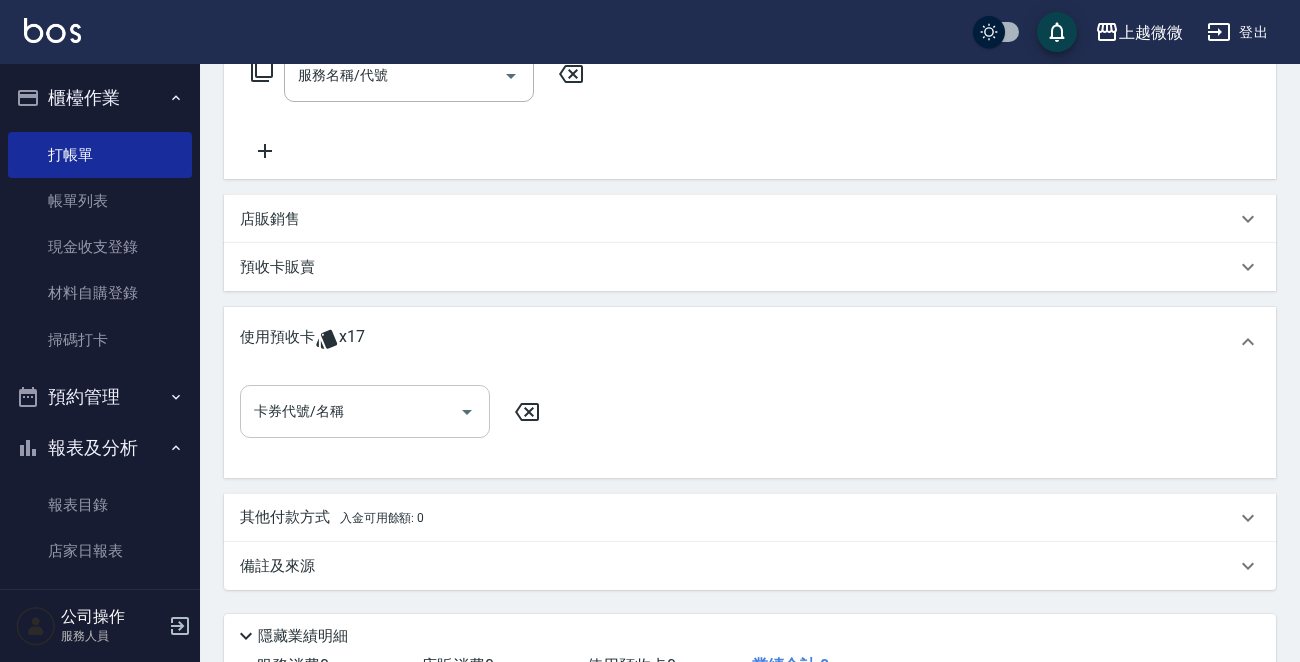 click on "卡券代號/名稱" at bounding box center [350, 411] 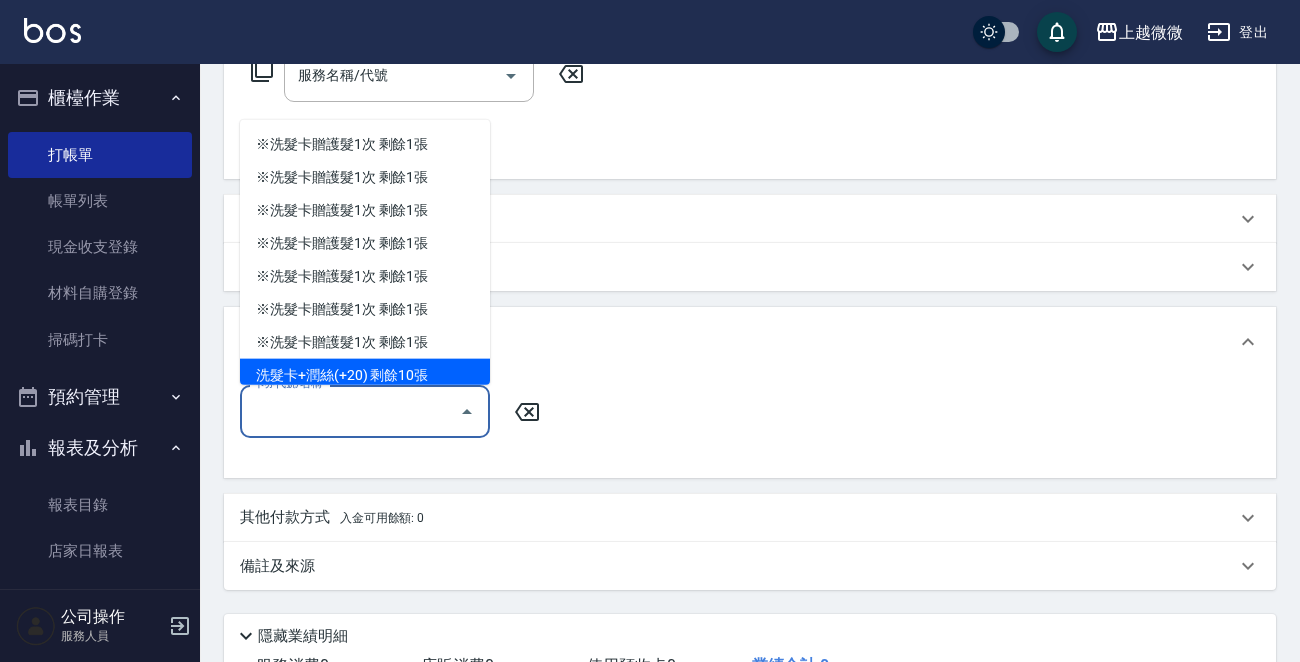 click on "洗髮卡+潤絲(+20) 剩餘10張" at bounding box center (365, 375) 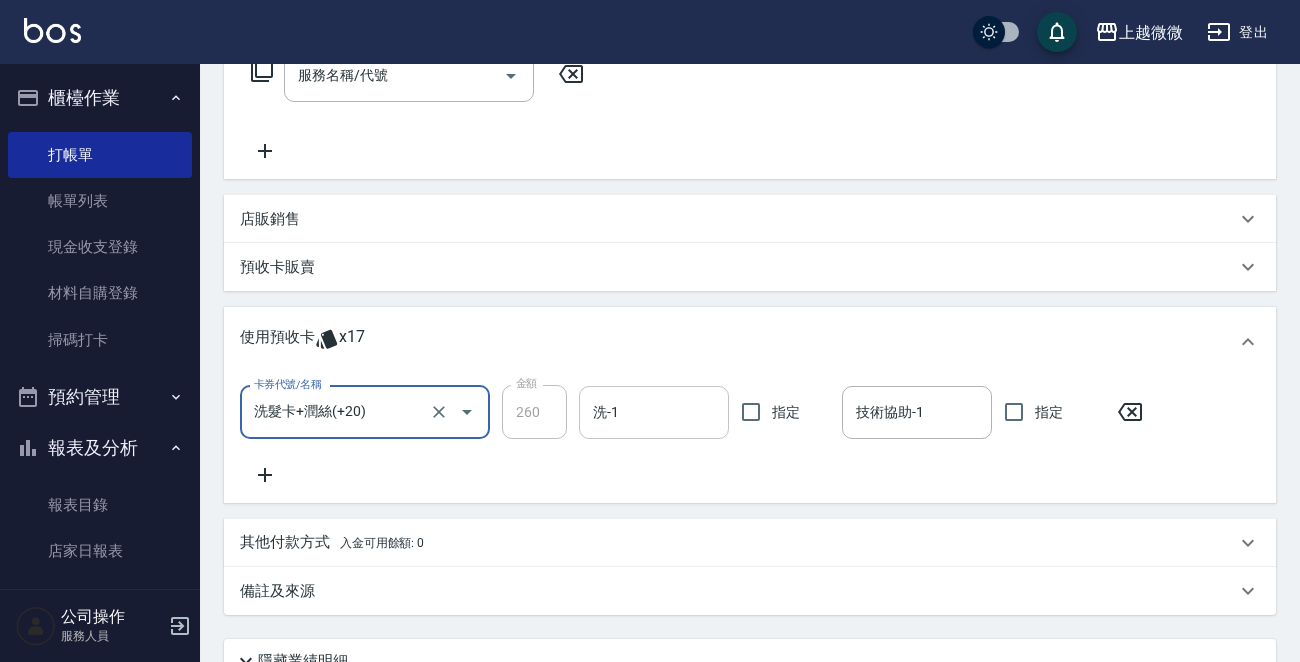 click on "洗-1" at bounding box center [654, 412] 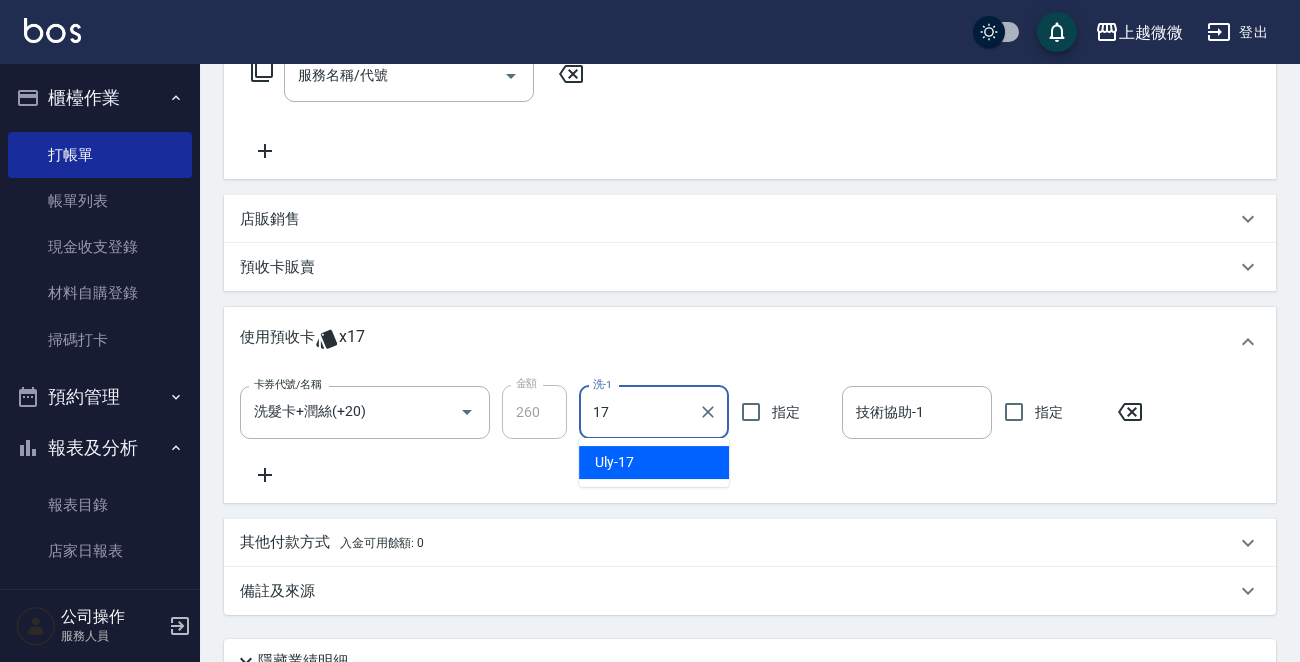 type on "Uly-17" 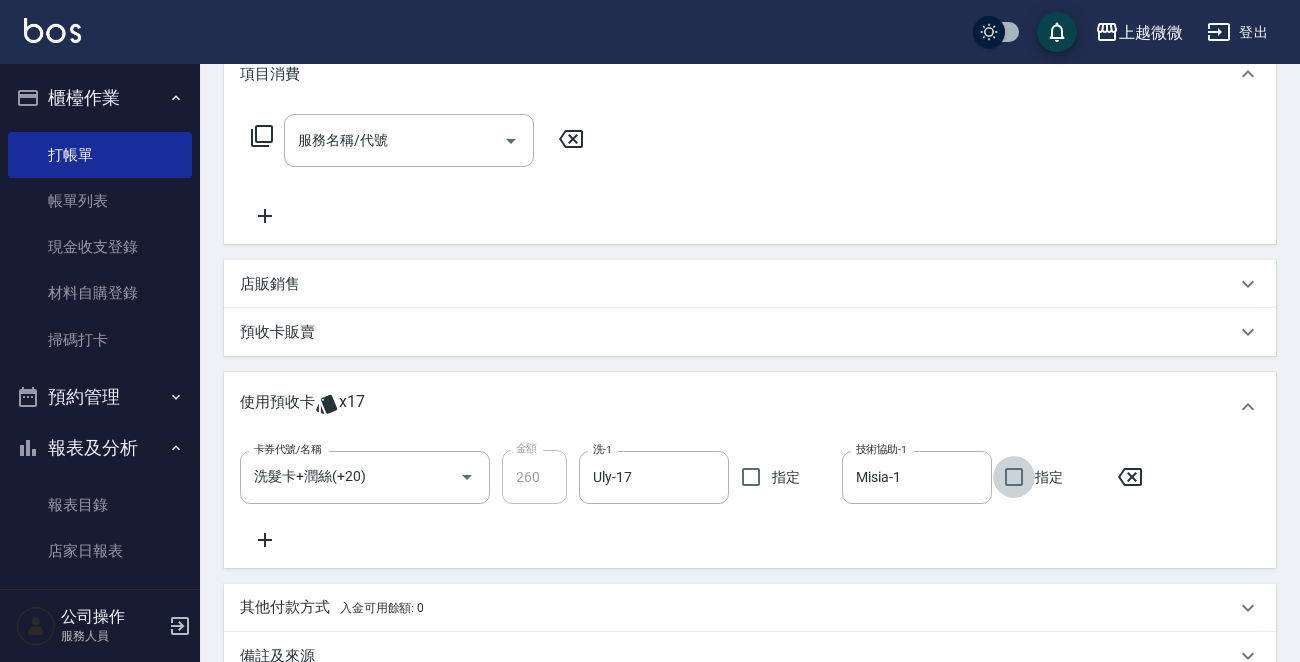 scroll, scrollTop: 251, scrollLeft: 0, axis: vertical 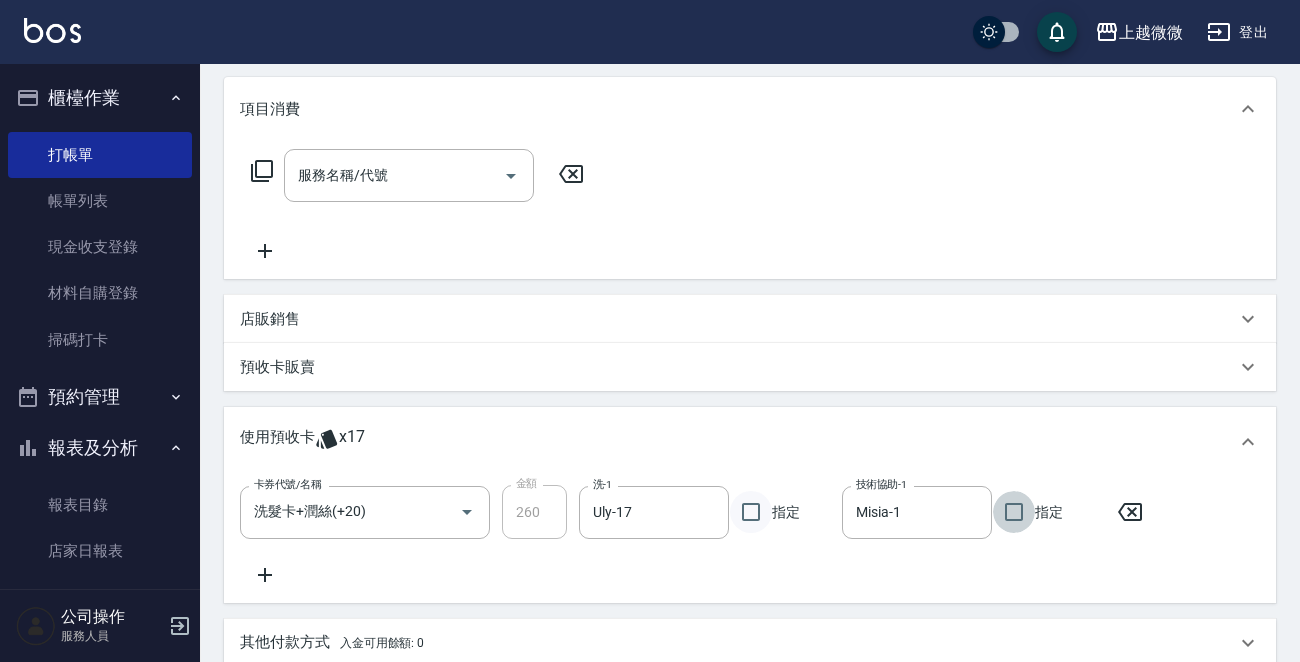 drag, startPoint x: 763, startPoint y: 512, endPoint x: 760, endPoint y: 497, distance: 15.297058 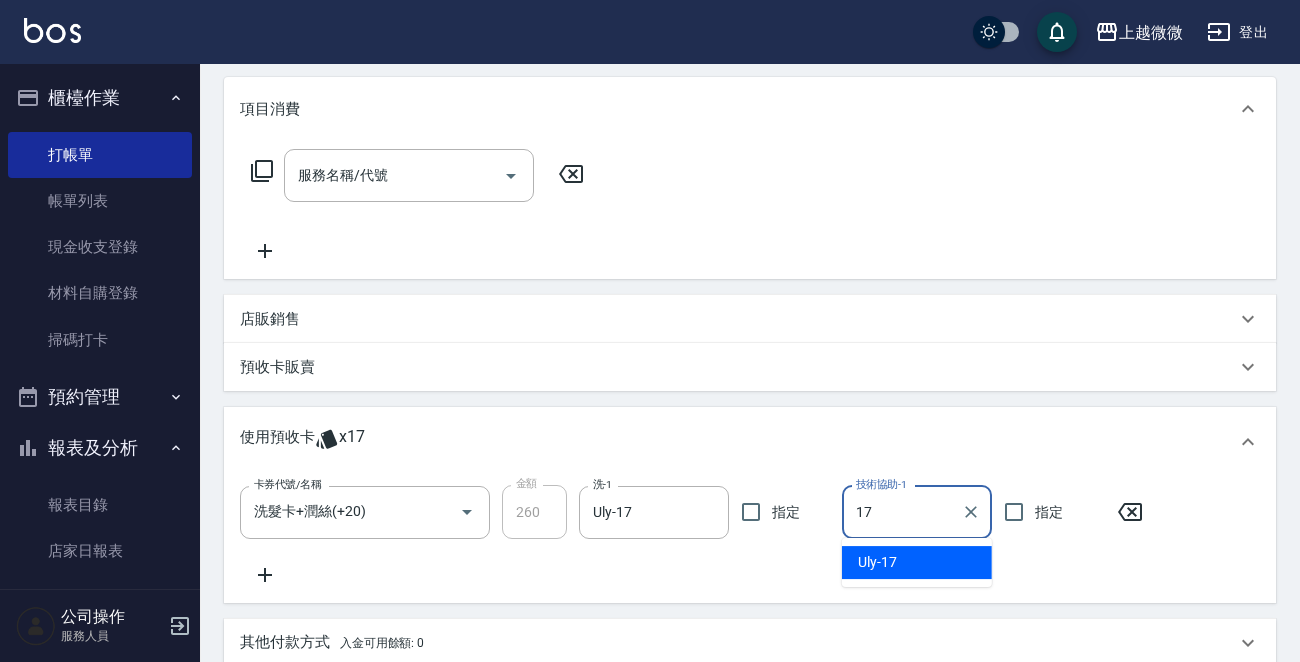 type on "Uly-17" 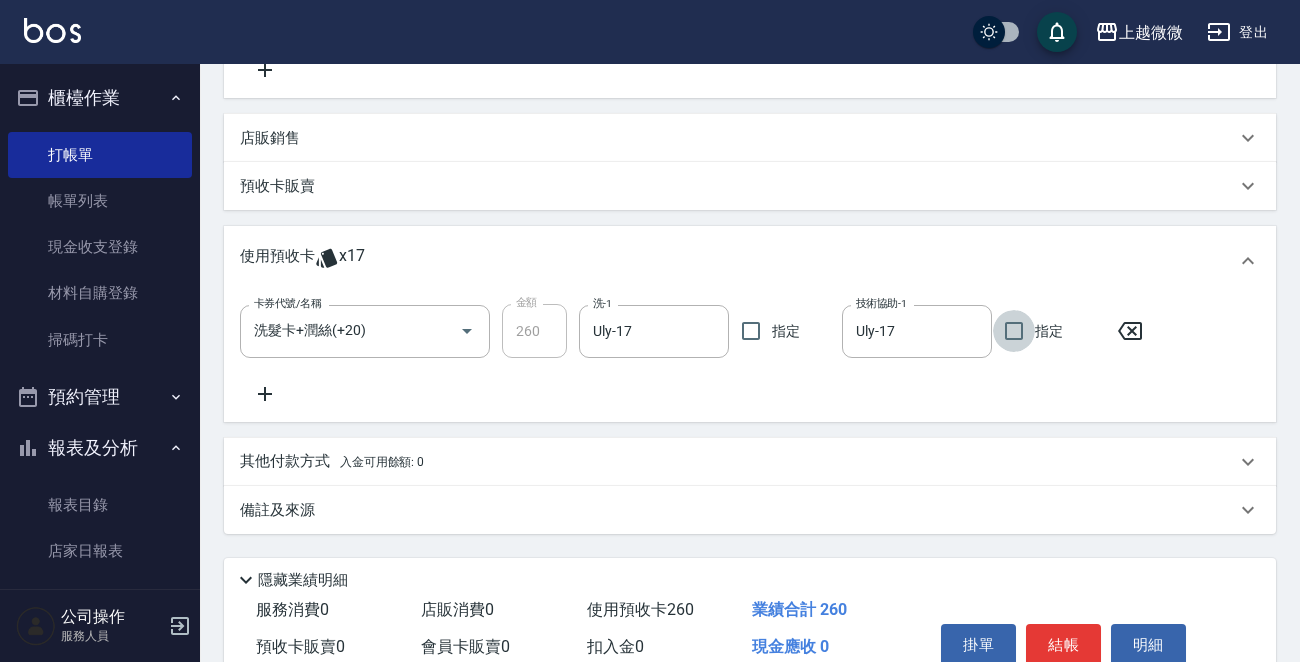scroll, scrollTop: 526, scrollLeft: 0, axis: vertical 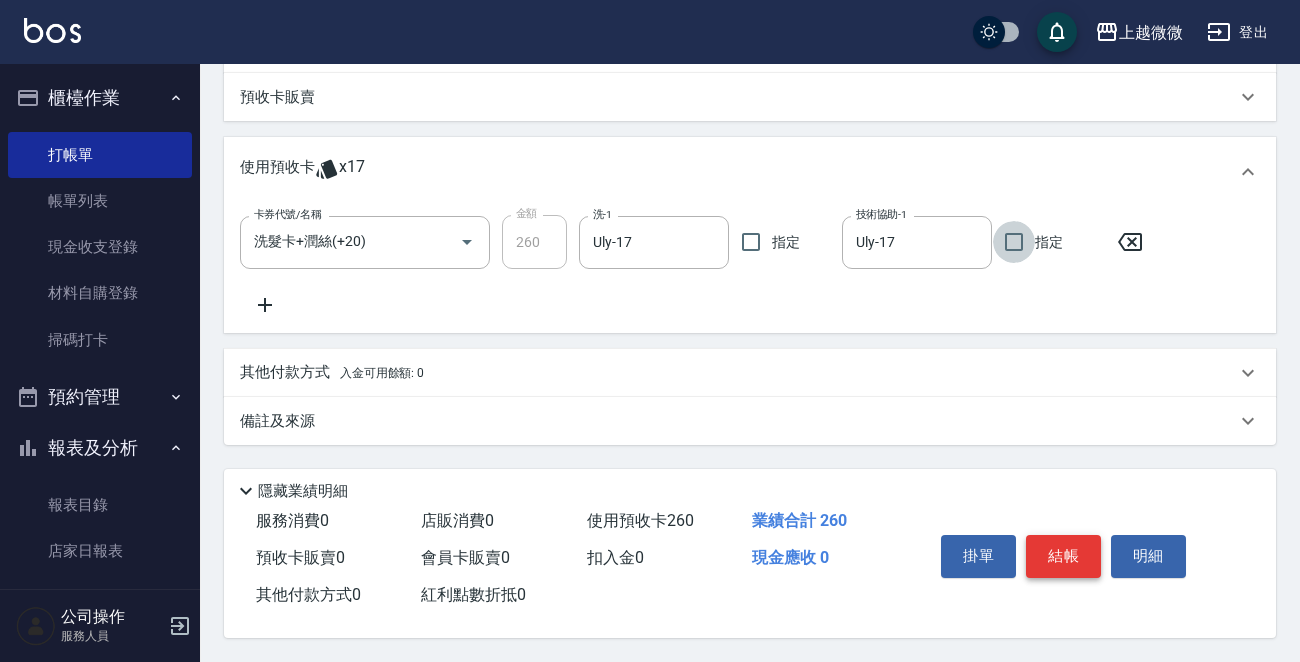click on "結帳" at bounding box center (1063, 556) 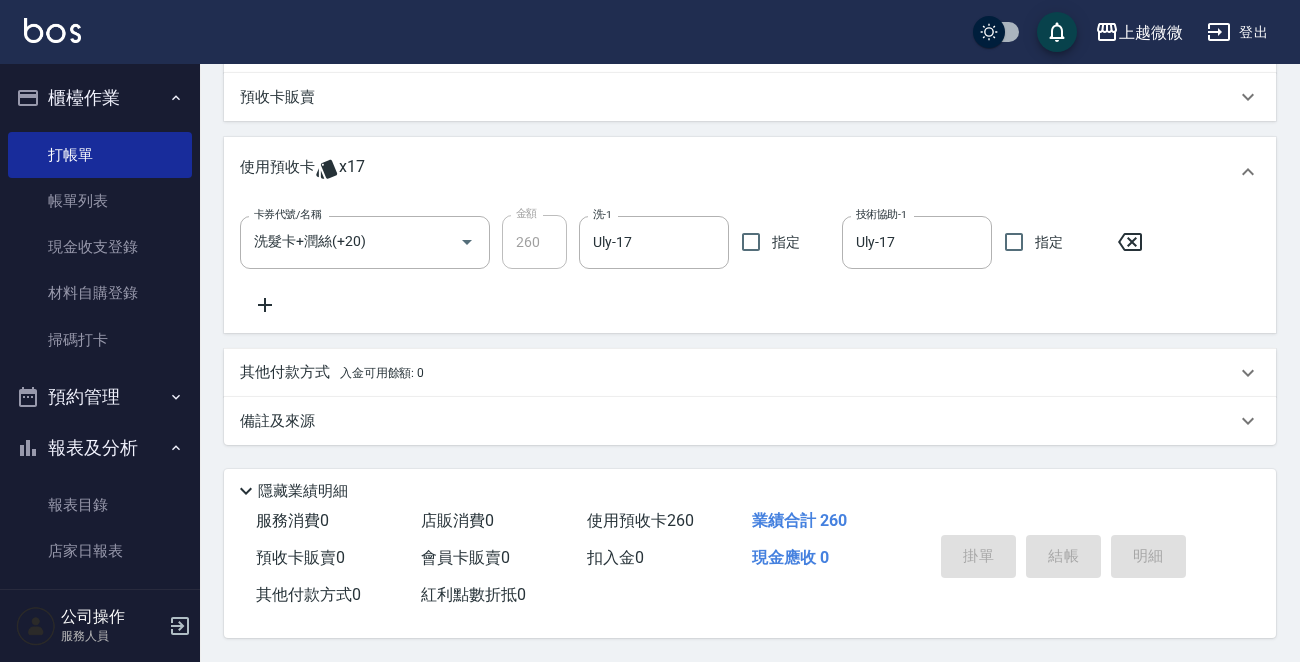 type 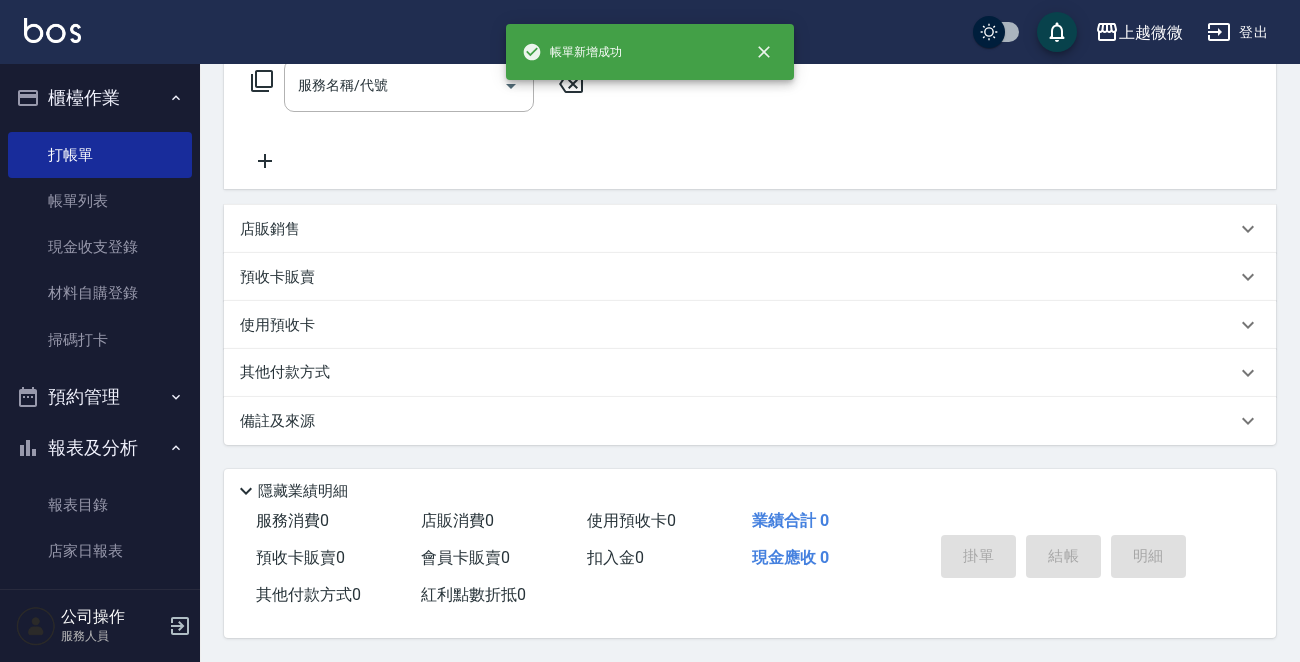 scroll, scrollTop: 0, scrollLeft: 0, axis: both 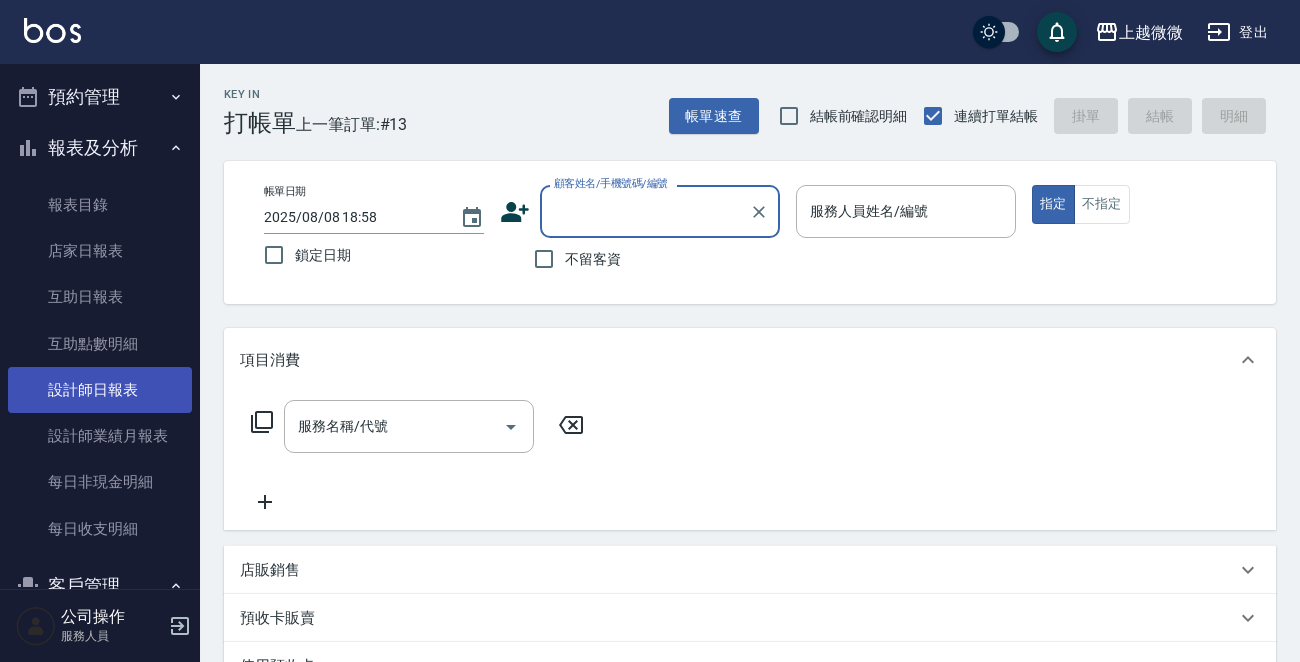 click on "設計師日報表" at bounding box center [100, 390] 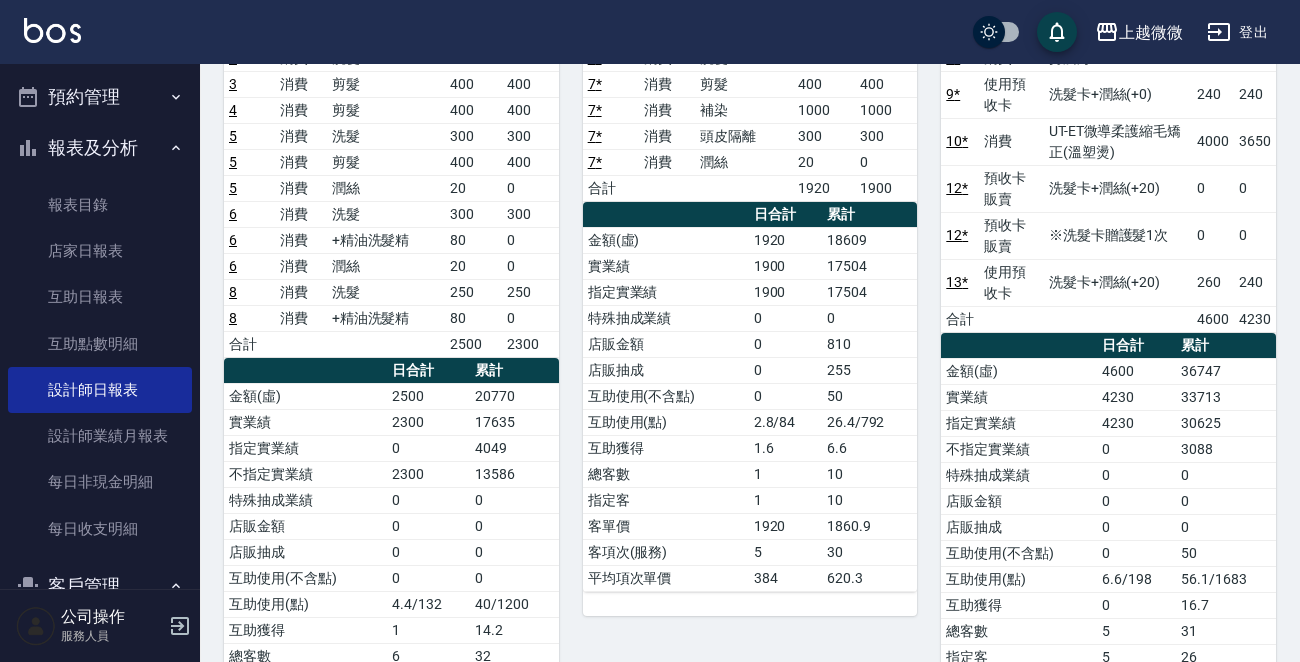 scroll, scrollTop: 200, scrollLeft: 0, axis: vertical 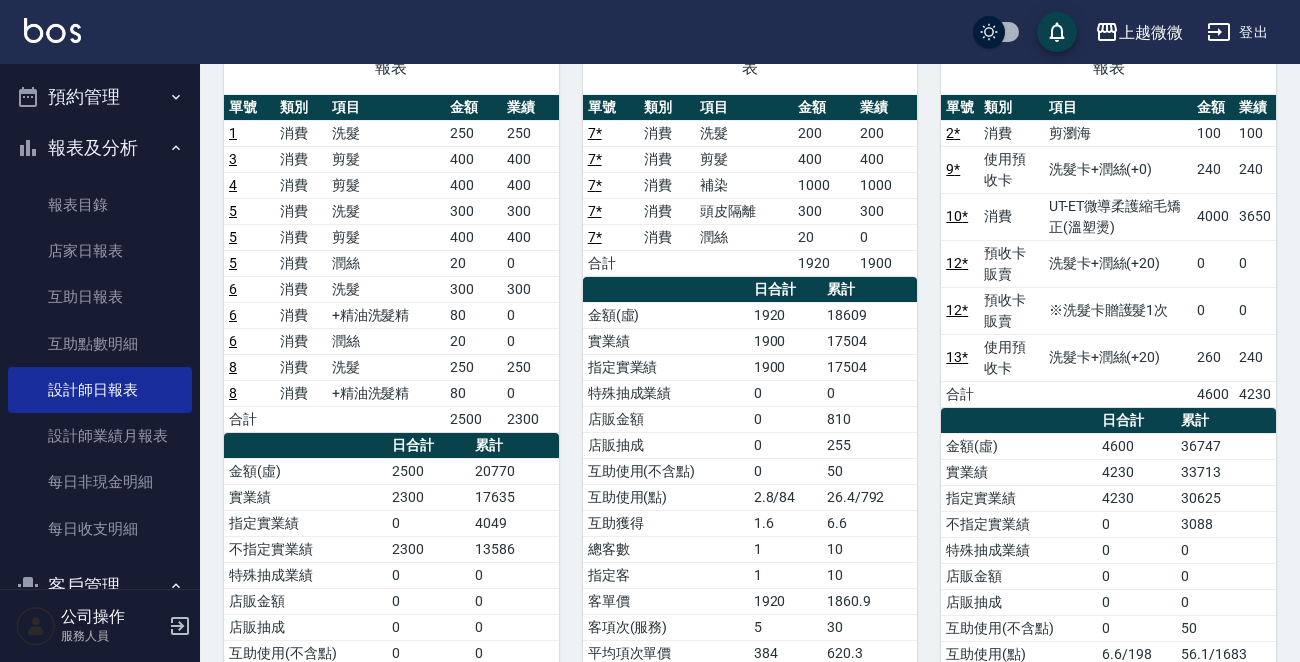 click on "預約管理" at bounding box center [100, 97] 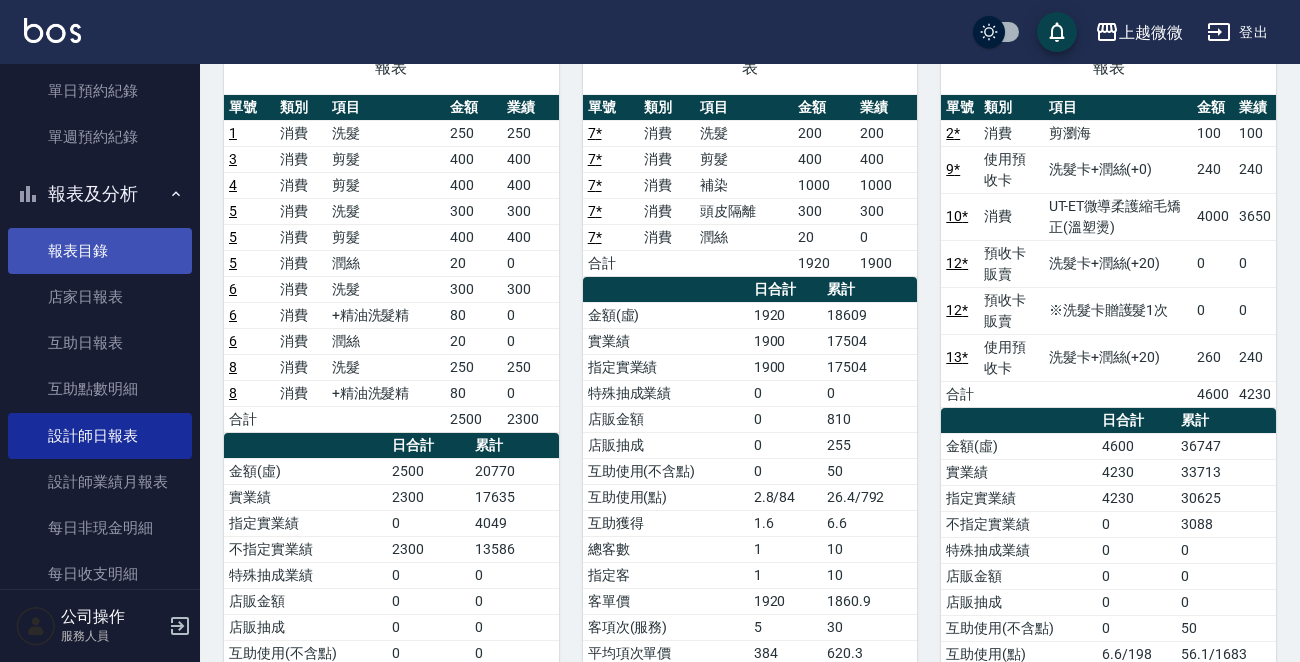scroll, scrollTop: 500, scrollLeft: 0, axis: vertical 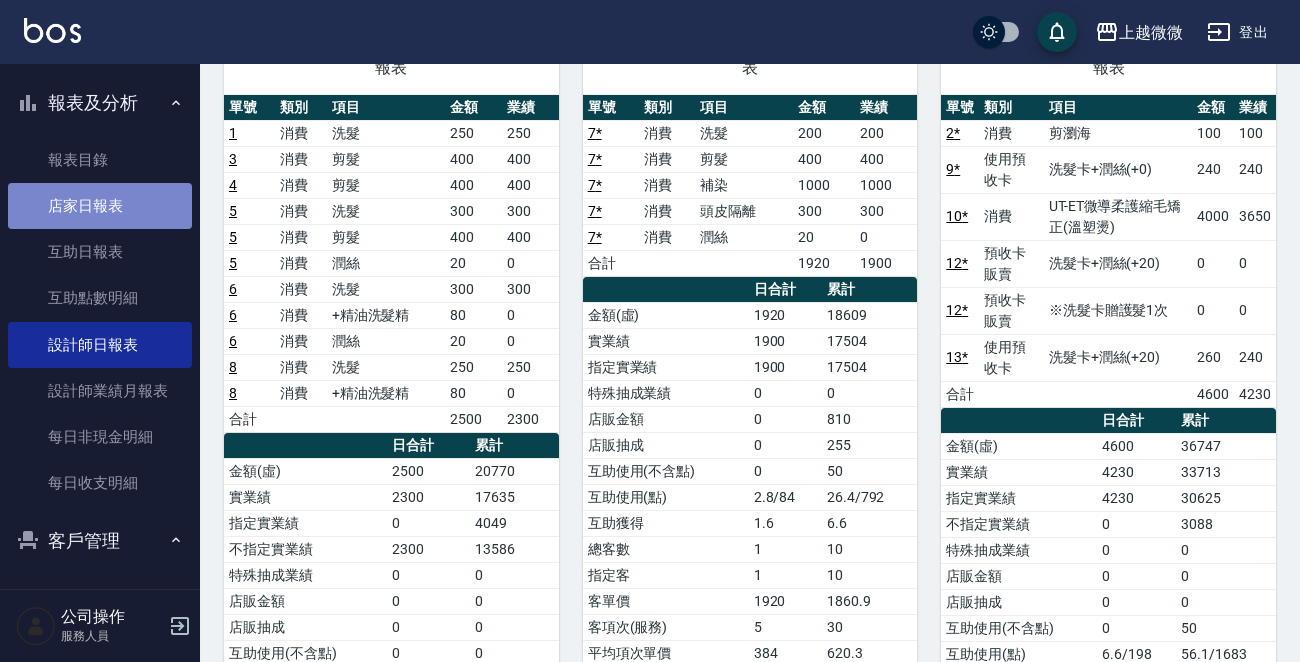 click on "店家日報表" at bounding box center [100, 206] 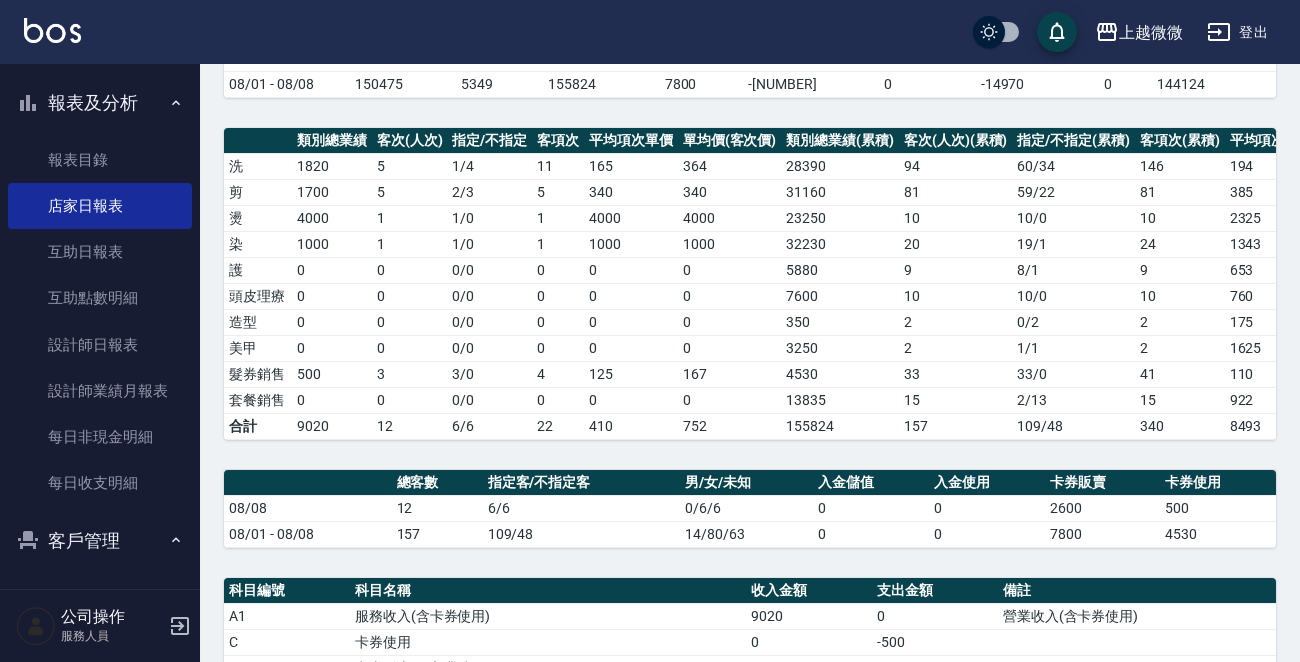 scroll, scrollTop: 500, scrollLeft: 0, axis: vertical 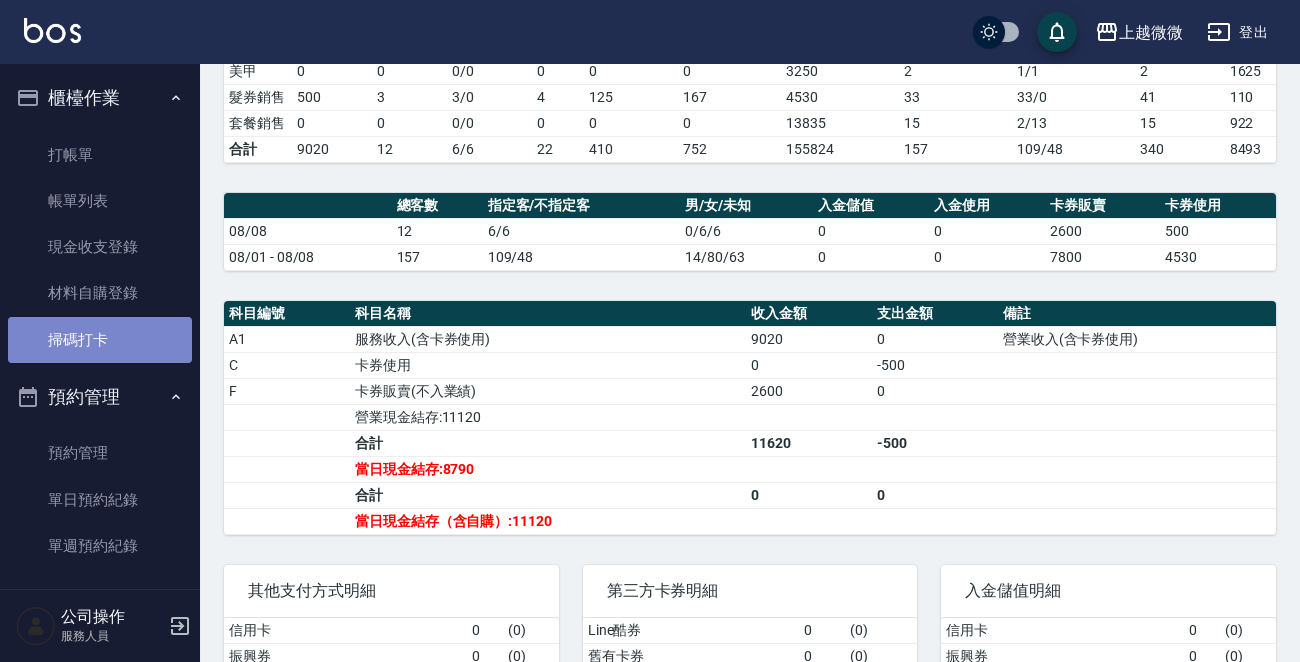 click on "掃碼打卡" at bounding box center [100, 340] 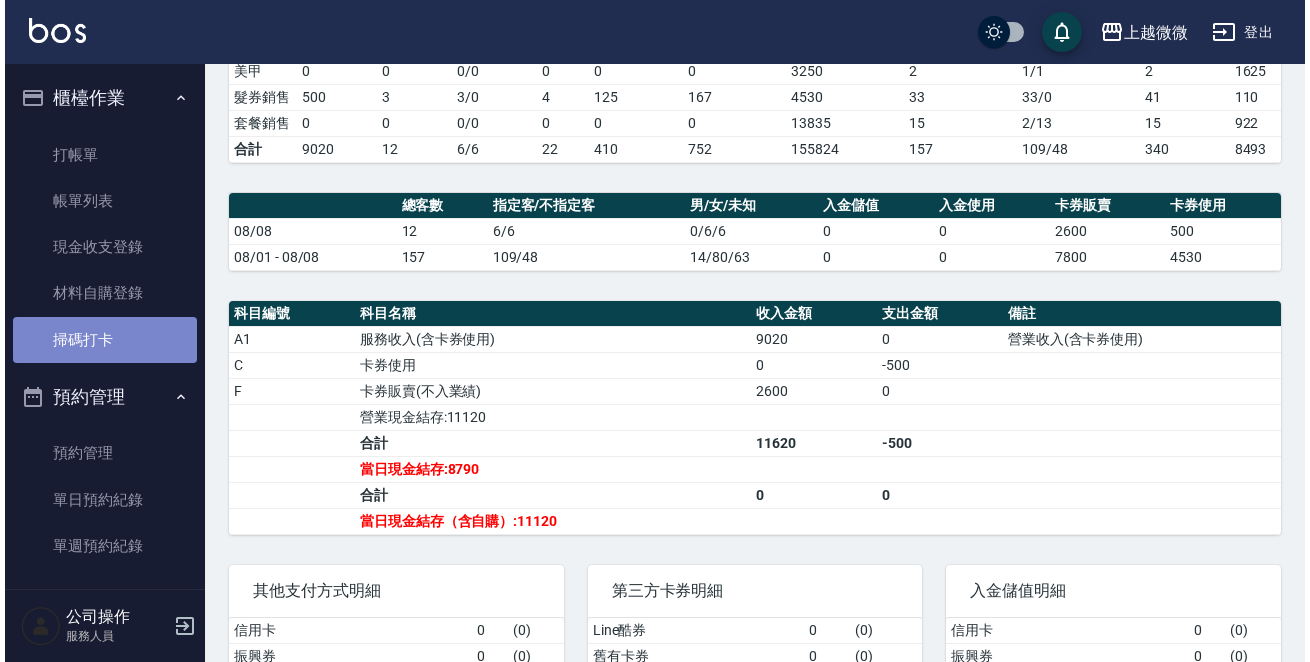 scroll, scrollTop: 0, scrollLeft: 0, axis: both 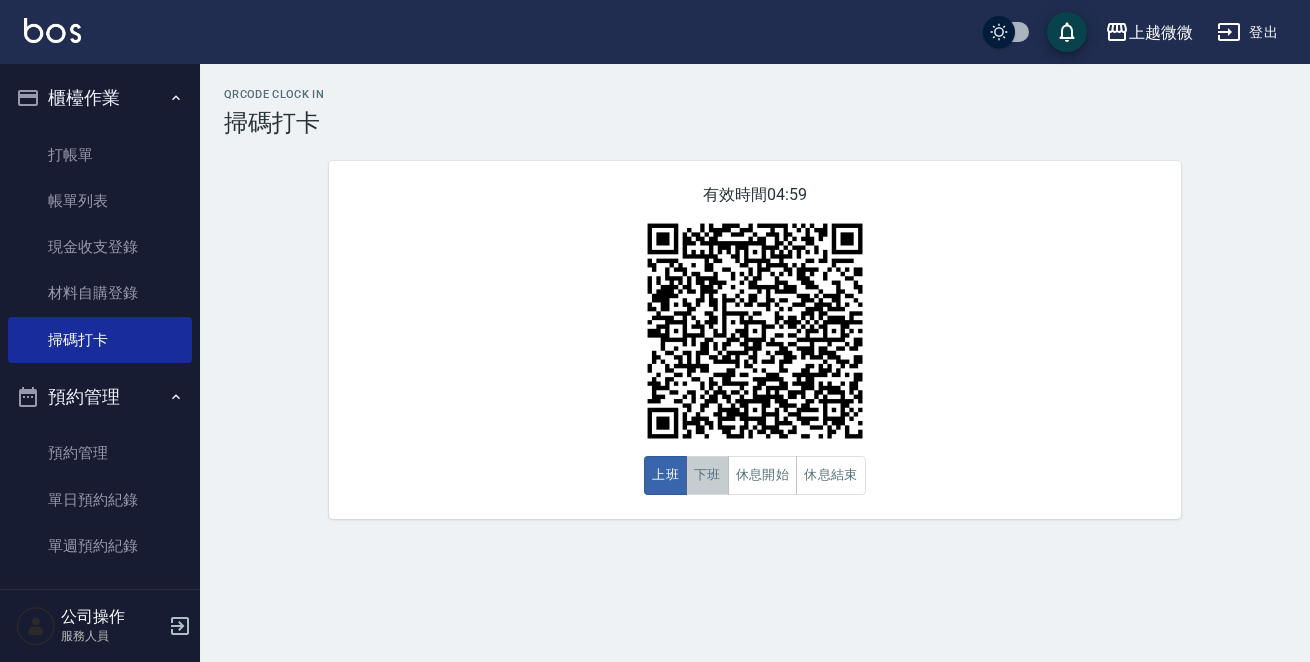 click on "下班" at bounding box center [707, 475] 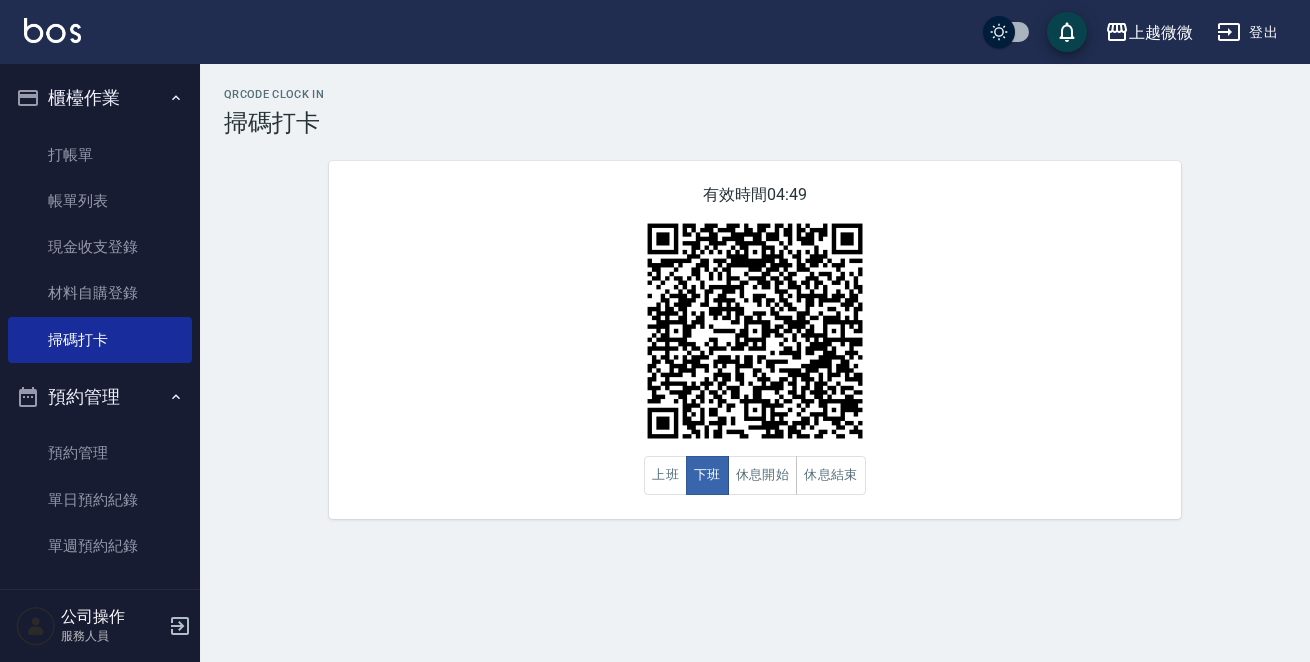 click on "有效時間 04:49 上班 下班 休息開始 休息結束" at bounding box center [755, 340] 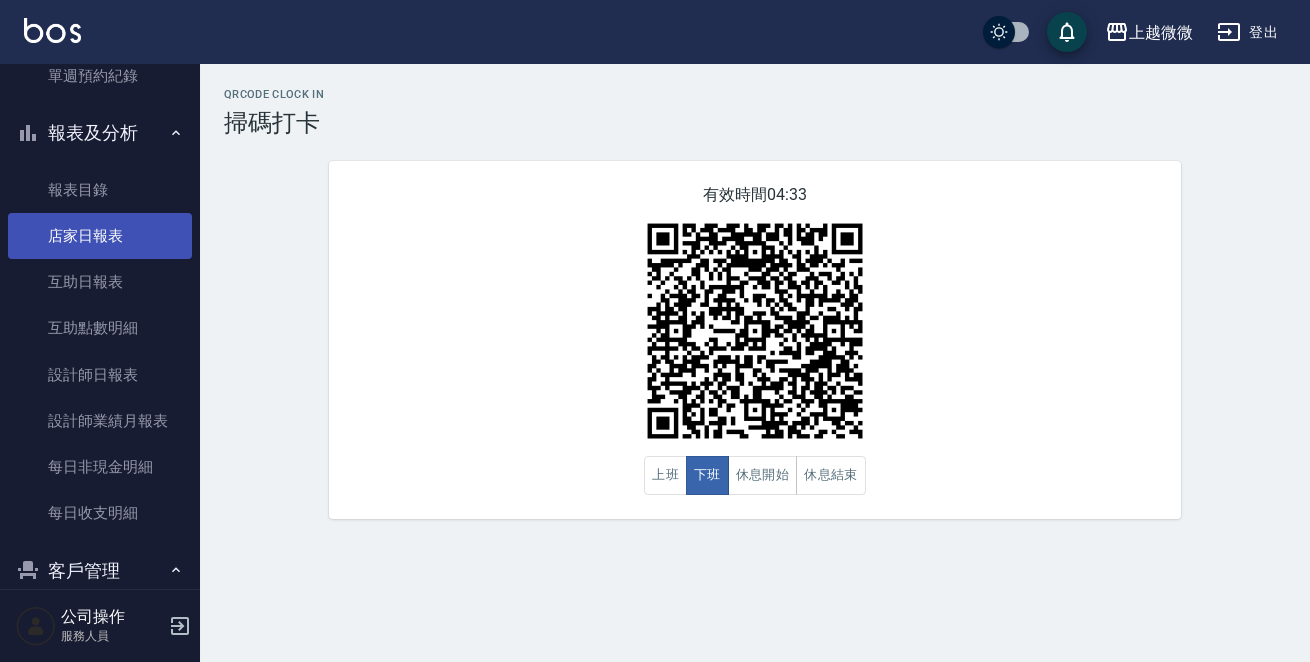 scroll, scrollTop: 500, scrollLeft: 0, axis: vertical 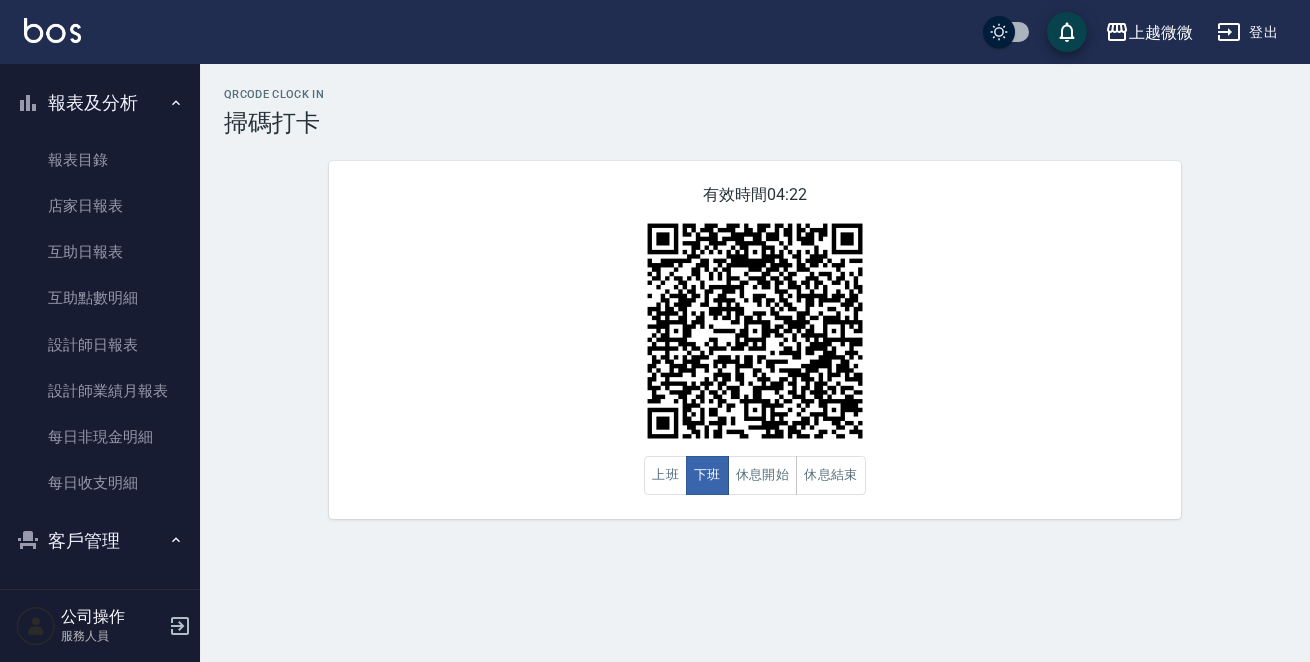 click on "有效時間 04:22 上班 下班 休息開始 休息結束" at bounding box center (755, 340) 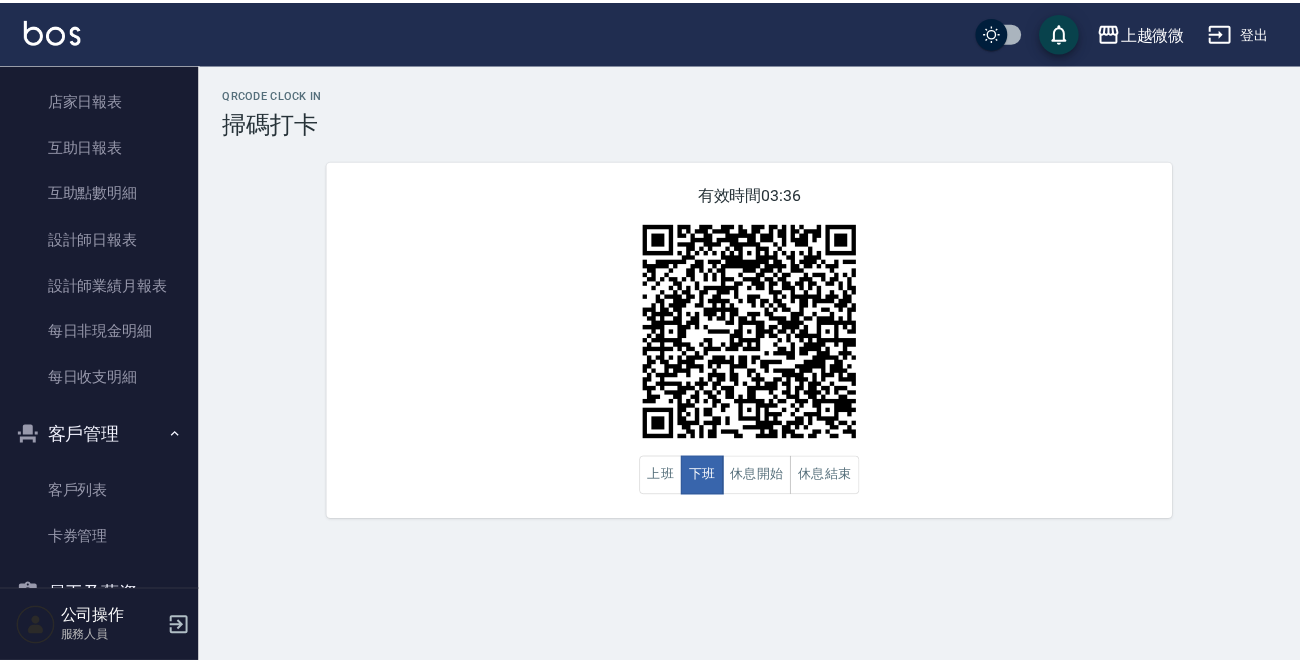 scroll, scrollTop: 500, scrollLeft: 0, axis: vertical 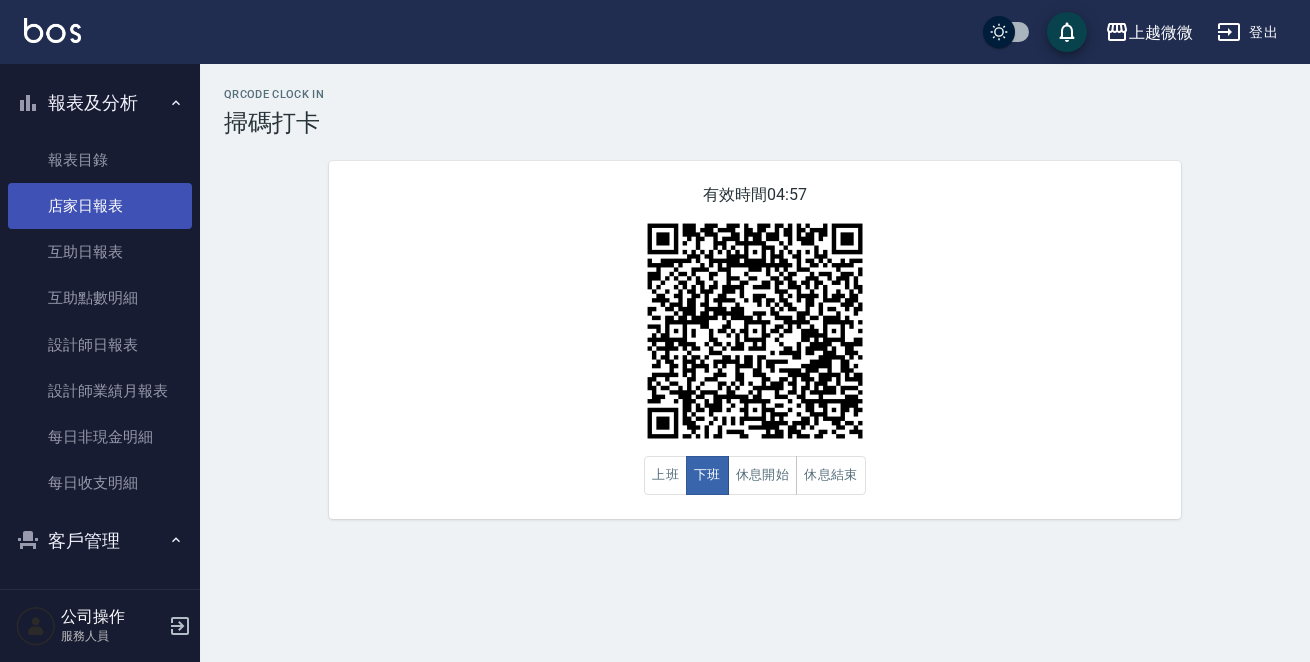 click on "店家日報表" at bounding box center [100, 206] 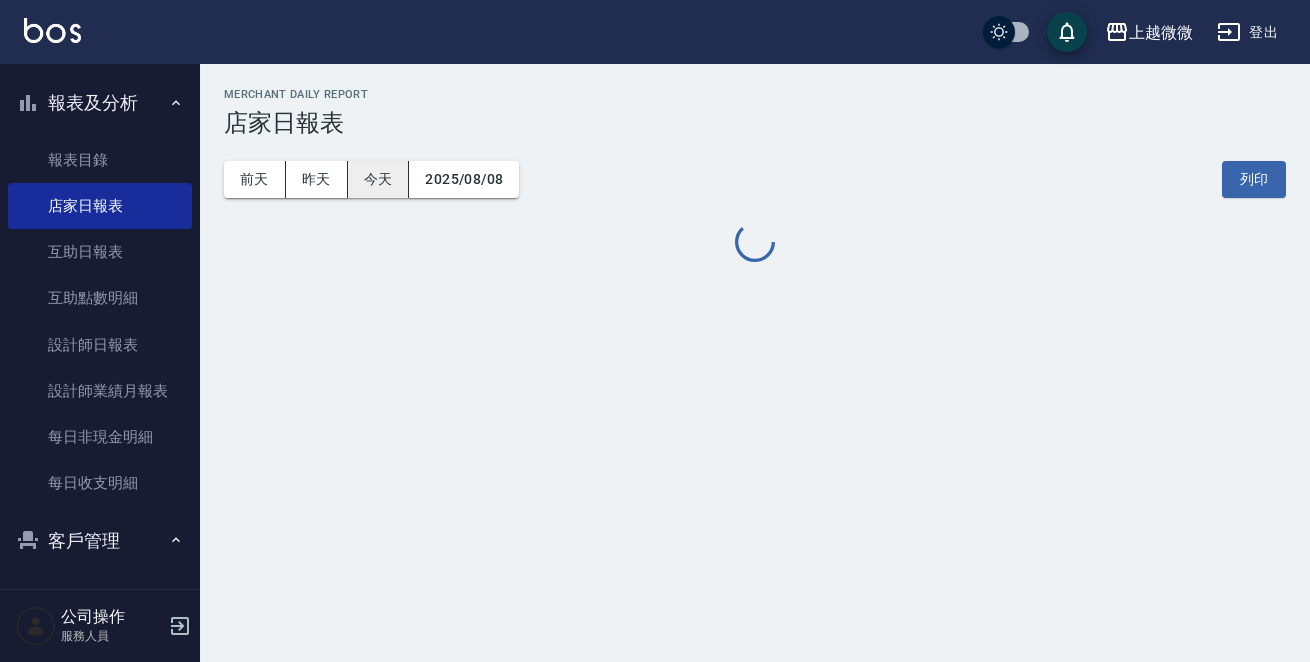 click on "今天" at bounding box center [379, 179] 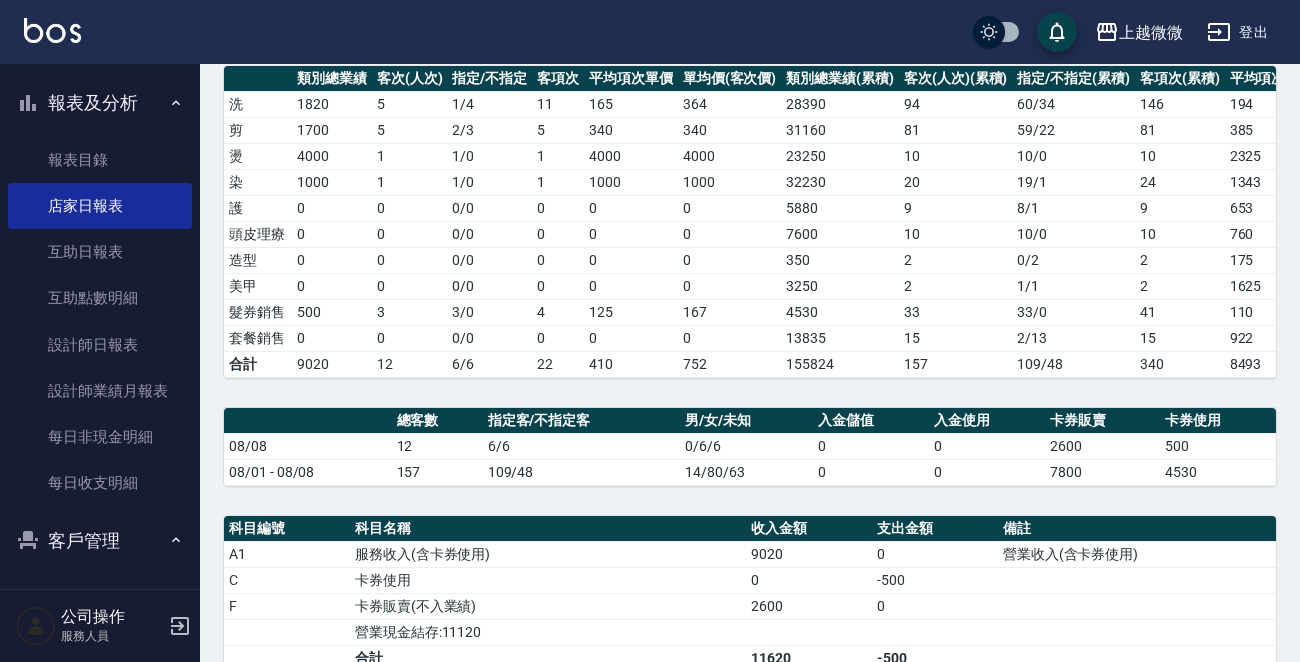 scroll, scrollTop: 500, scrollLeft: 0, axis: vertical 